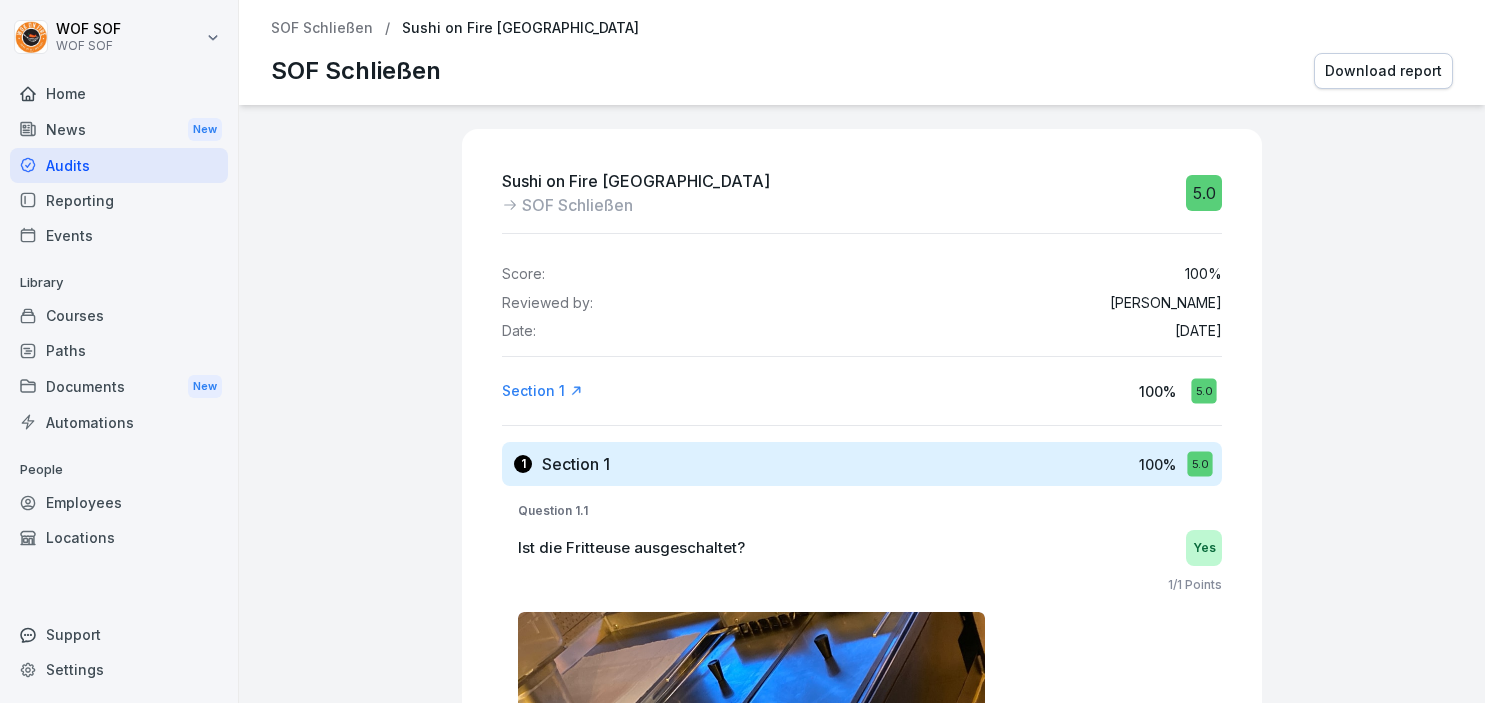 scroll, scrollTop: 0, scrollLeft: 0, axis: both 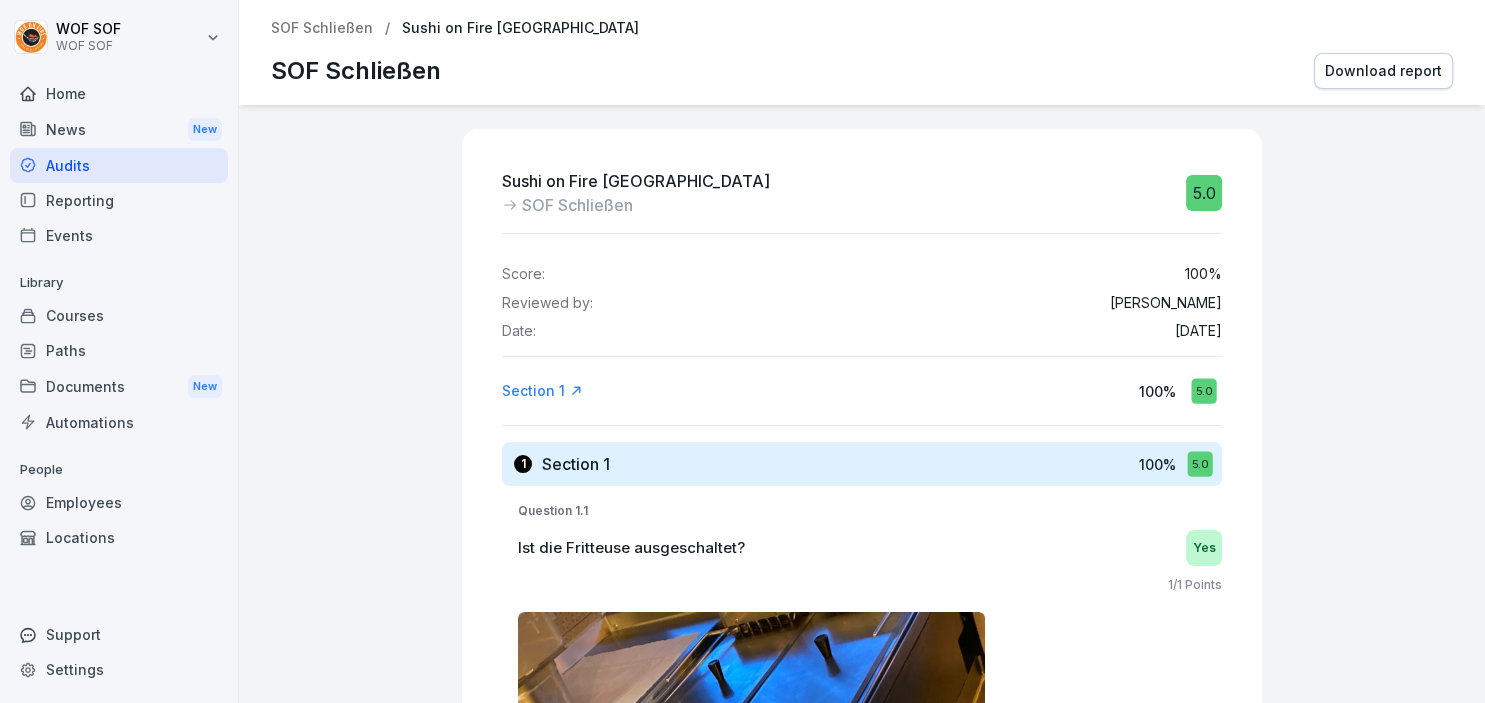 click on "Courses" at bounding box center (119, 315) 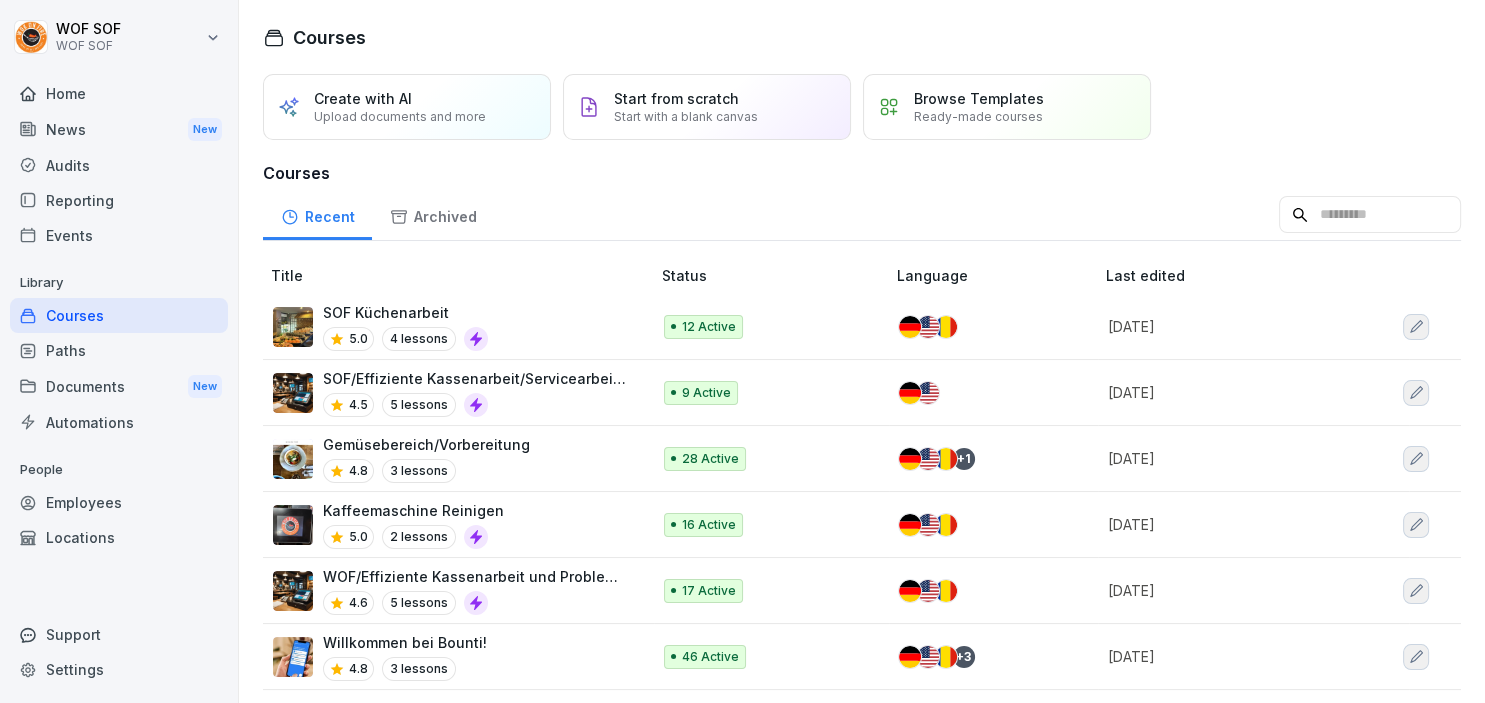 scroll, scrollTop: 35, scrollLeft: 0, axis: vertical 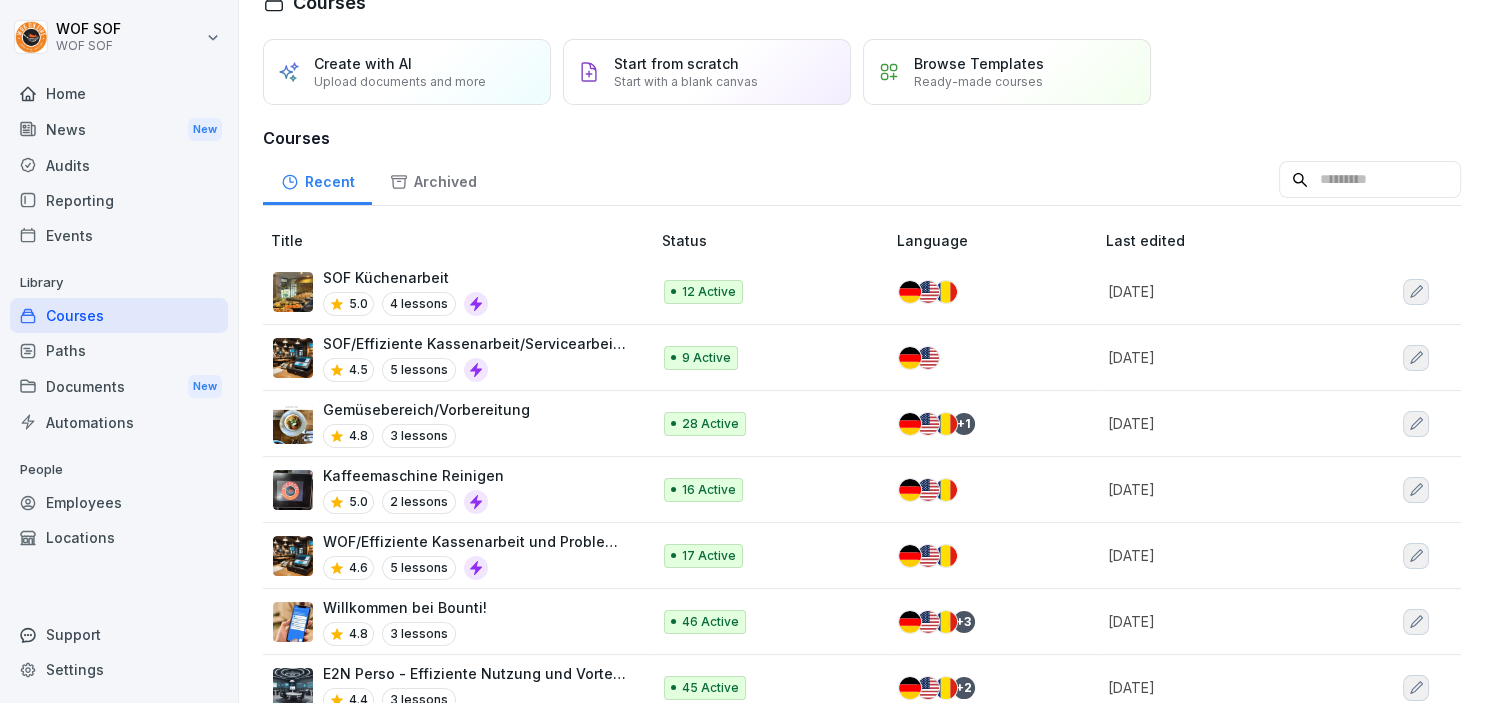 click on "Audits" at bounding box center [119, 165] 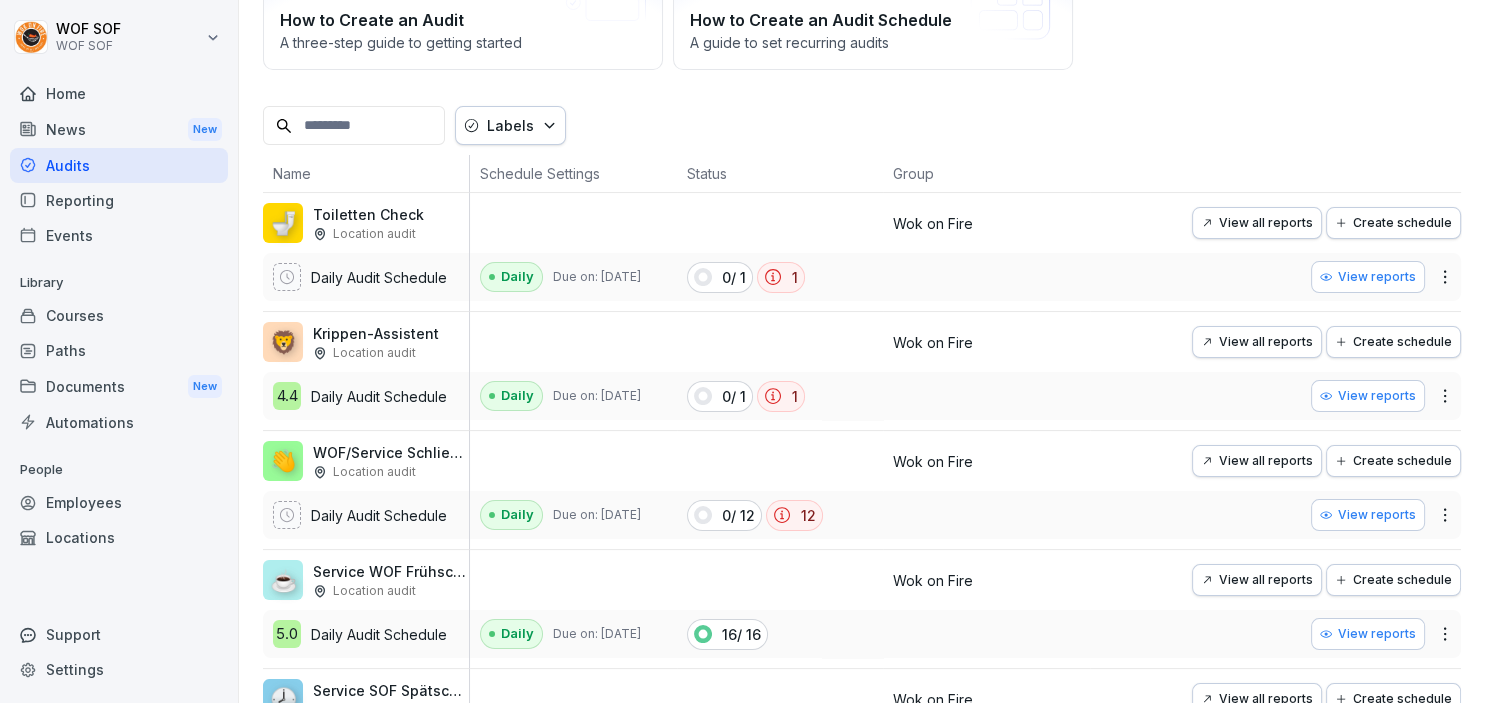 scroll, scrollTop: 210, scrollLeft: 0, axis: vertical 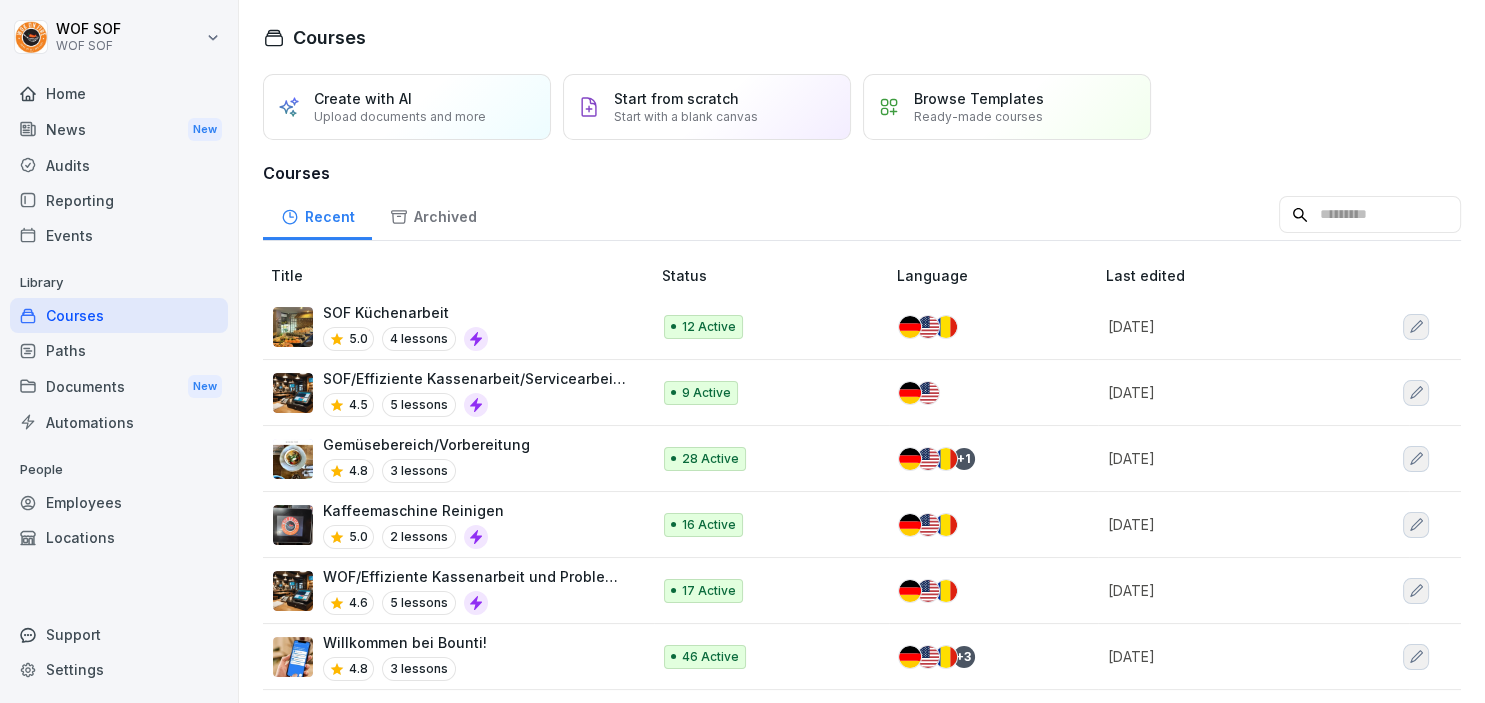 click on "SOF/Effiziente Kassenarbeit/Servicearbeit und Problemlösungen" at bounding box center (476, 378) 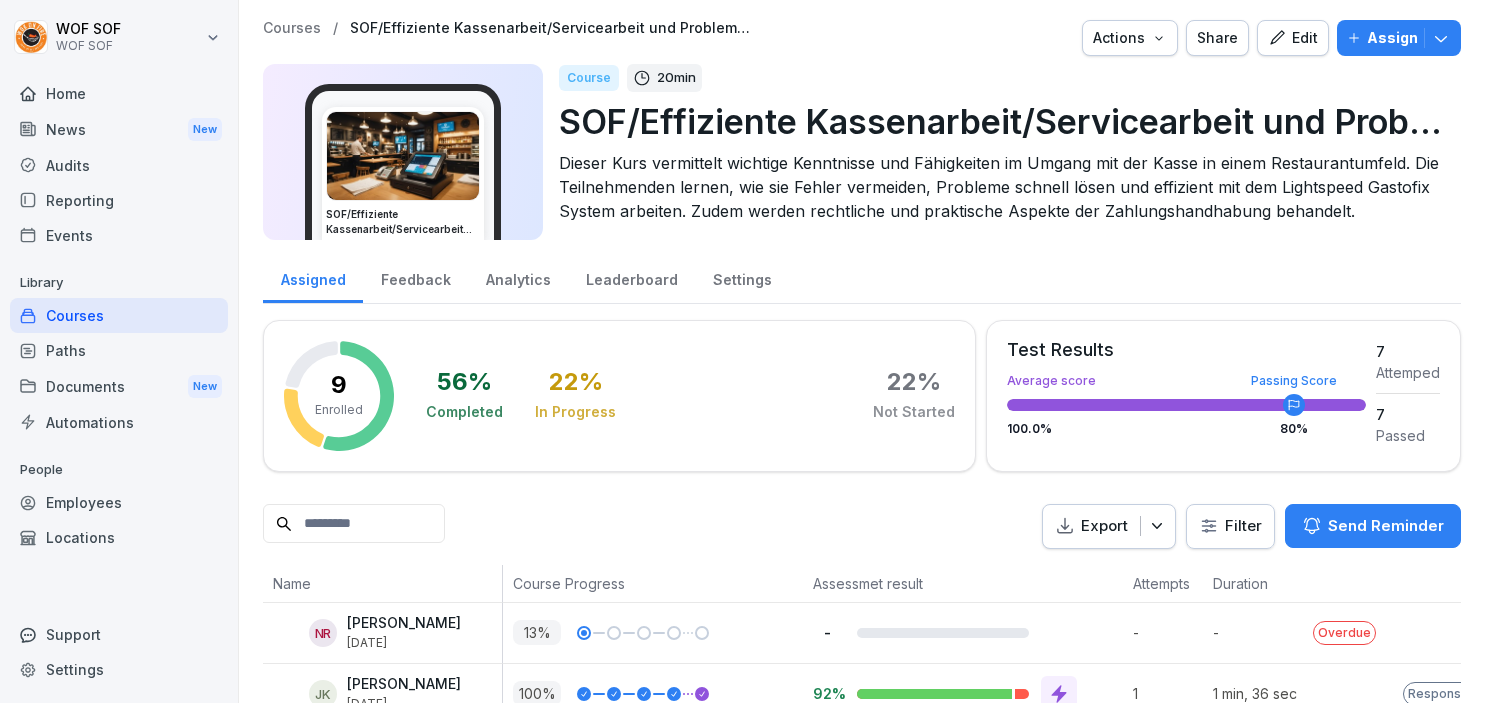 click on "Analytics" at bounding box center (518, 277) 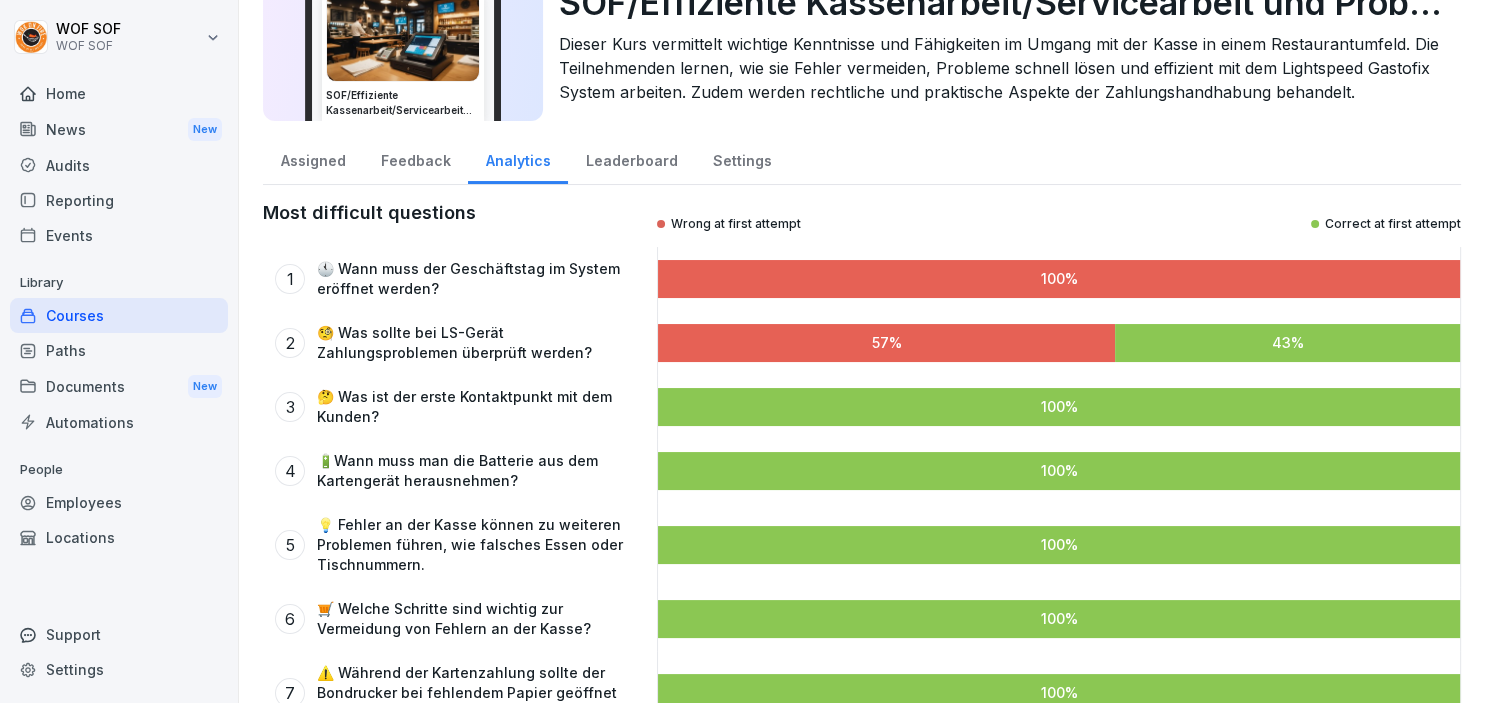 scroll, scrollTop: 120, scrollLeft: 0, axis: vertical 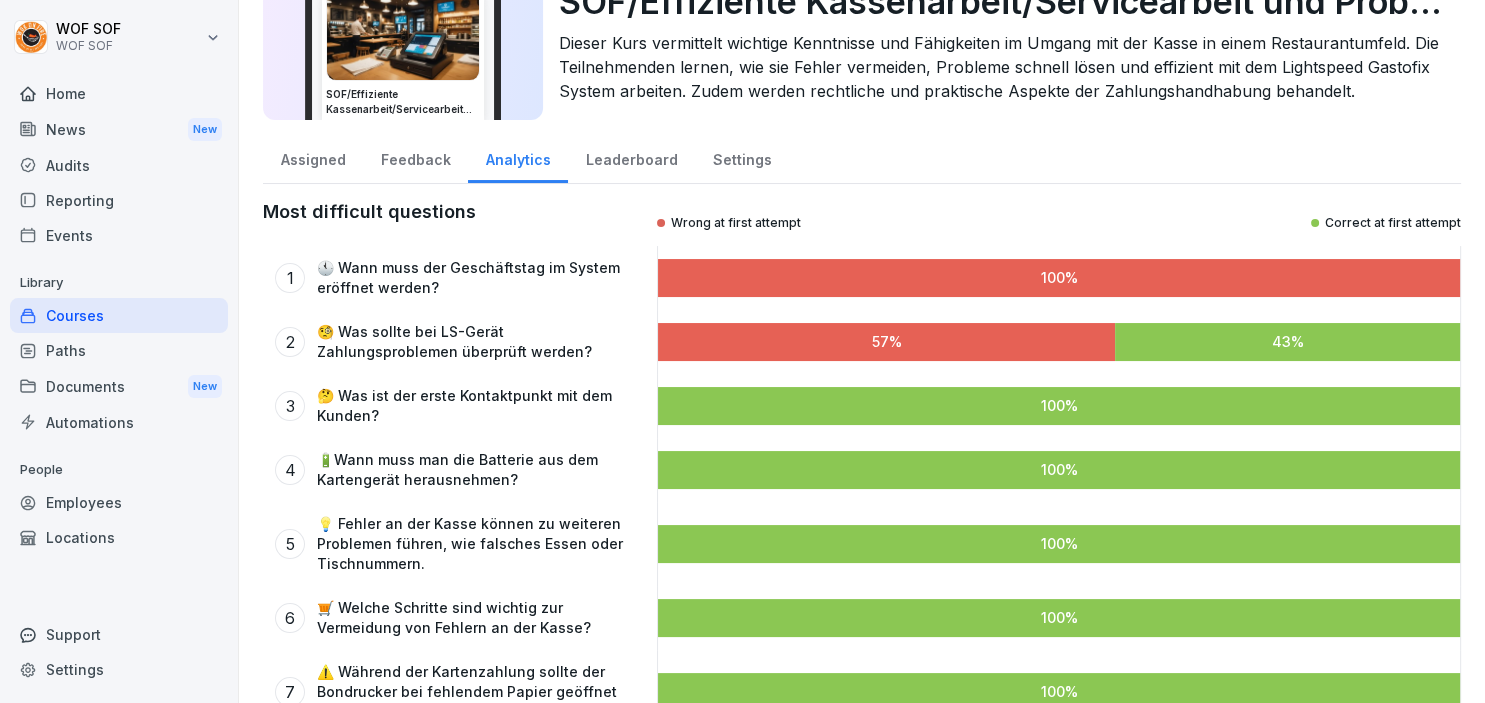 click on "Feedback" at bounding box center (415, 157) 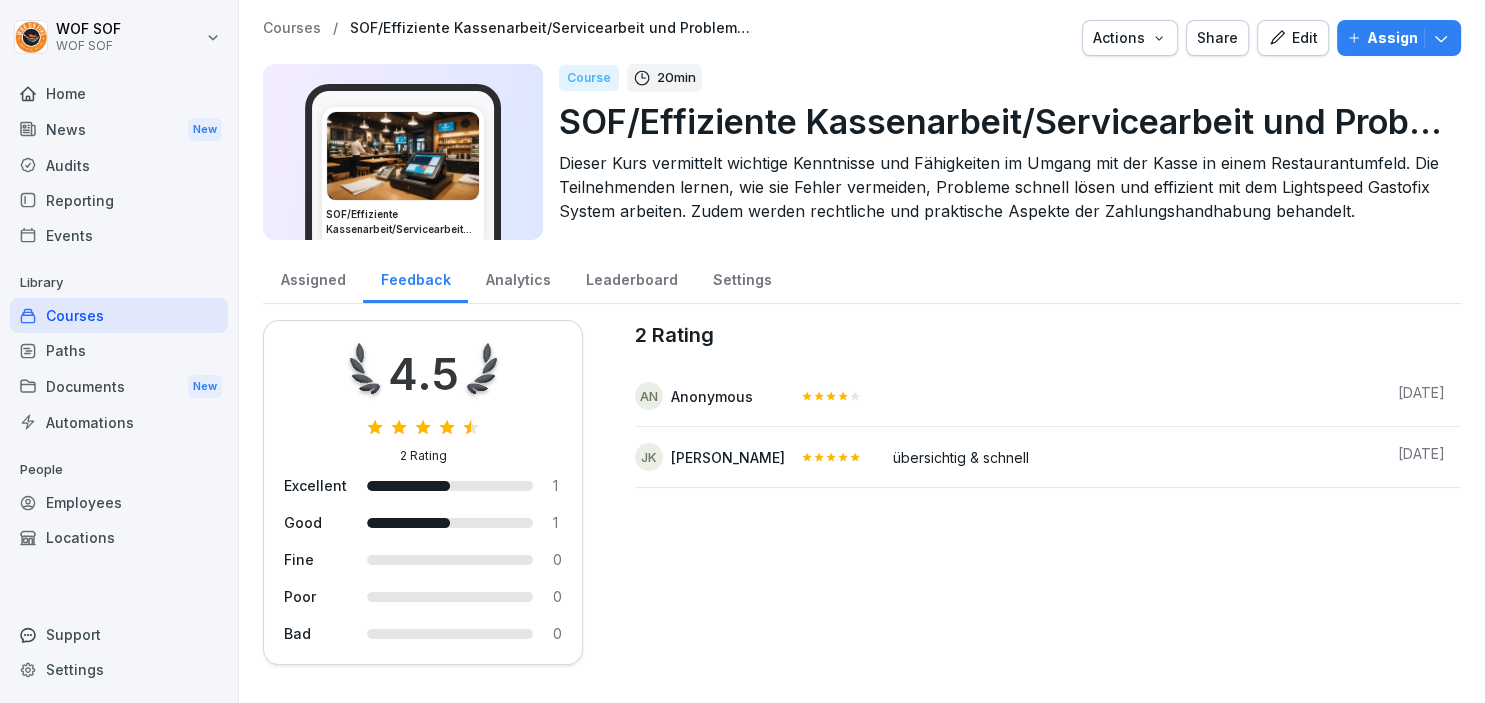 click on "Leaderboard" at bounding box center [631, 277] 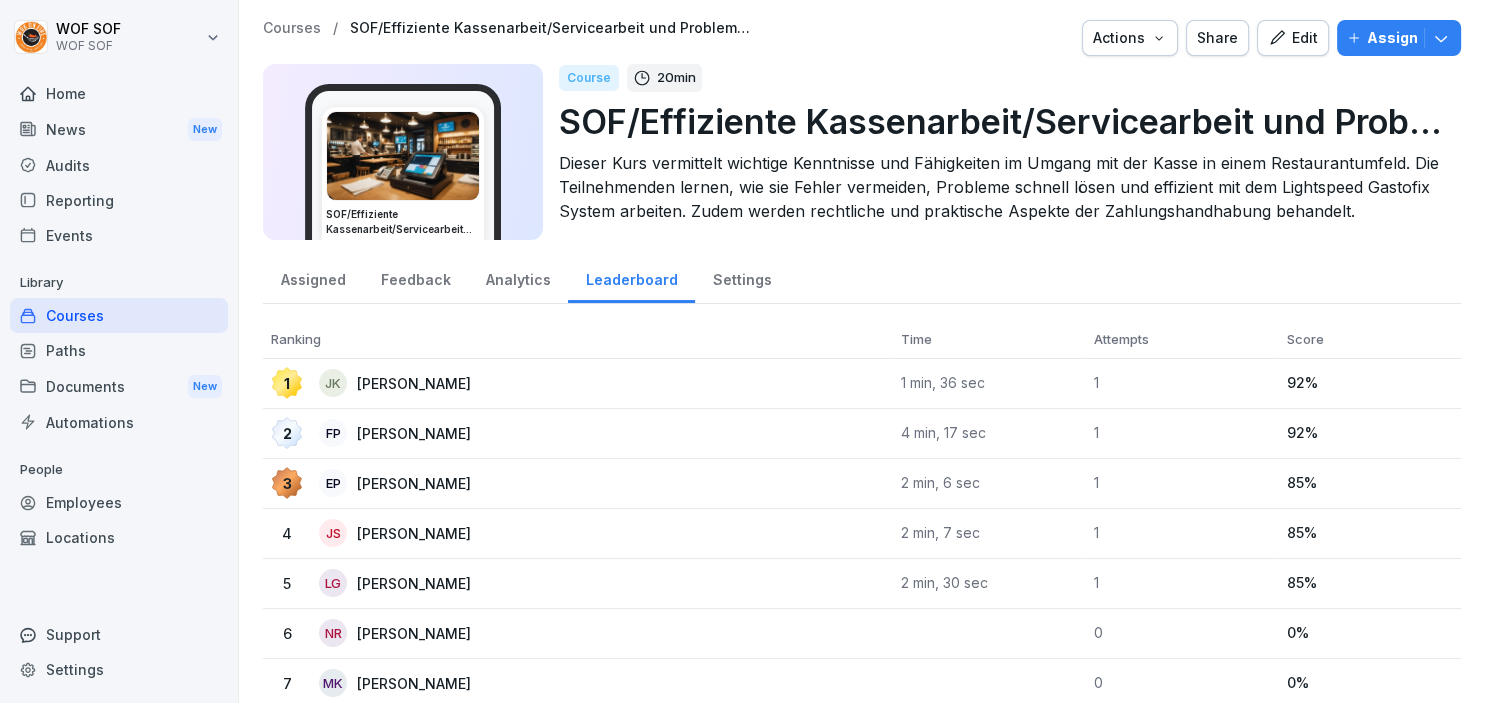 click on "Analytics" at bounding box center [518, 277] 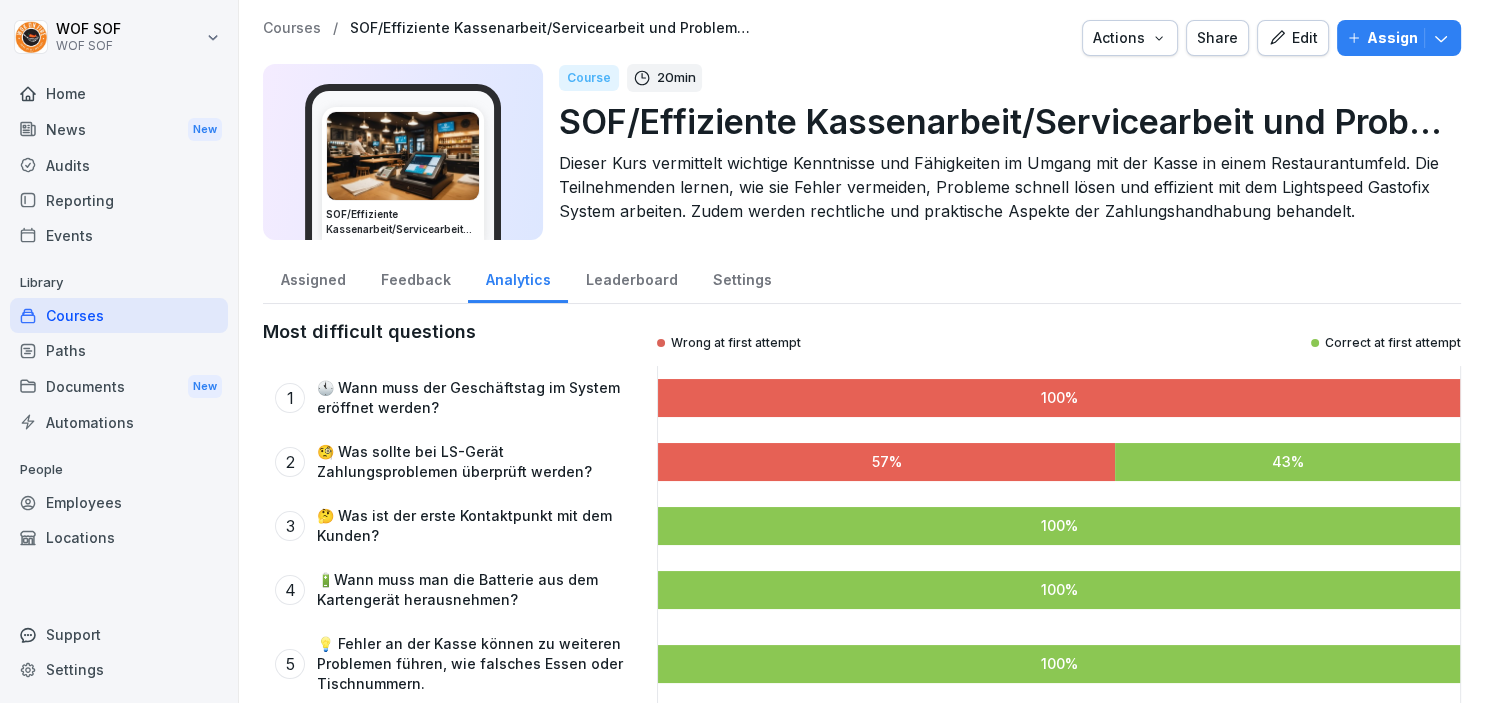 click on "Assigned" at bounding box center [313, 277] 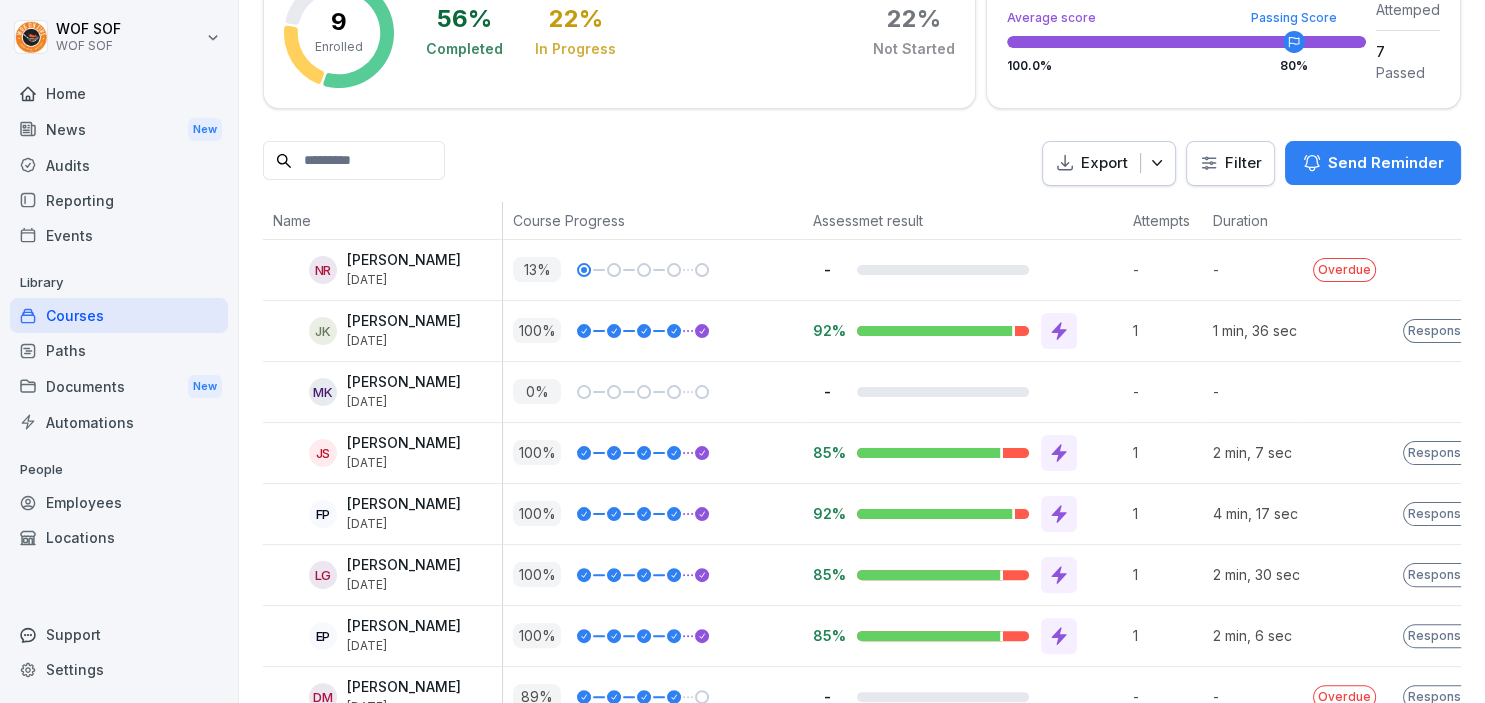 scroll, scrollTop: 464, scrollLeft: 0, axis: vertical 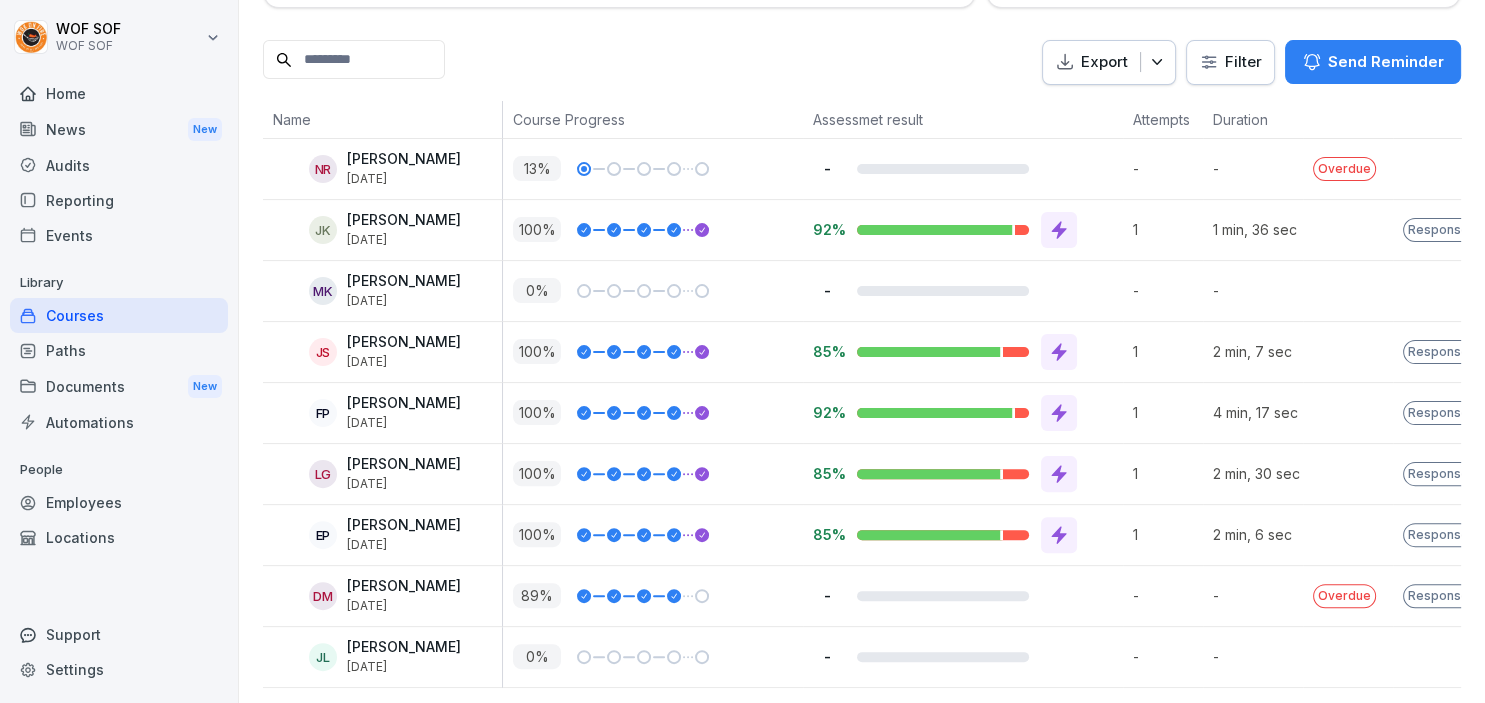 click 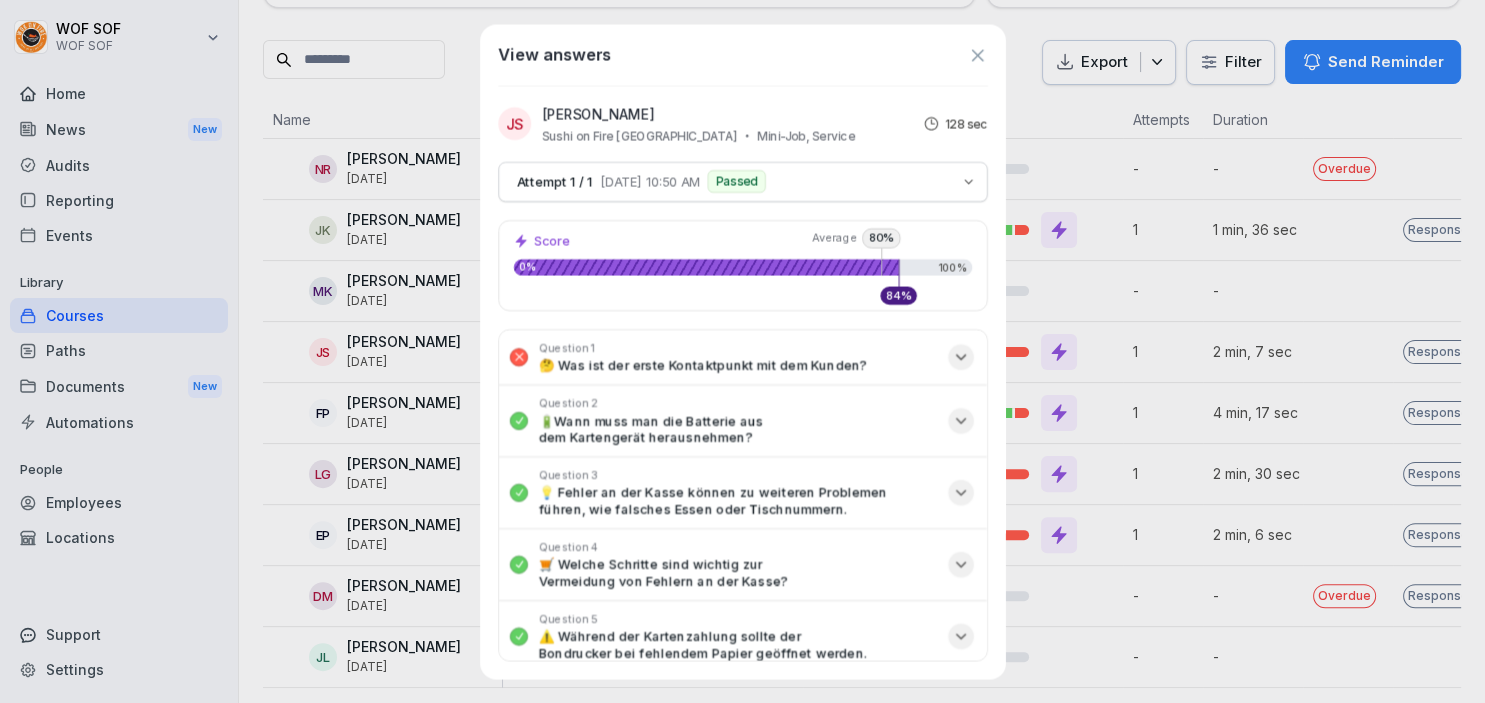 scroll, scrollTop: 464, scrollLeft: 0, axis: vertical 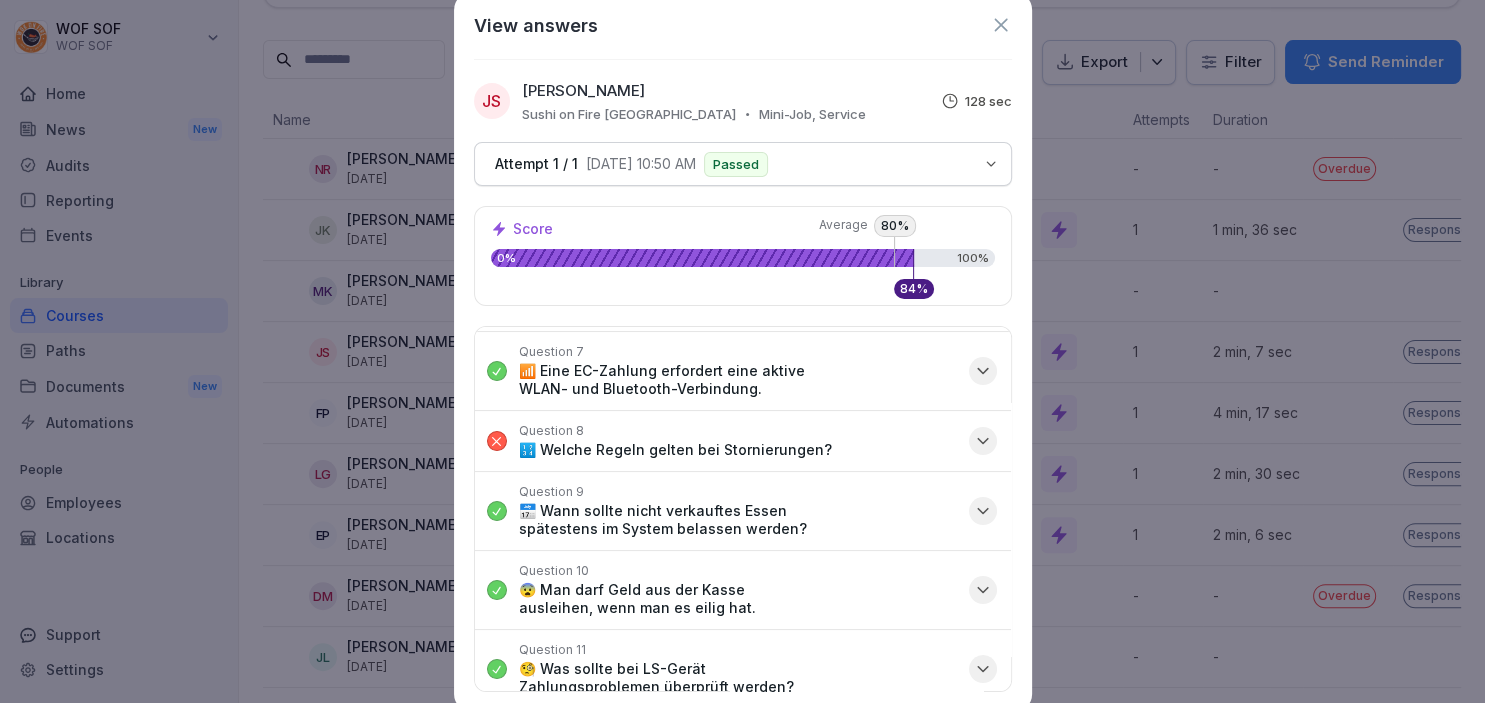 click on "Question 8 🔢 Welche Regeln gelten bei Stornierungen?" at bounding box center (743, 441) 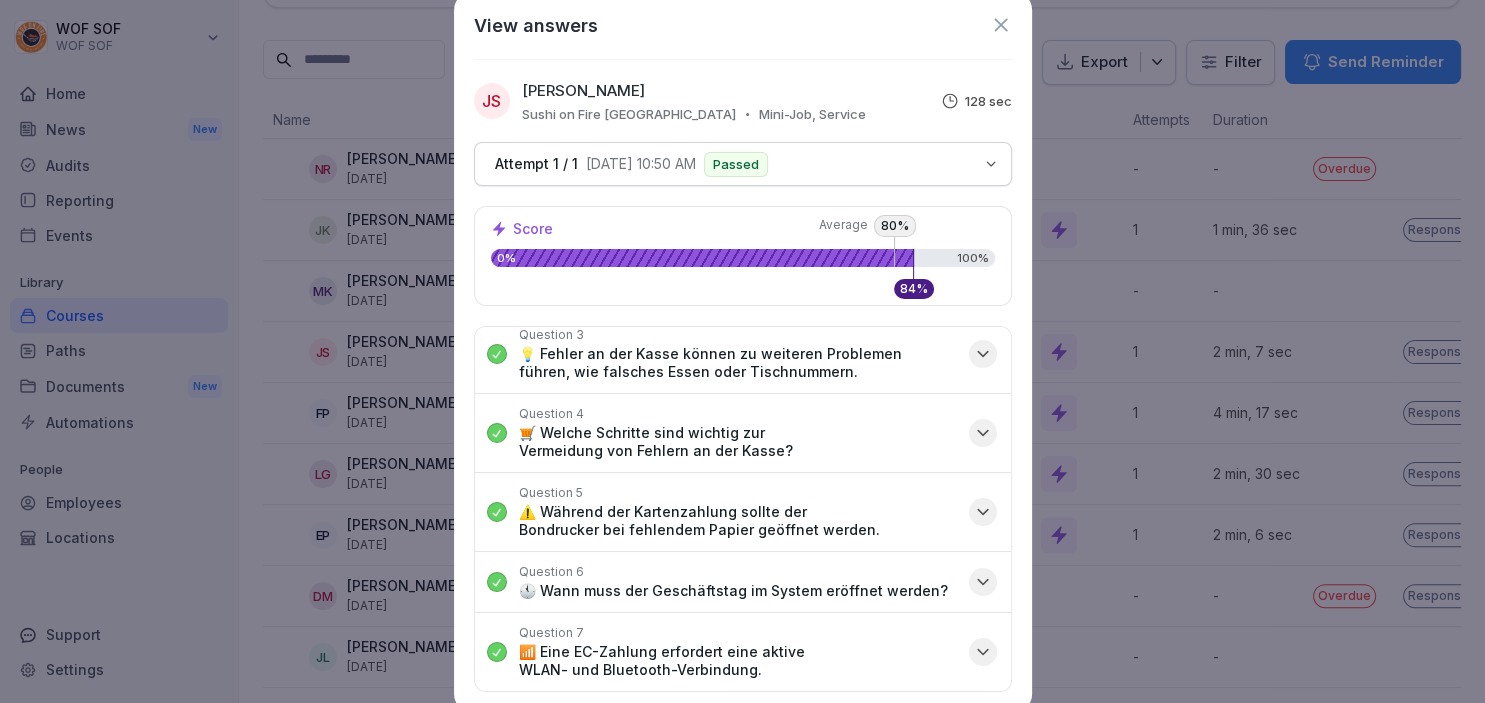 scroll, scrollTop: 97, scrollLeft: 0, axis: vertical 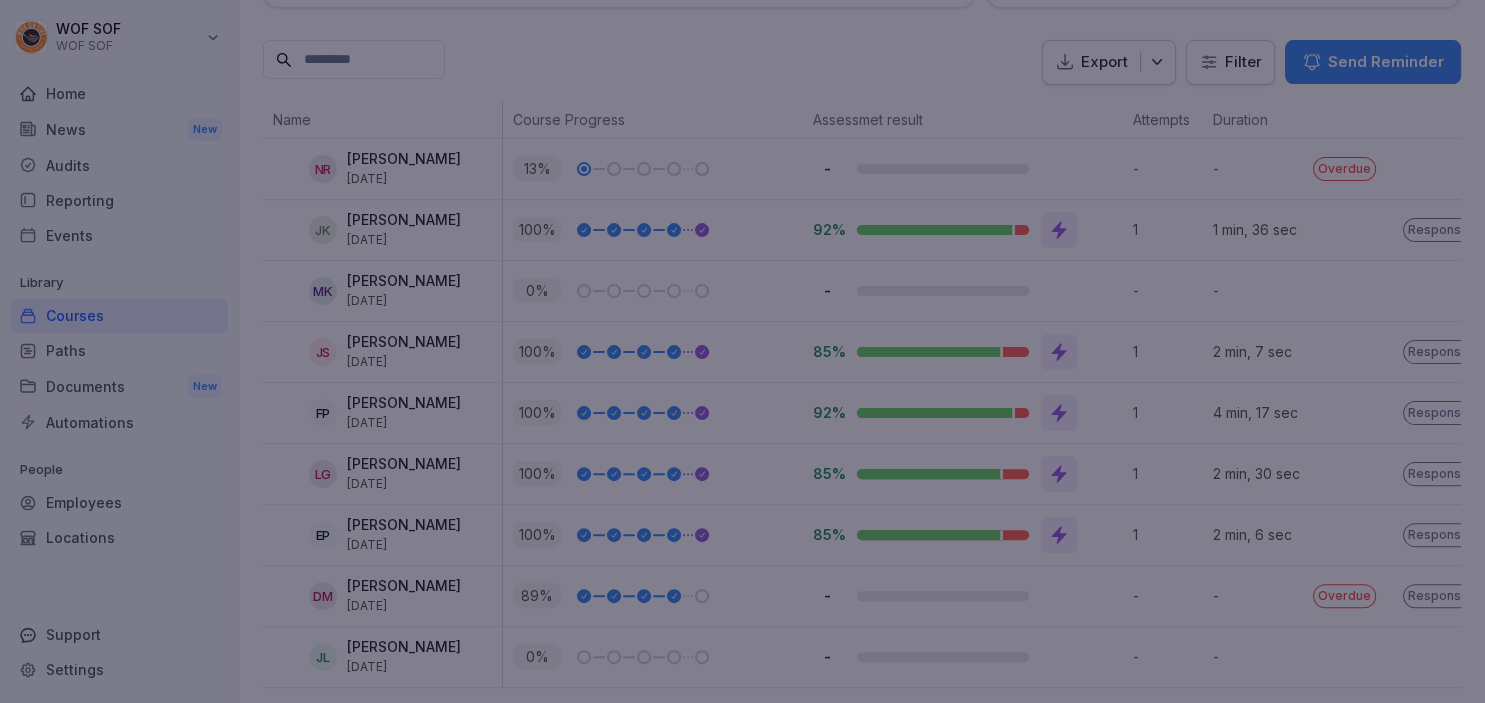 click at bounding box center [742, 351] 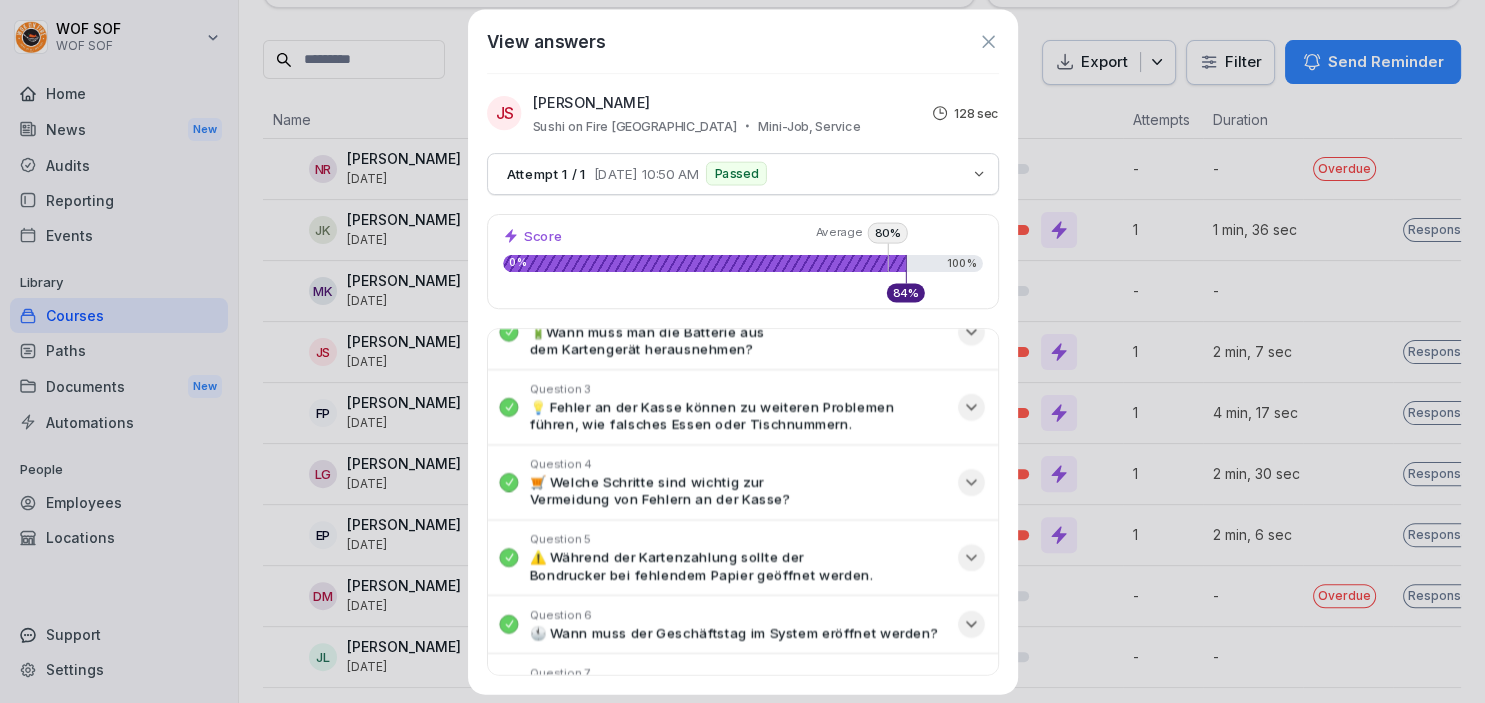scroll, scrollTop: 464, scrollLeft: 0, axis: vertical 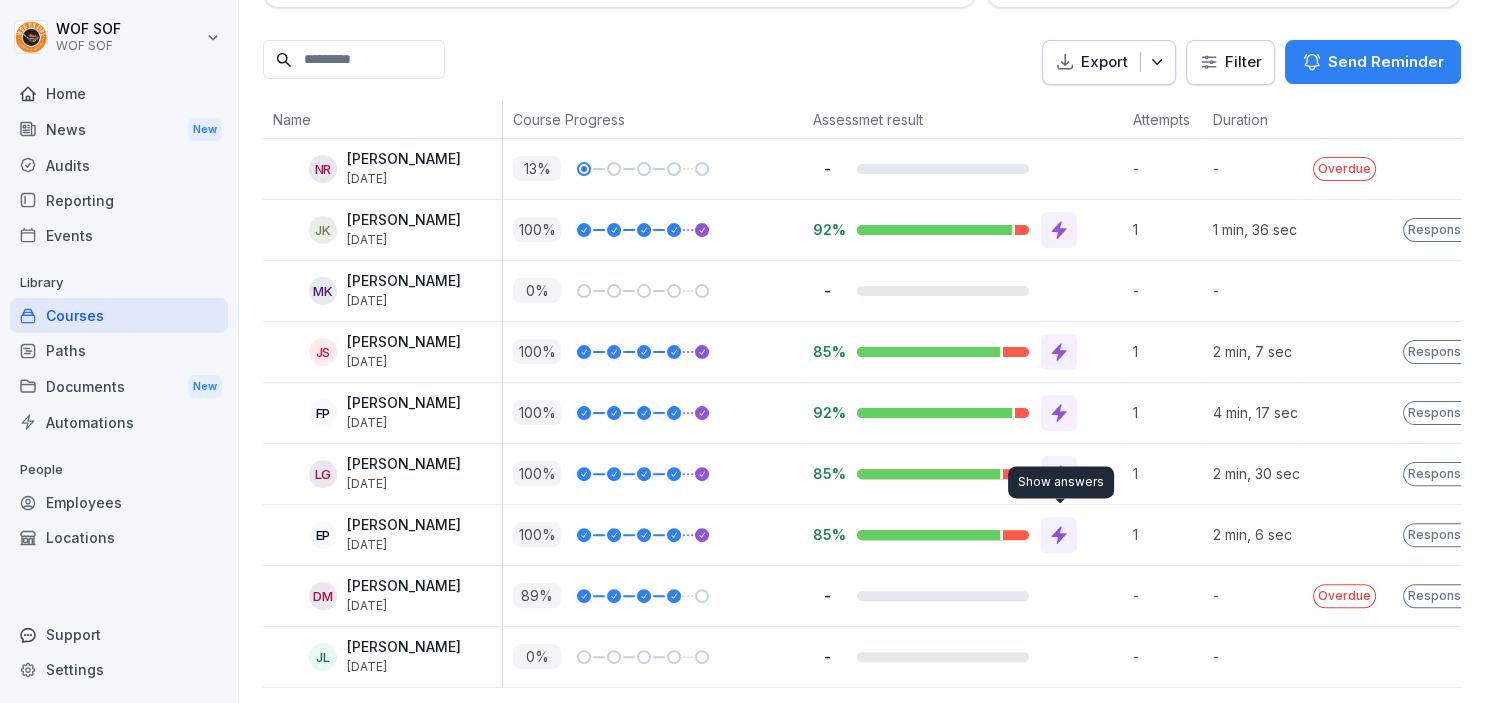 click 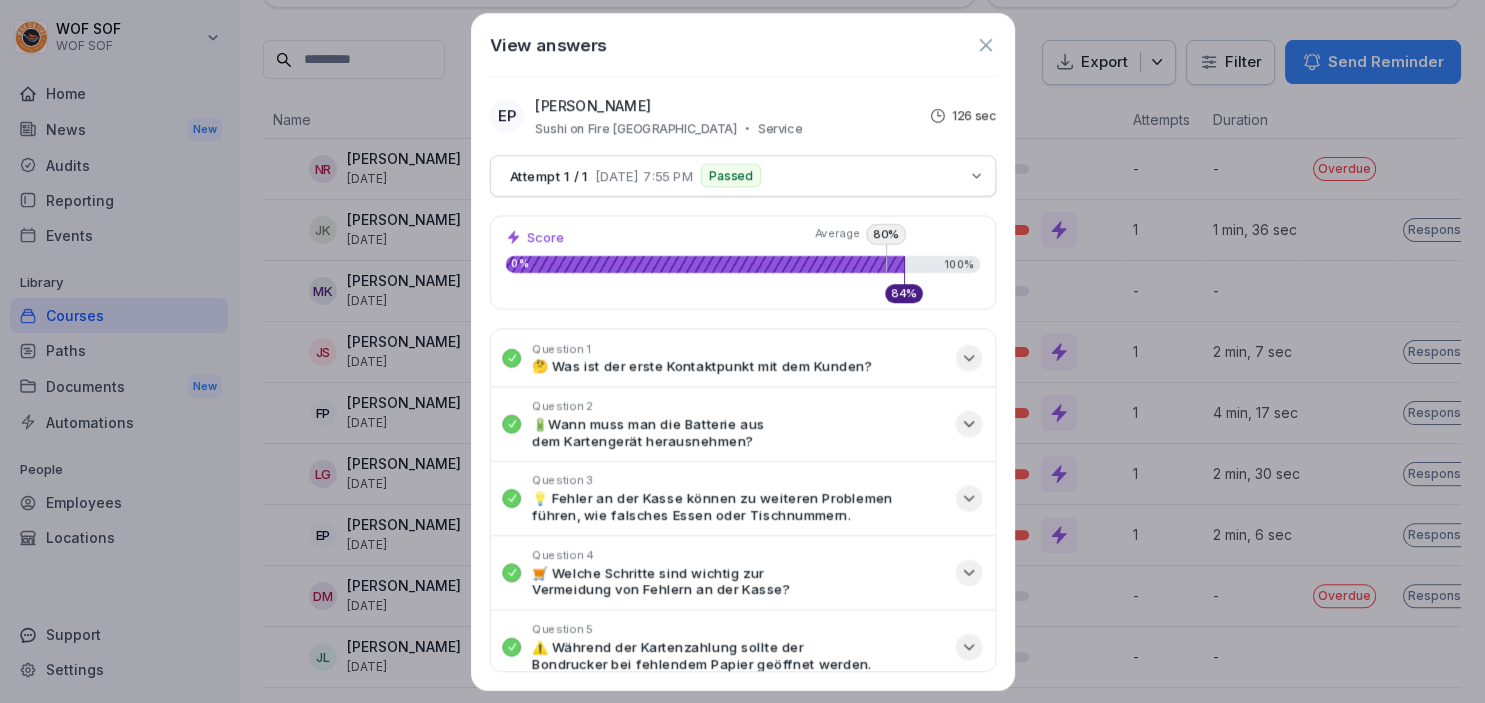 scroll, scrollTop: 464, scrollLeft: 0, axis: vertical 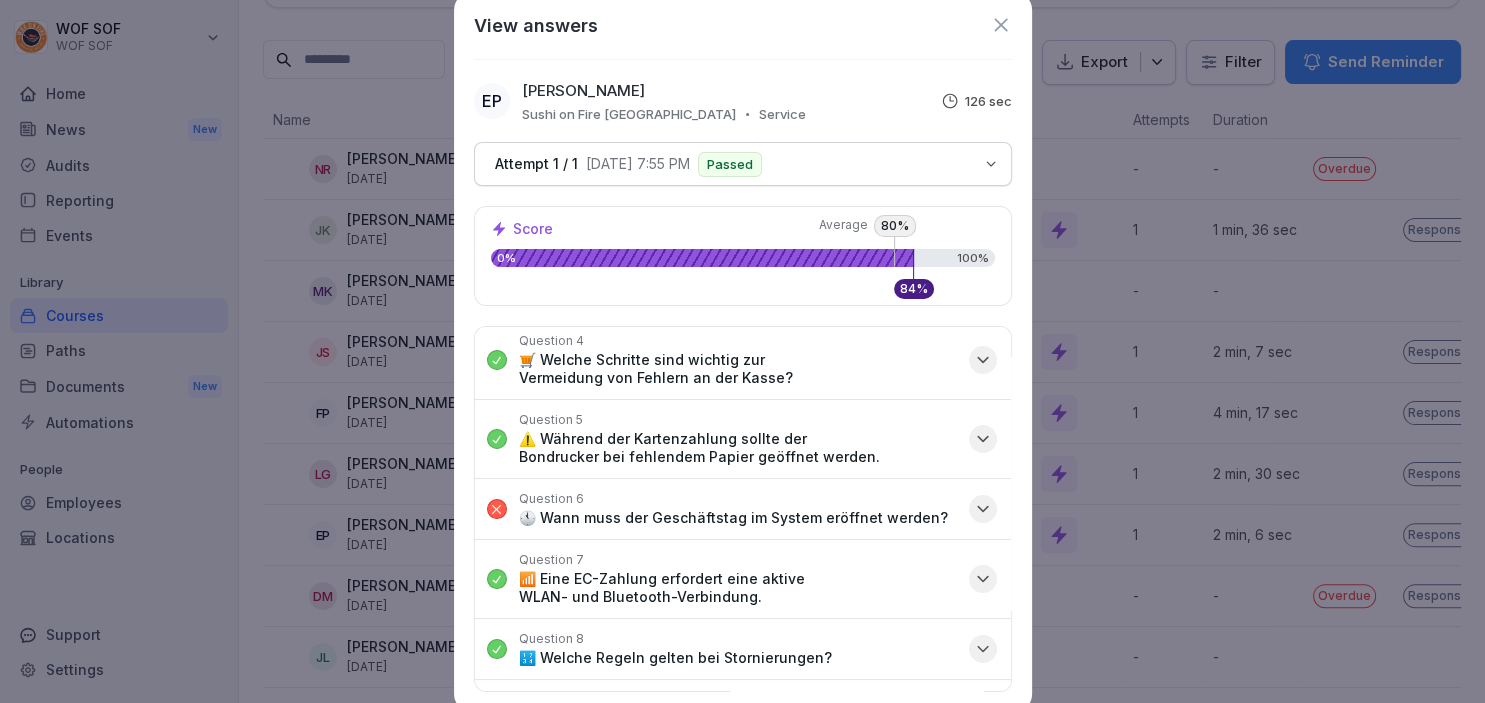 click on "🕚 Wann muss der Geschäftstag im System eröffnet werden?" at bounding box center [733, 518] 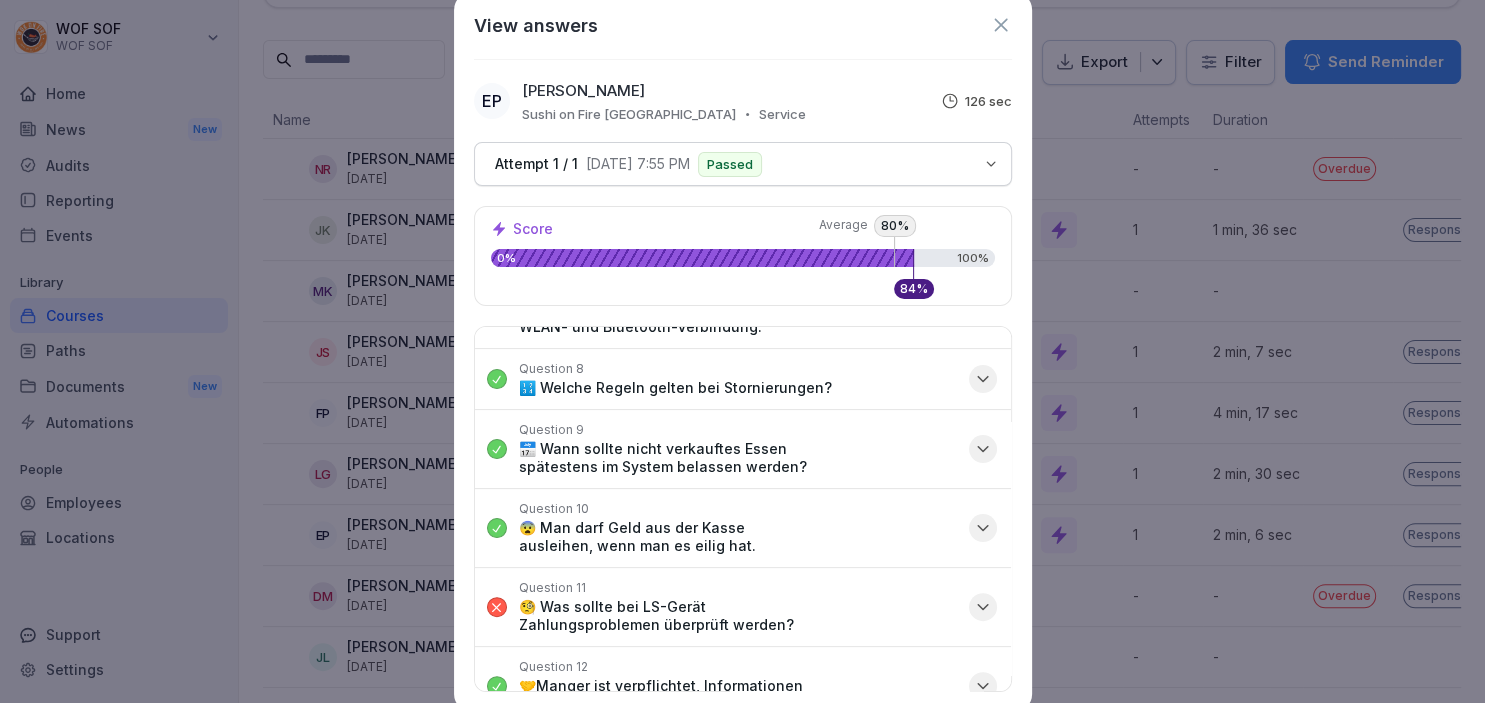 scroll, scrollTop: 758, scrollLeft: 0, axis: vertical 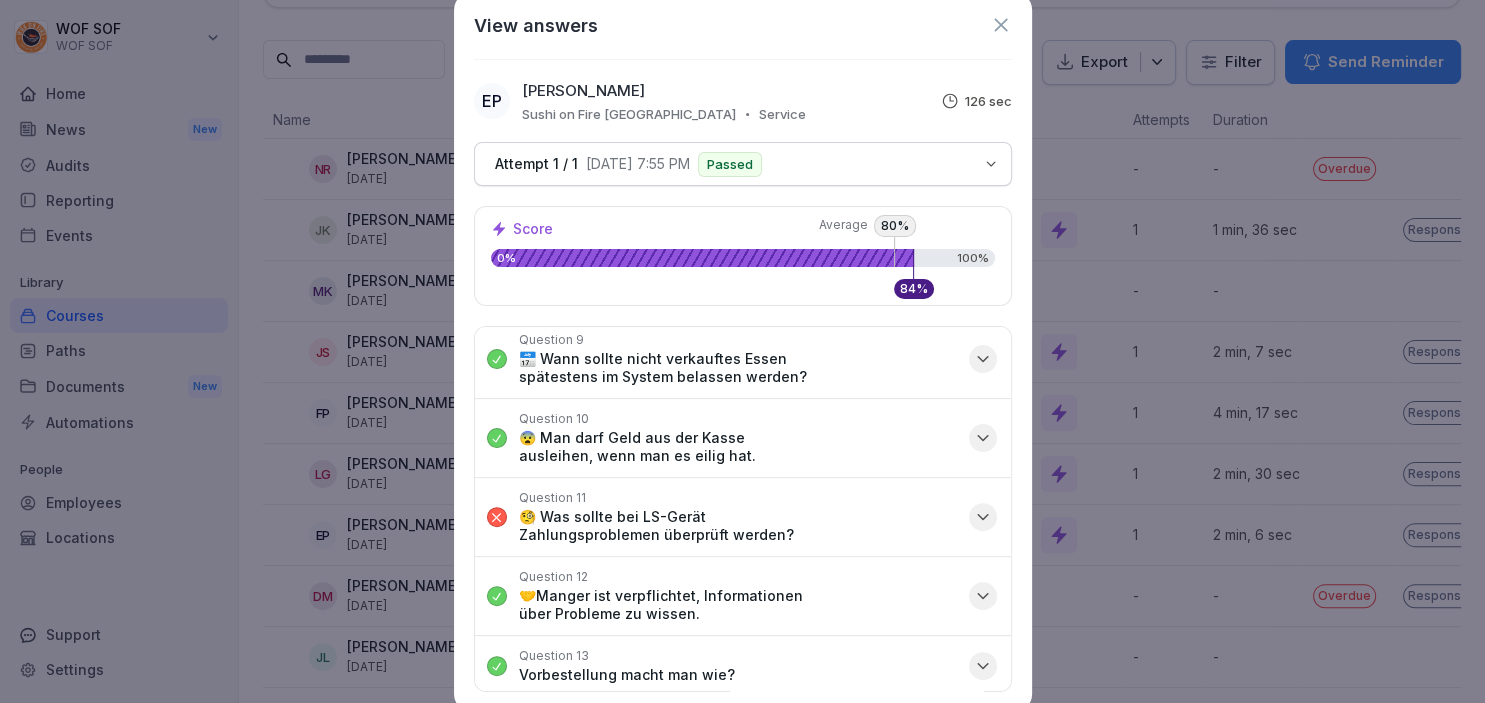 click on "🧐 Was sollte bei LS-Gerät Zahlungsproblemen überprüft werden?" at bounding box center [738, 526] 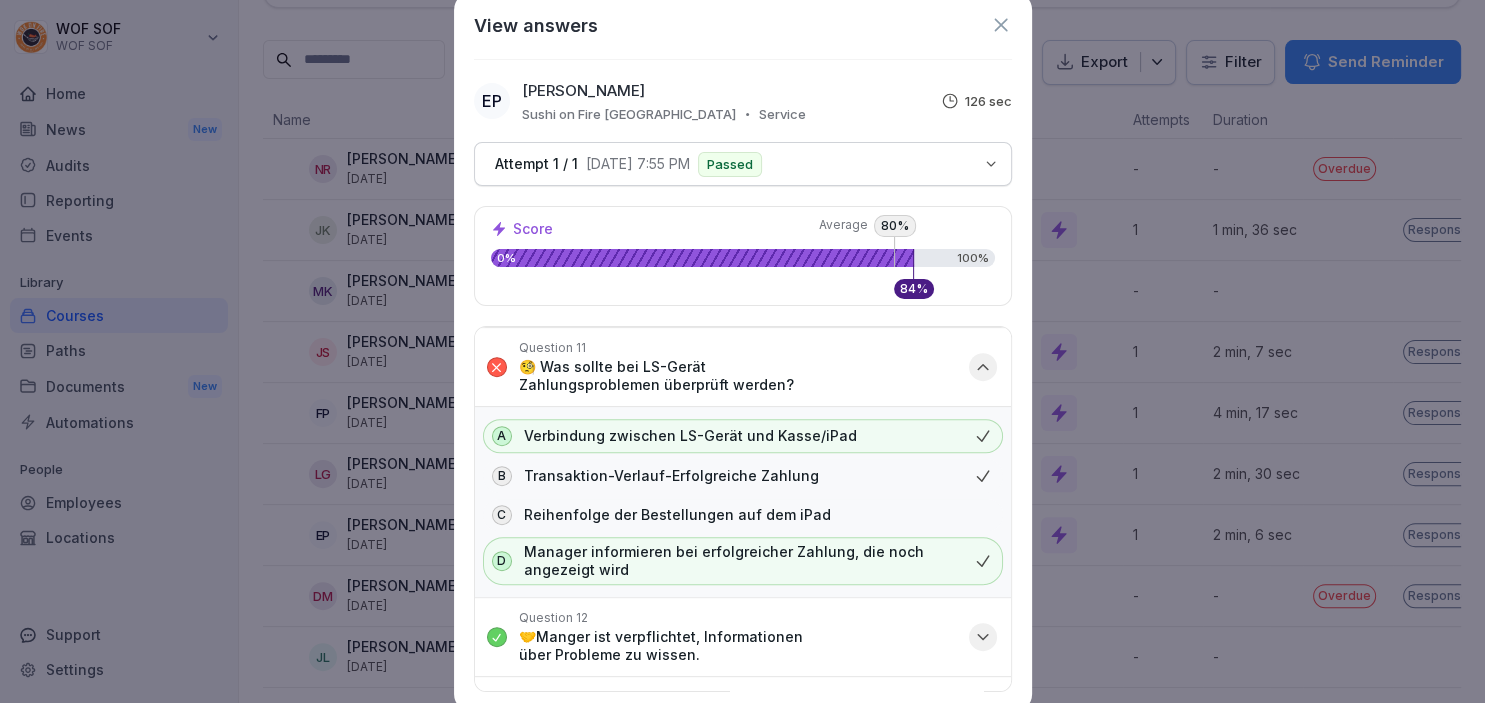 scroll, scrollTop: 947, scrollLeft: 0, axis: vertical 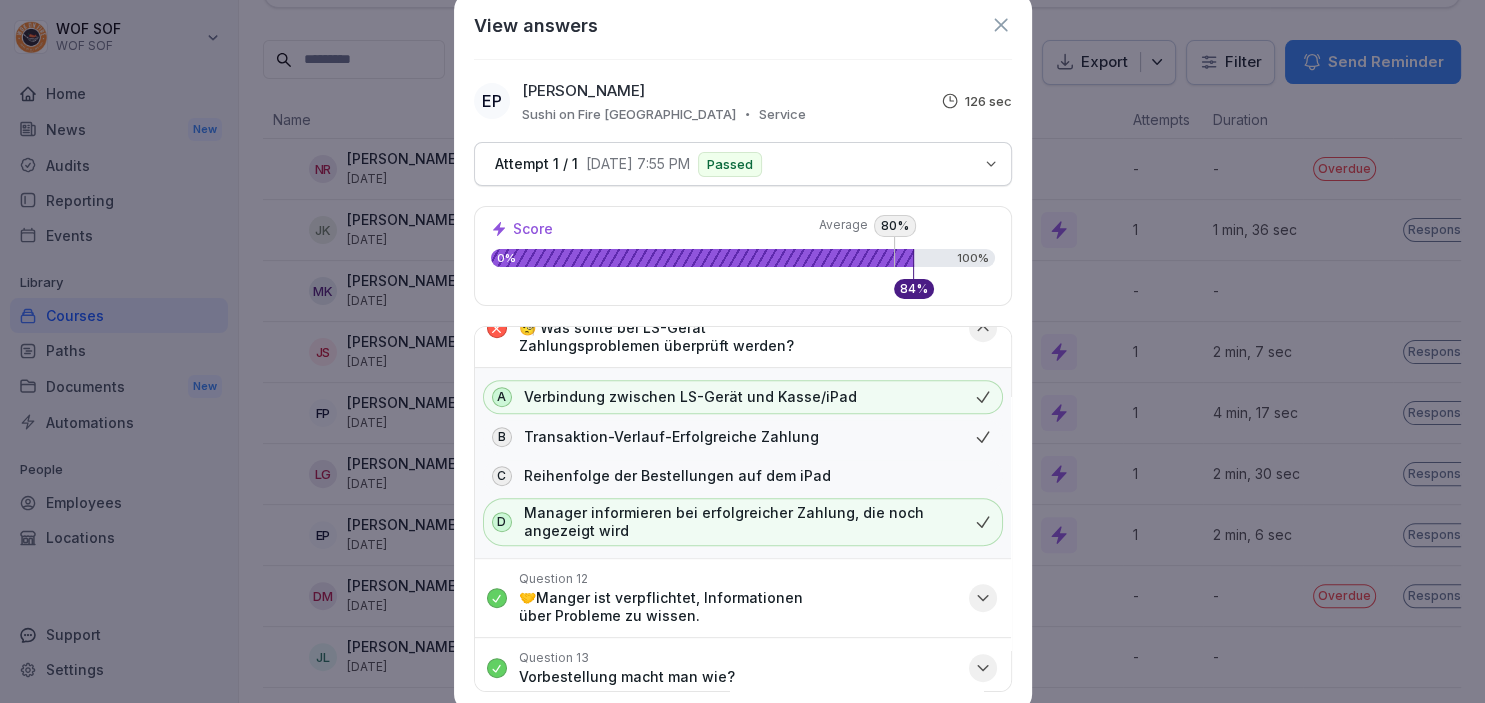 click 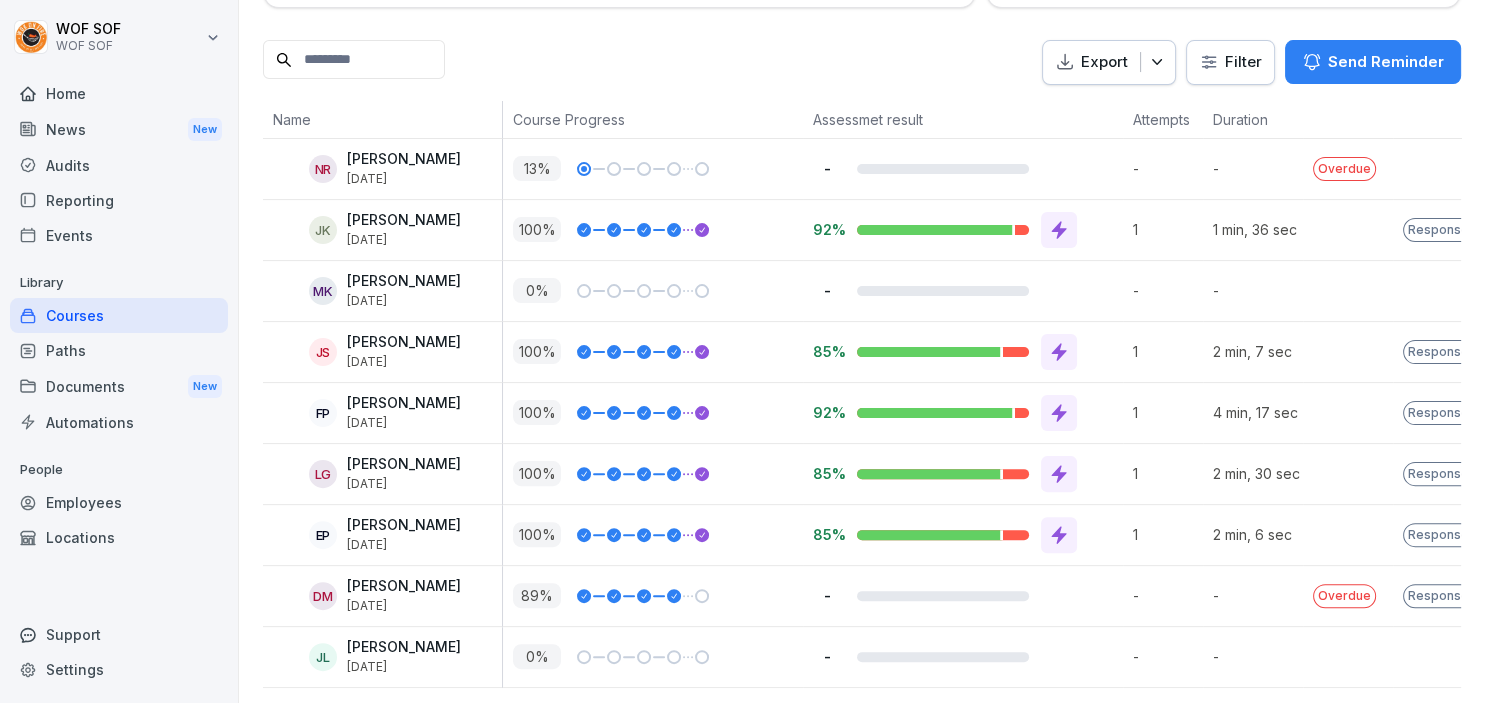scroll, scrollTop: 146, scrollLeft: 0, axis: vertical 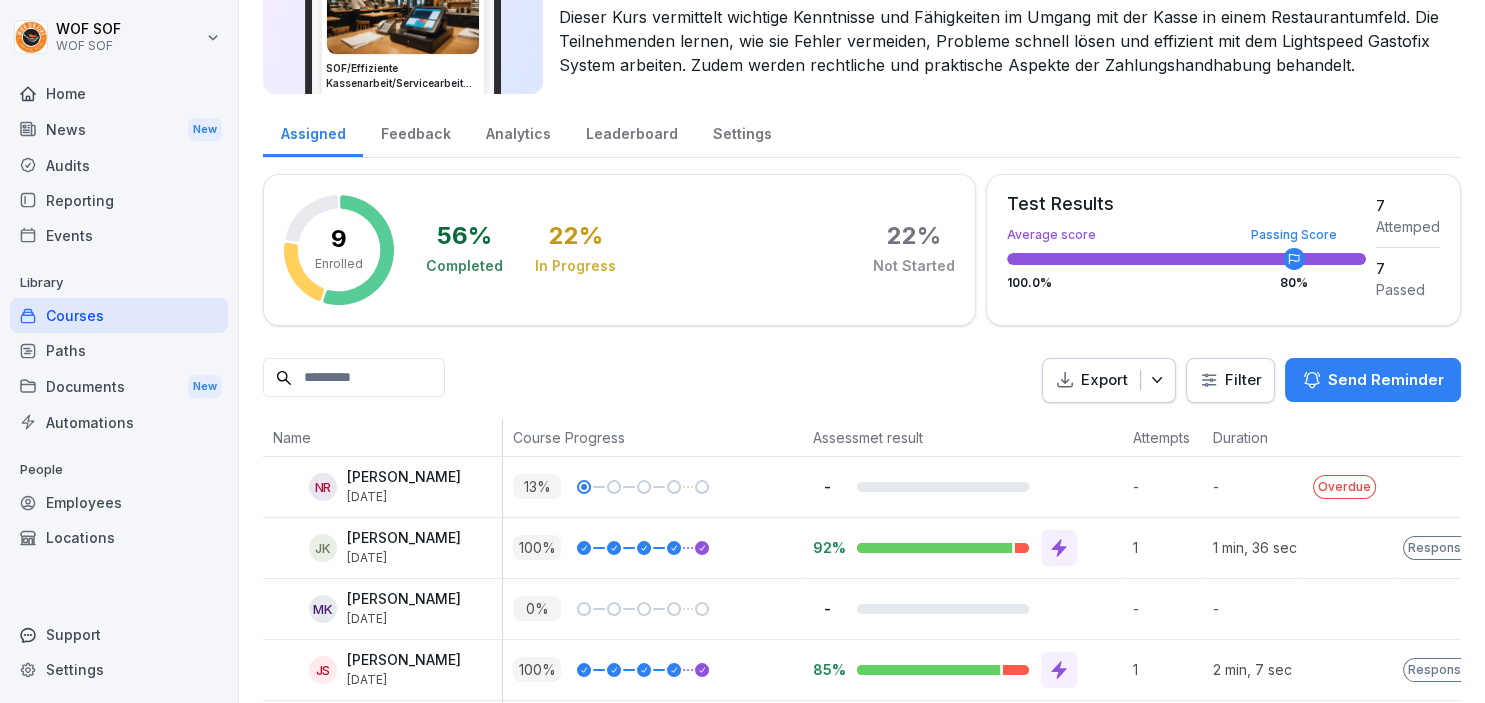 click on "Courses" at bounding box center [119, 315] 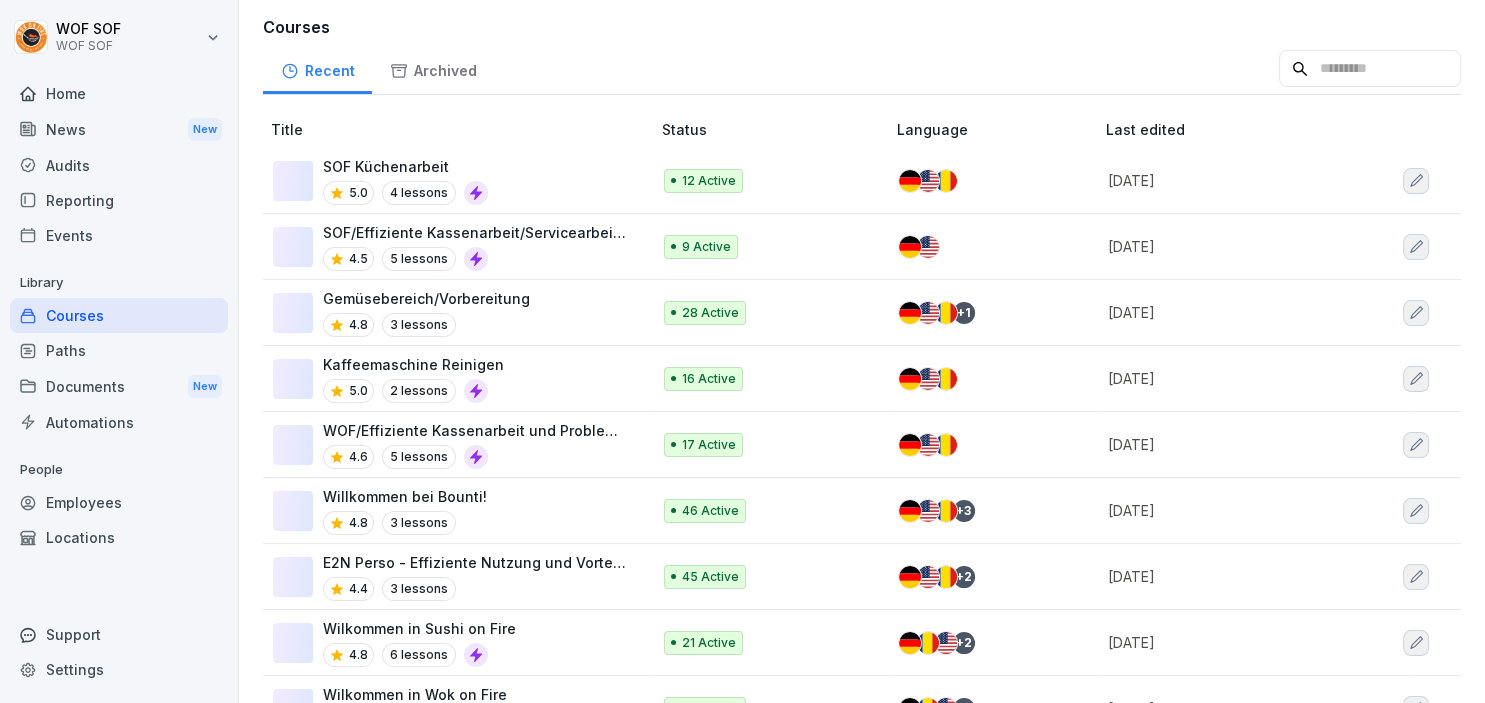 scroll, scrollTop: 0, scrollLeft: 0, axis: both 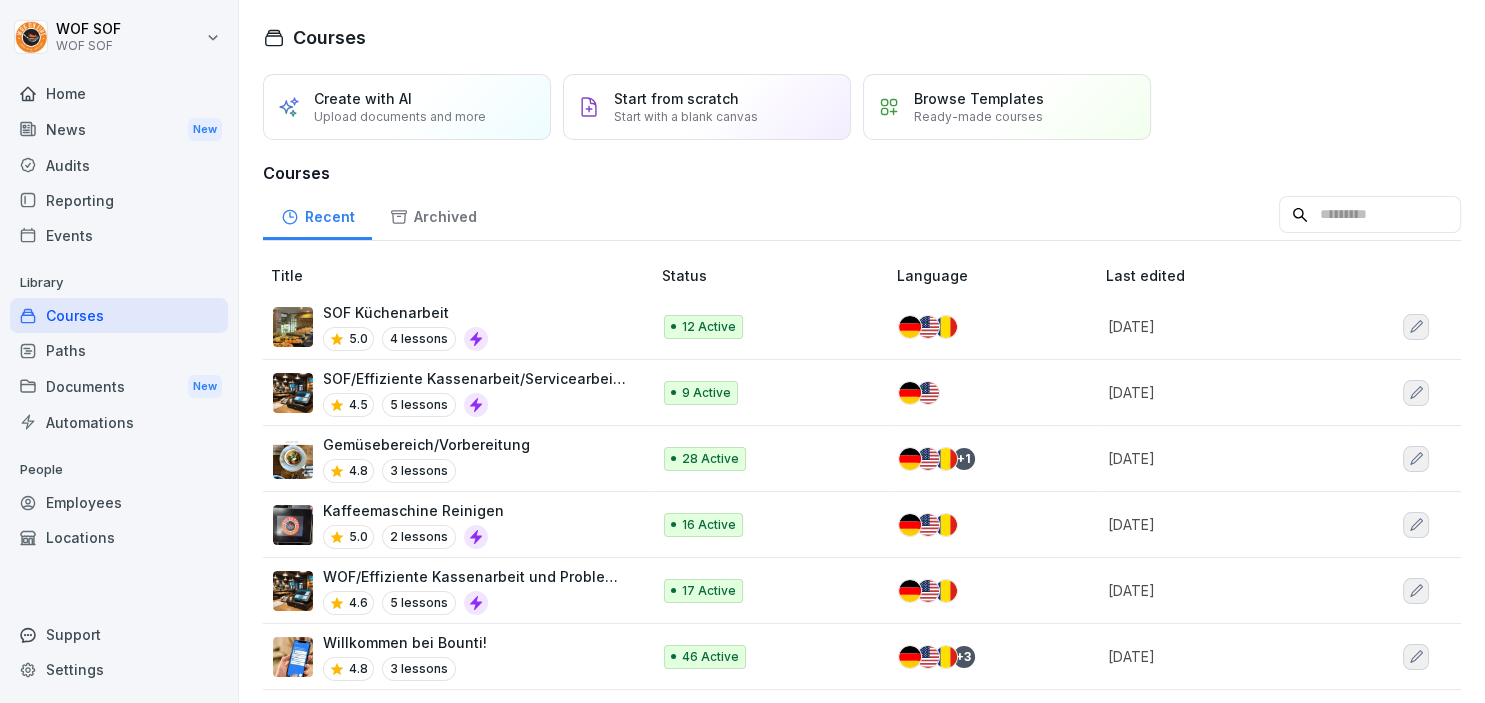 click on "Gemüsebereich/Vorbereitung 4.8 3 lessons" at bounding box center (458, 459) 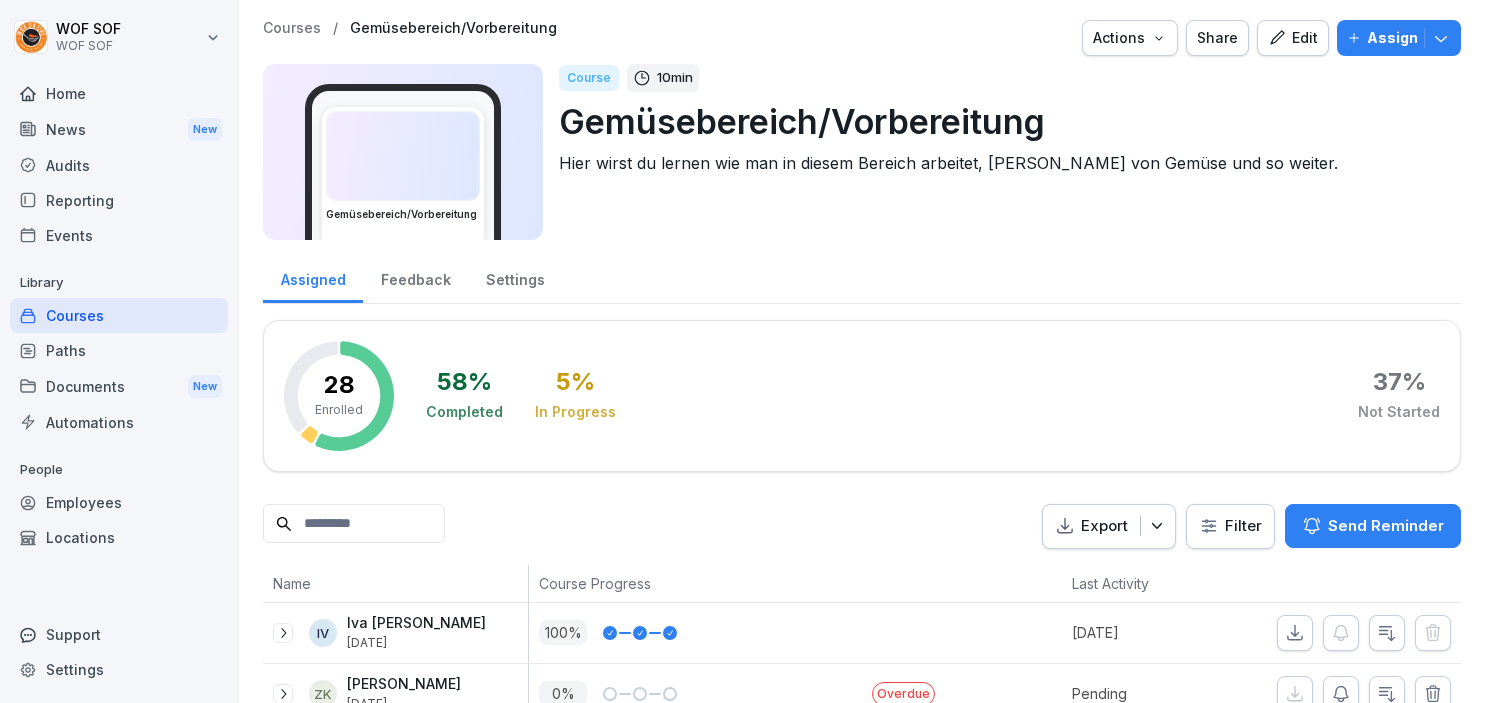 scroll, scrollTop: 0, scrollLeft: 0, axis: both 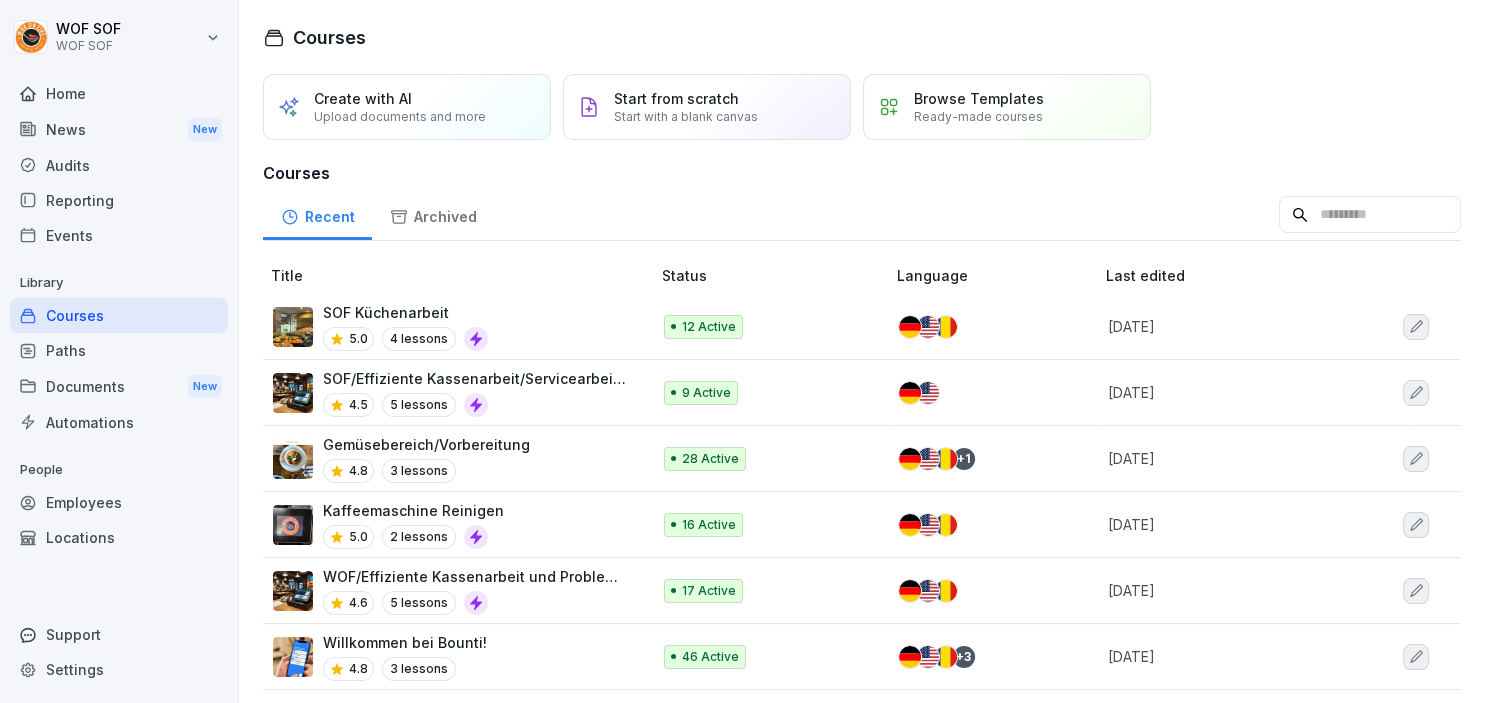 click on "SOF/Effiziente Kassenarbeit/Servicearbeit und Problemlösungen 4.5 5 lessons" at bounding box center [476, 392] 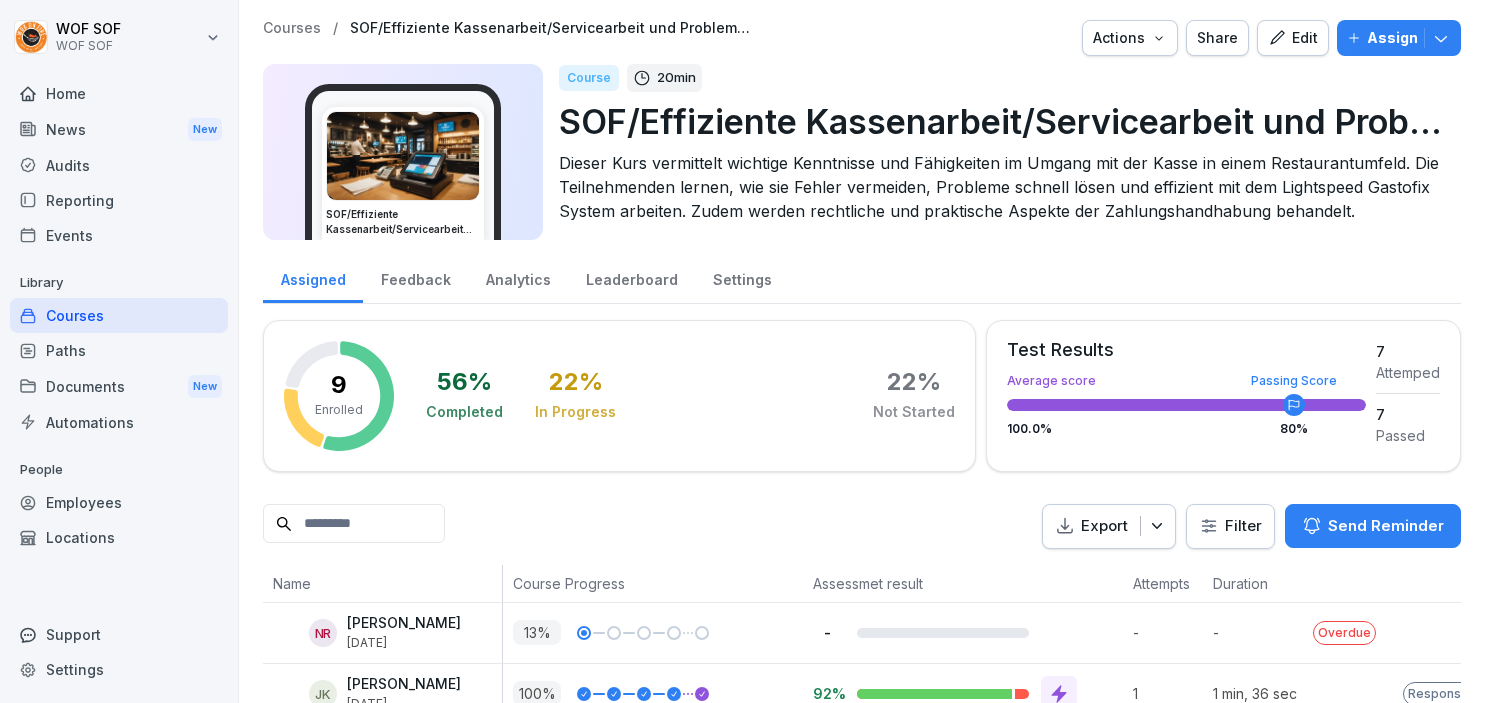 scroll, scrollTop: 0, scrollLeft: 0, axis: both 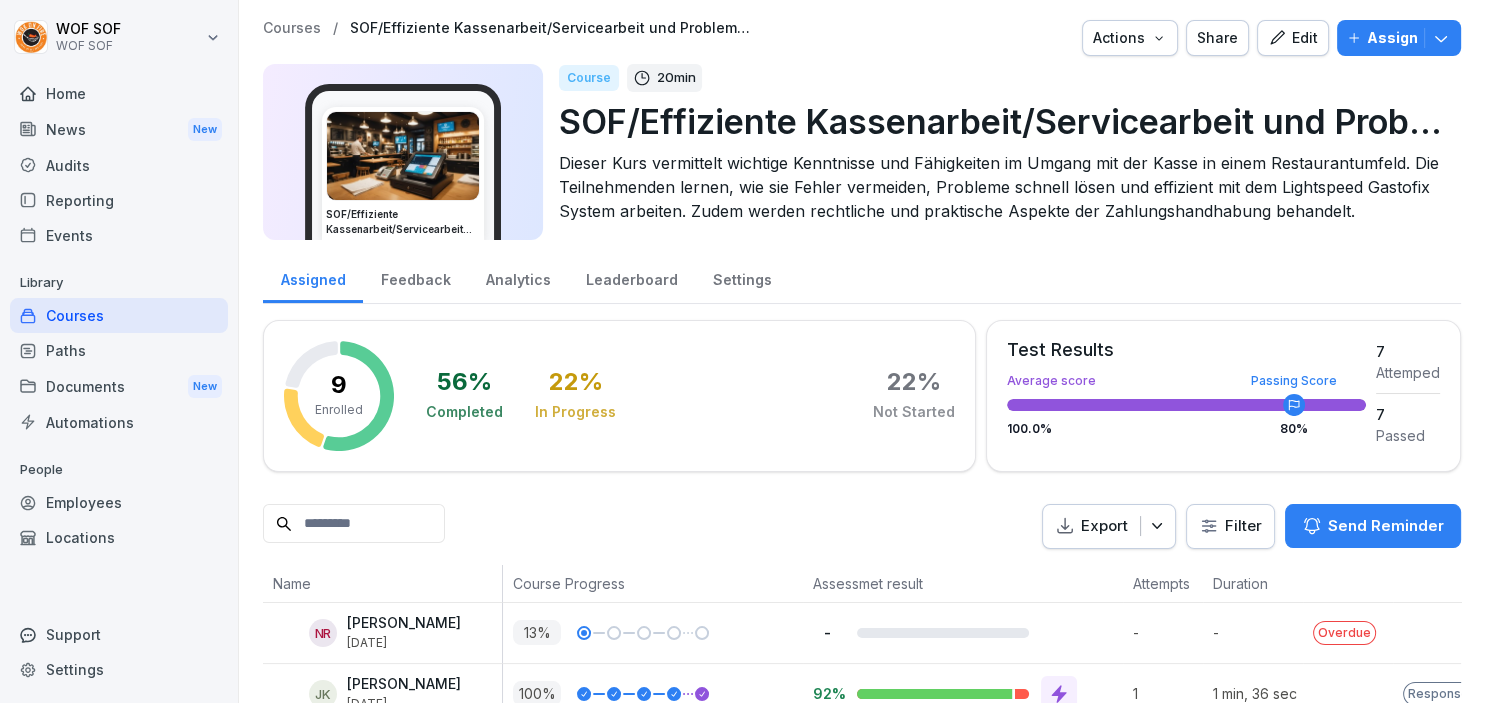 click on "Edit" at bounding box center [1293, 38] 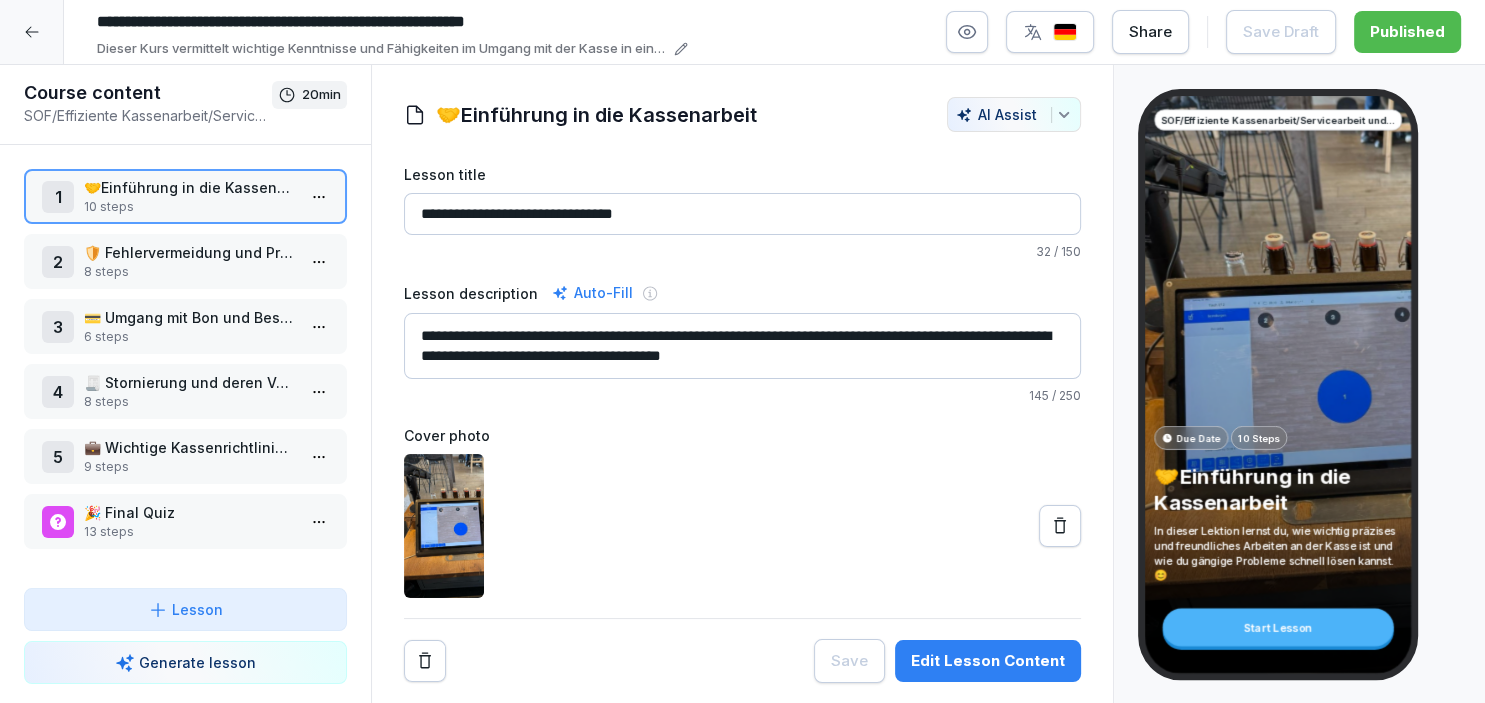 click on "**********" at bounding box center (742, 351) 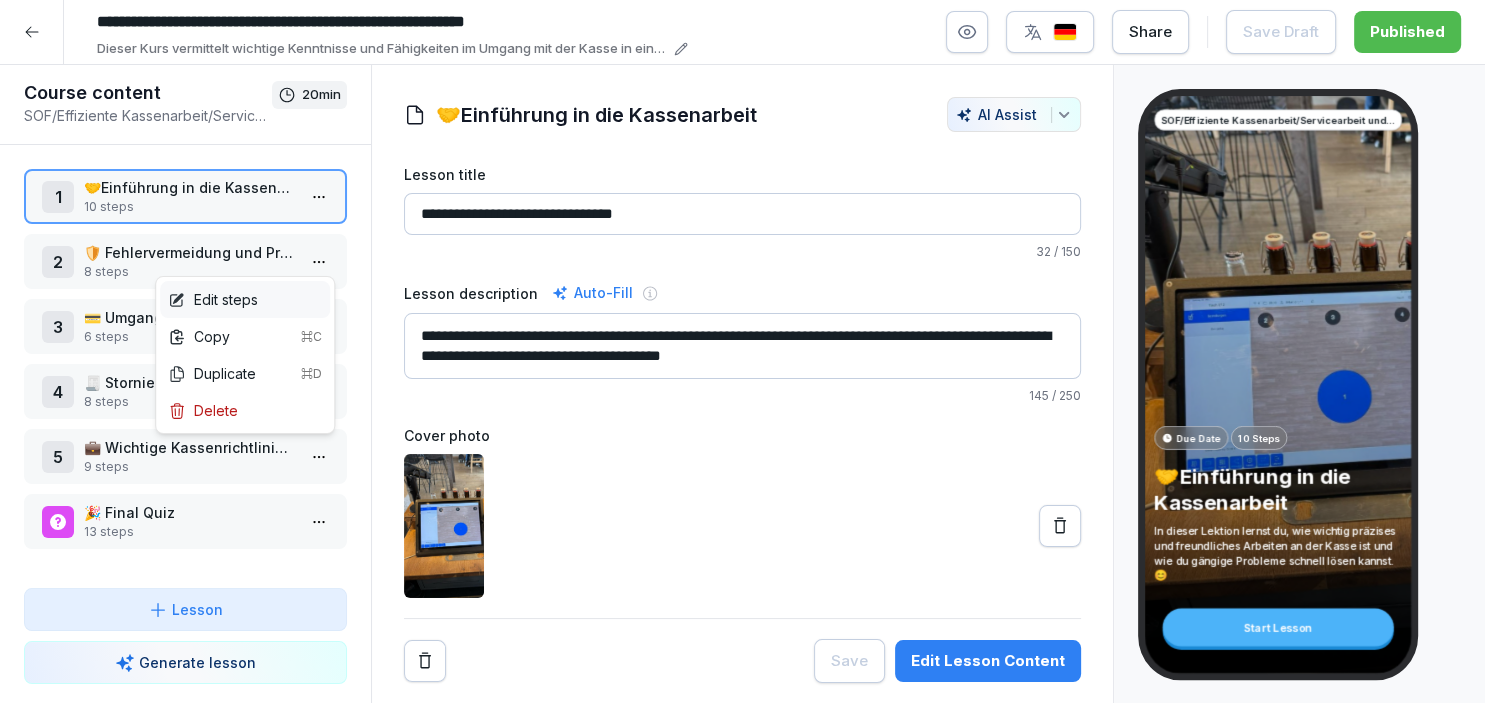 click on "Edit steps" at bounding box center (245, 299) 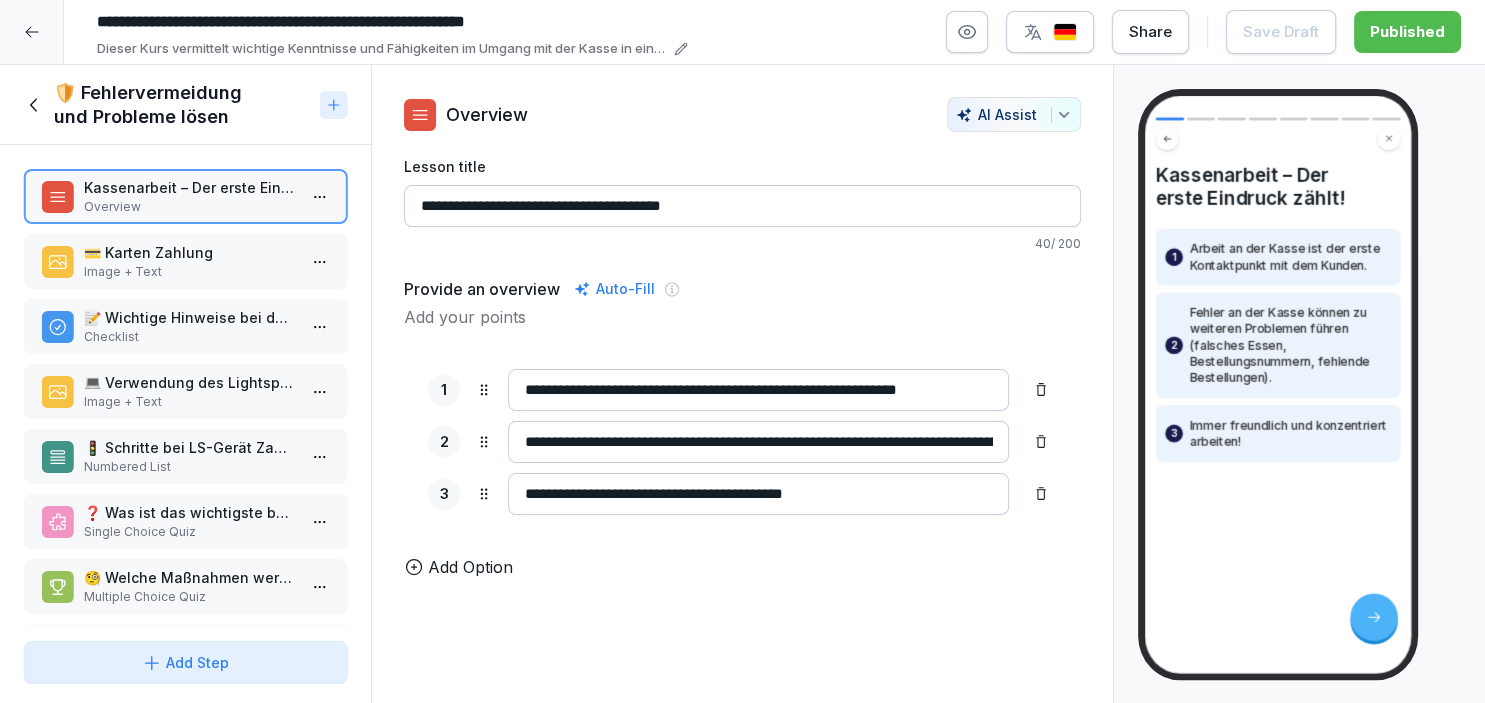 click on "💳 Karten Zahlung" at bounding box center (189, 252) 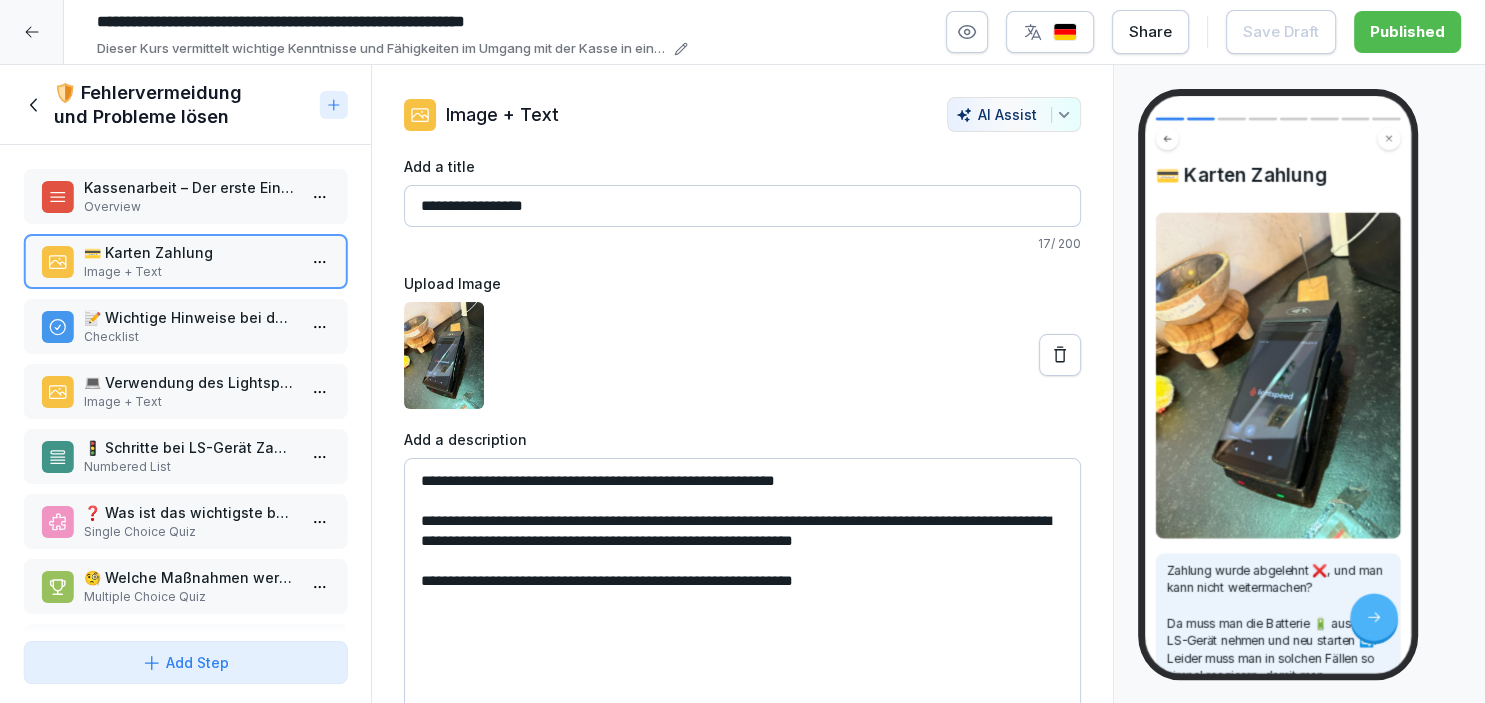 click 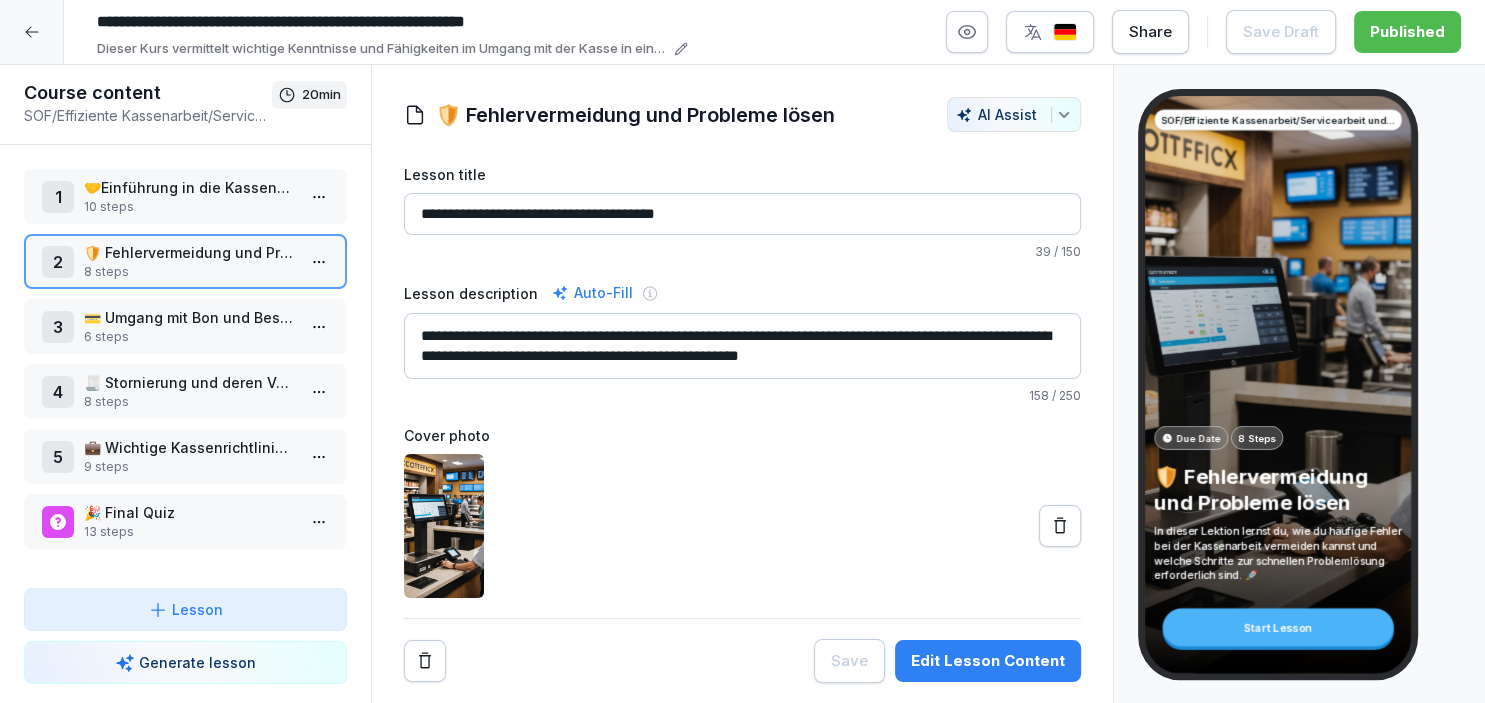 click on "10 steps" at bounding box center [189, 207] 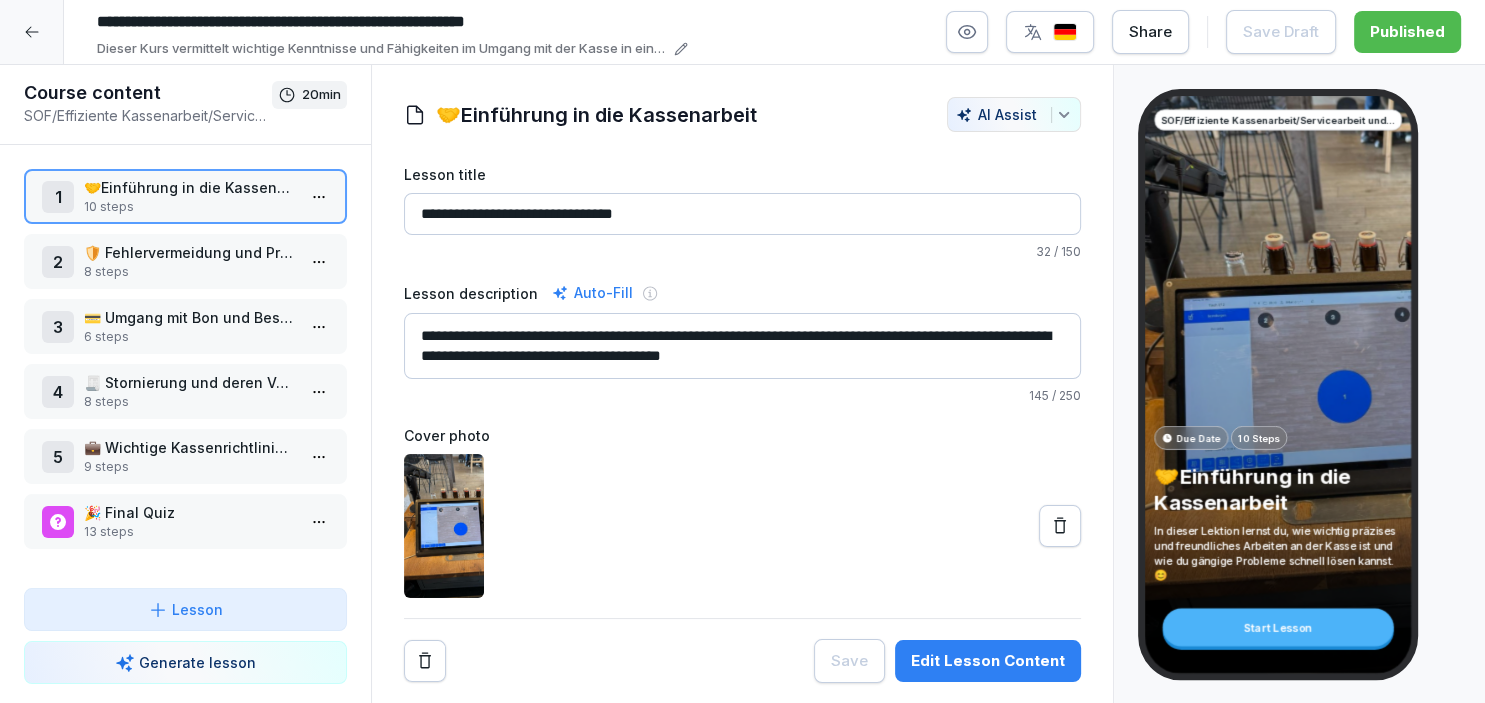click on "3 💳 Umgang mit Bon und Bestellungen🏦 6 steps" at bounding box center [185, 326] 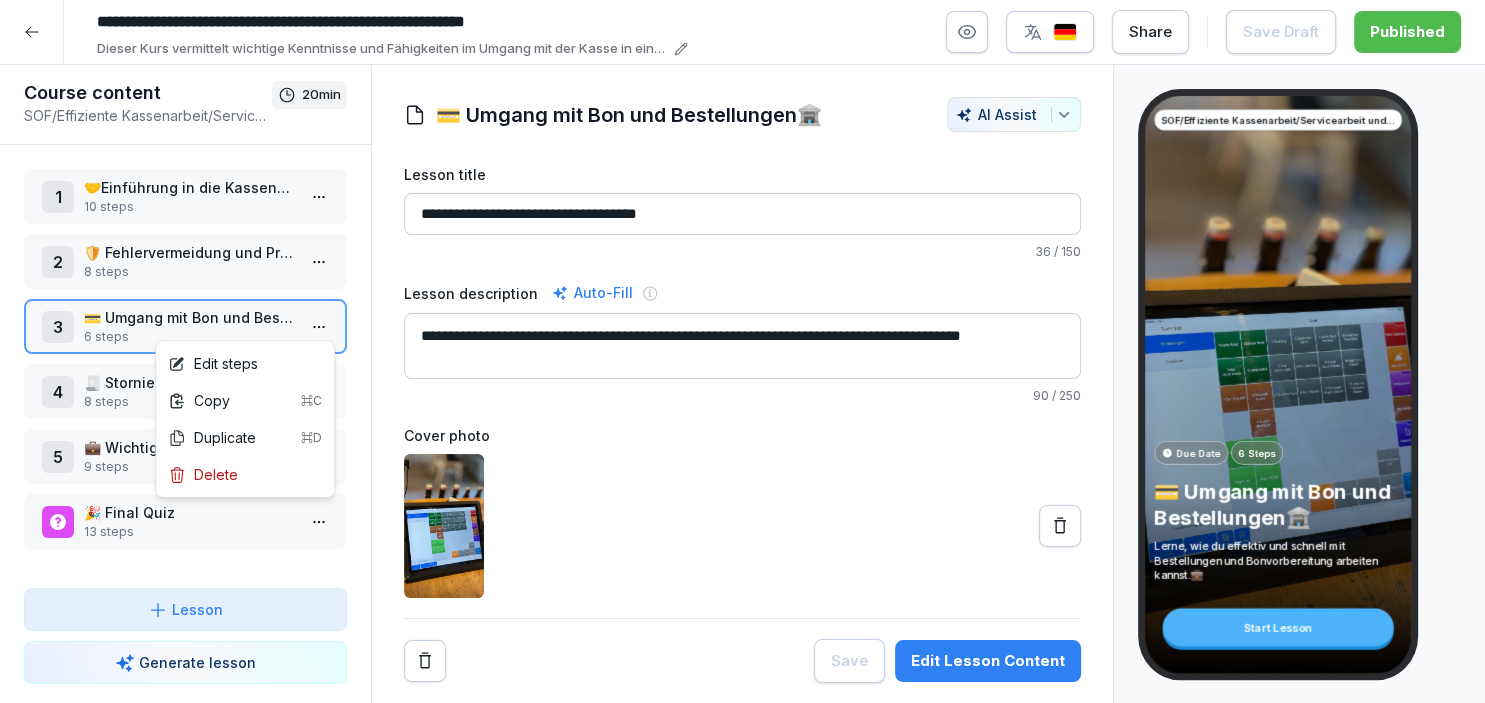 click on "**********" at bounding box center [742, 351] 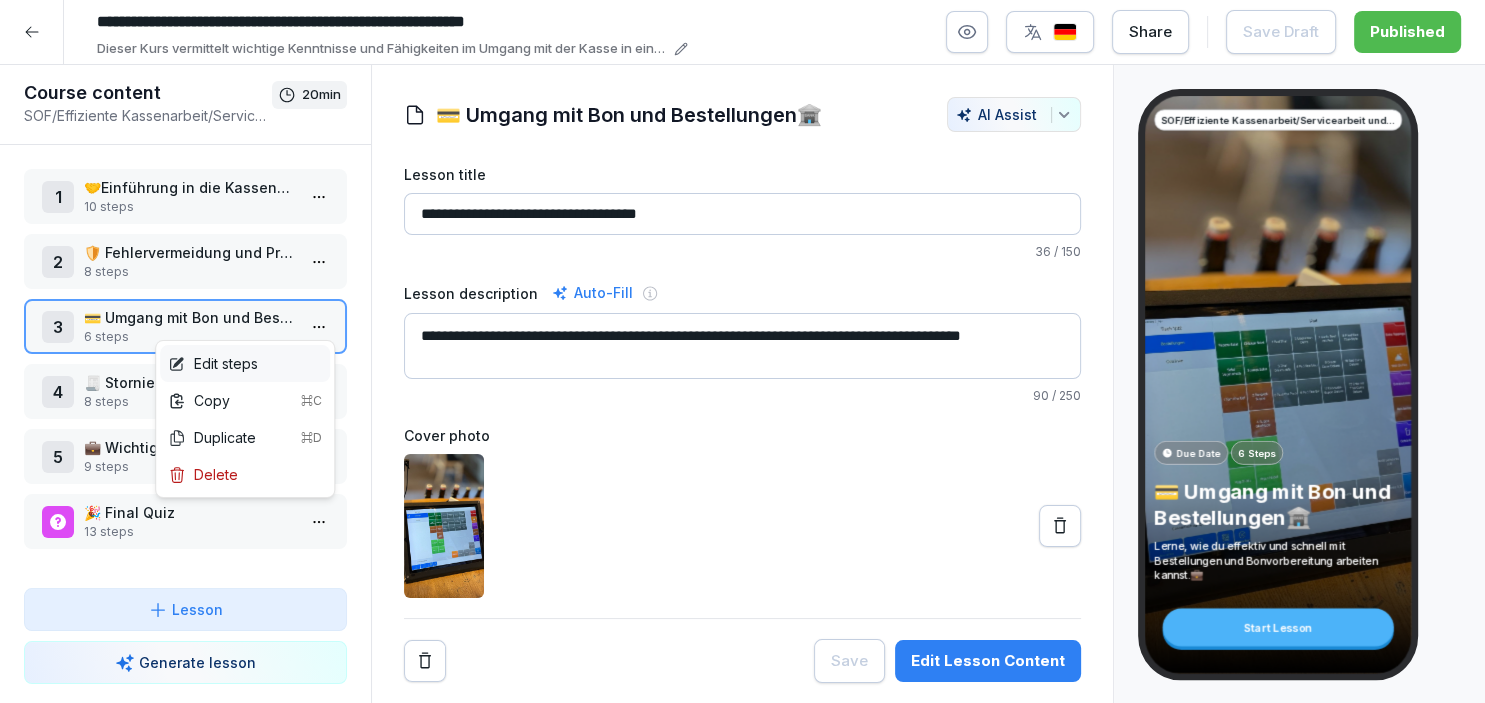 click on "Edit steps" at bounding box center [245, 363] 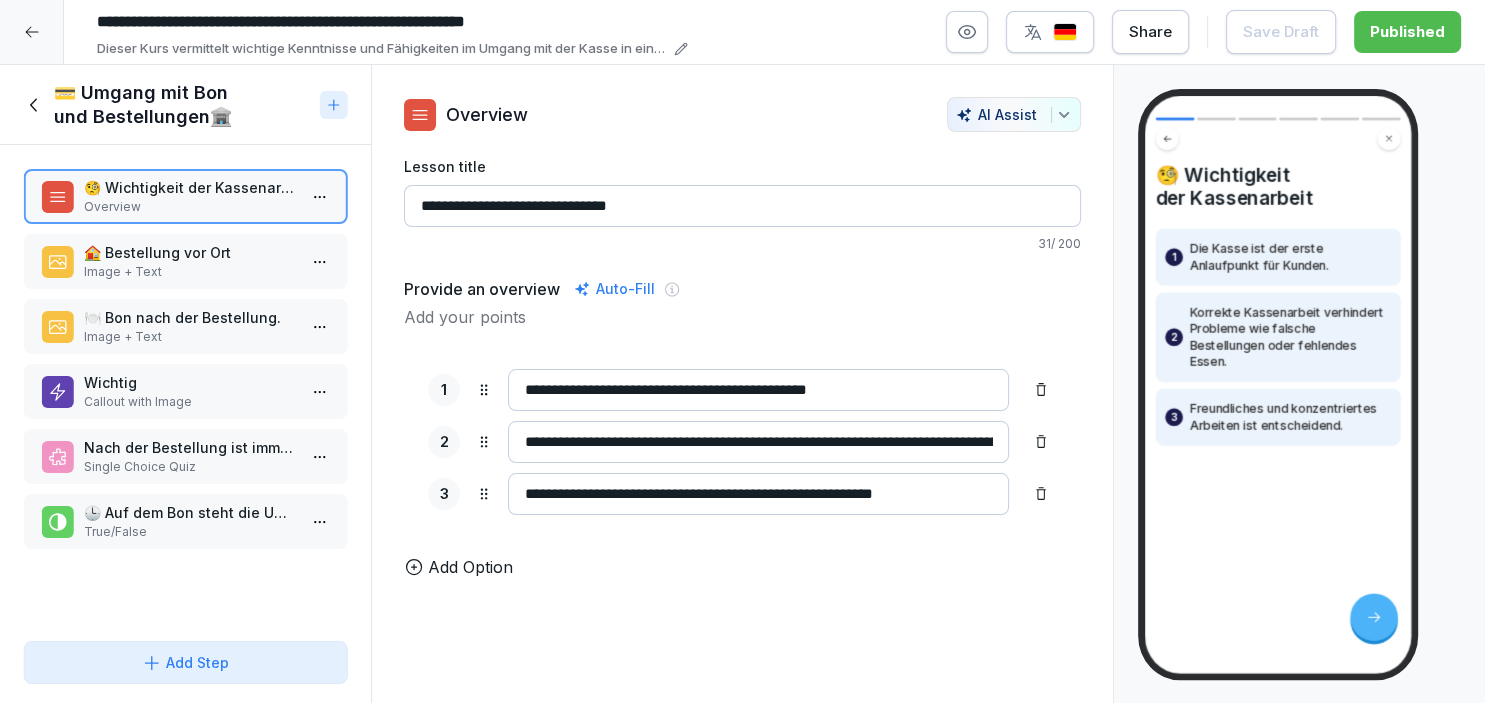click on "Image + Text" at bounding box center [189, 272] 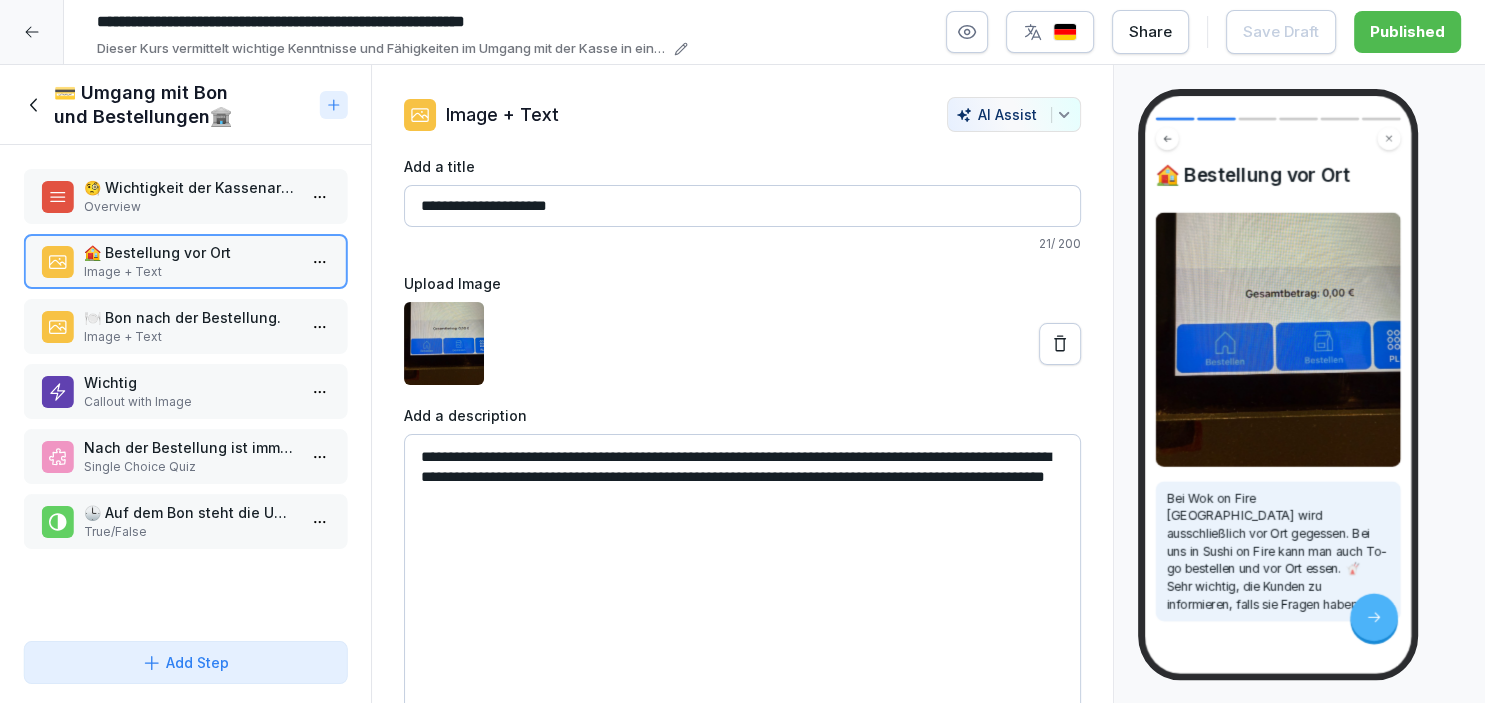 click on "🧐 Wichtigkeit der Kassenarbeit Overview" at bounding box center (185, 196) 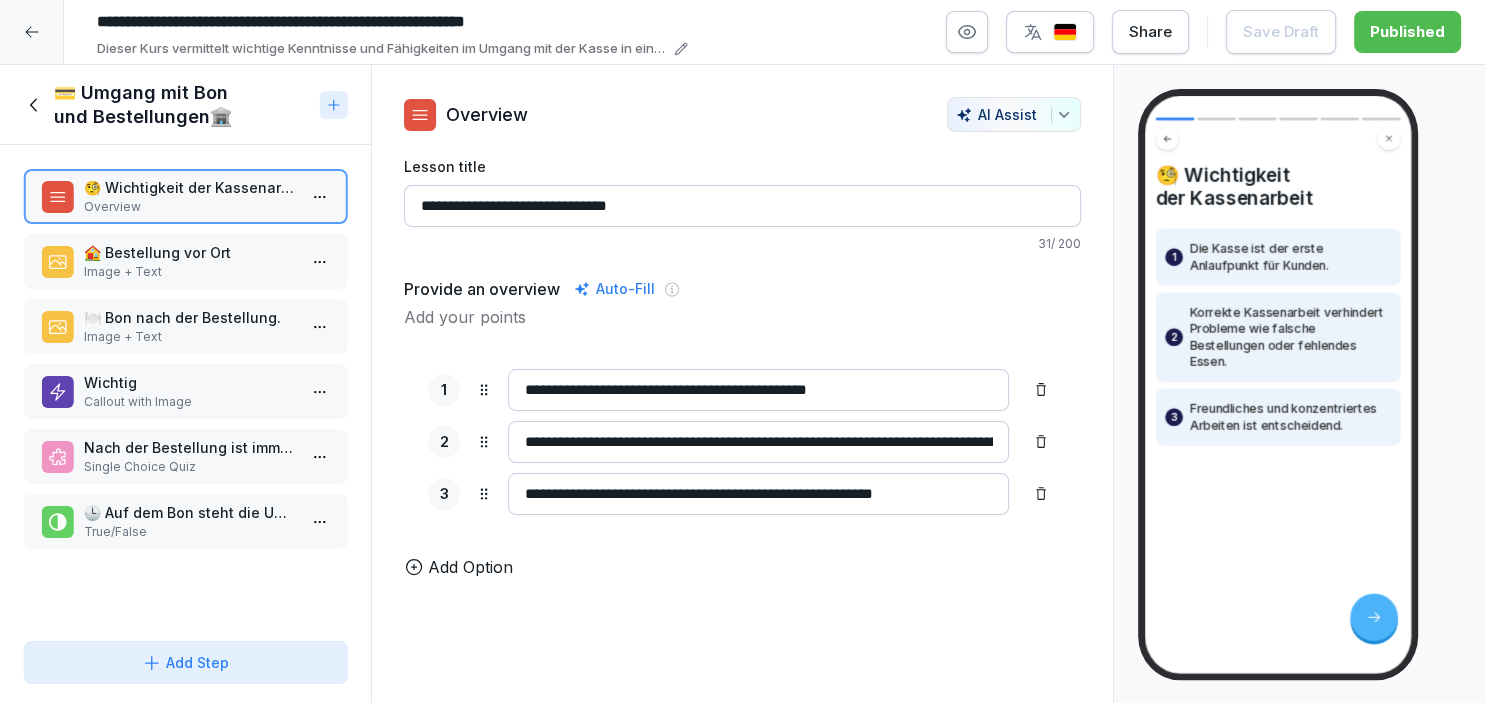 click on "🍽️ Bon nach der Bestellung." at bounding box center [189, 317] 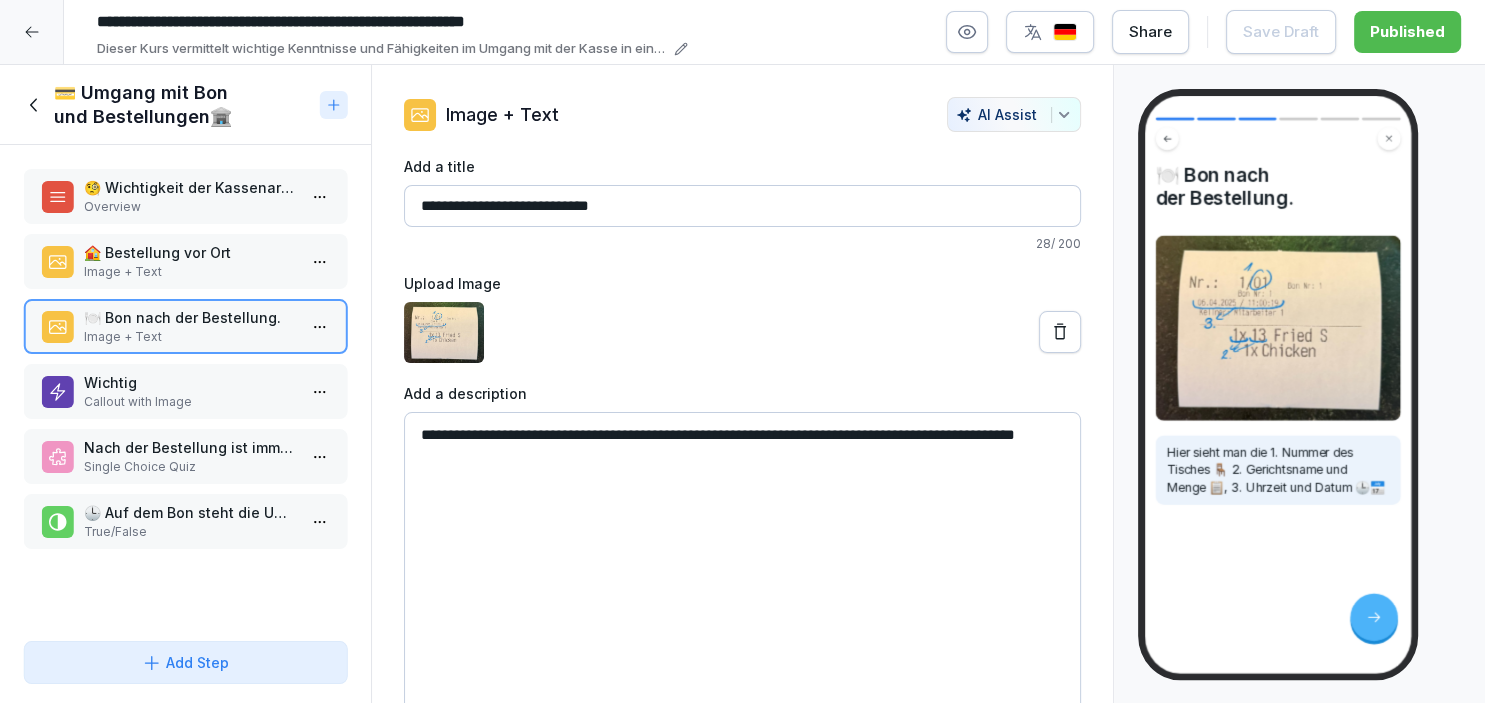 drag, startPoint x: 766, startPoint y: 429, endPoint x: 870, endPoint y: 436, distance: 104.23531 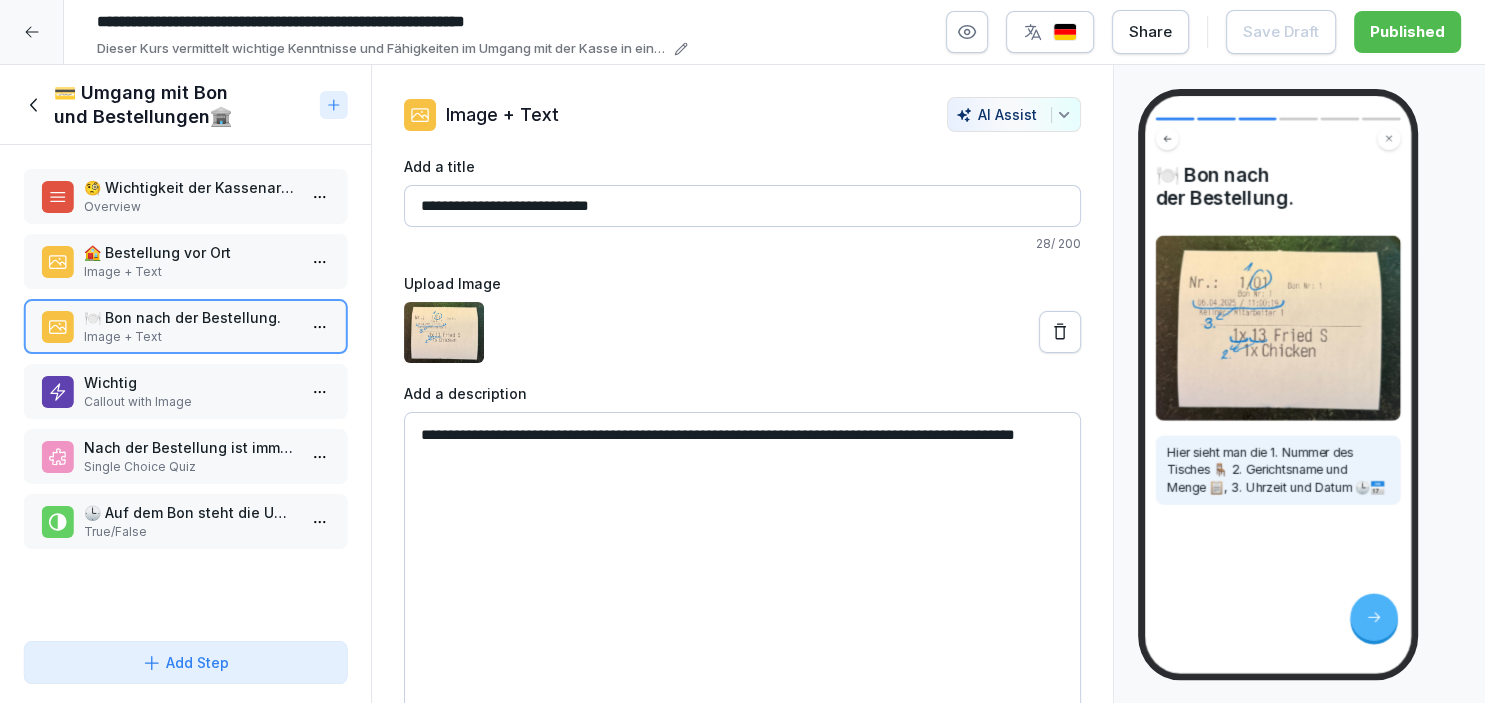 click on "**********" at bounding box center [742, 562] 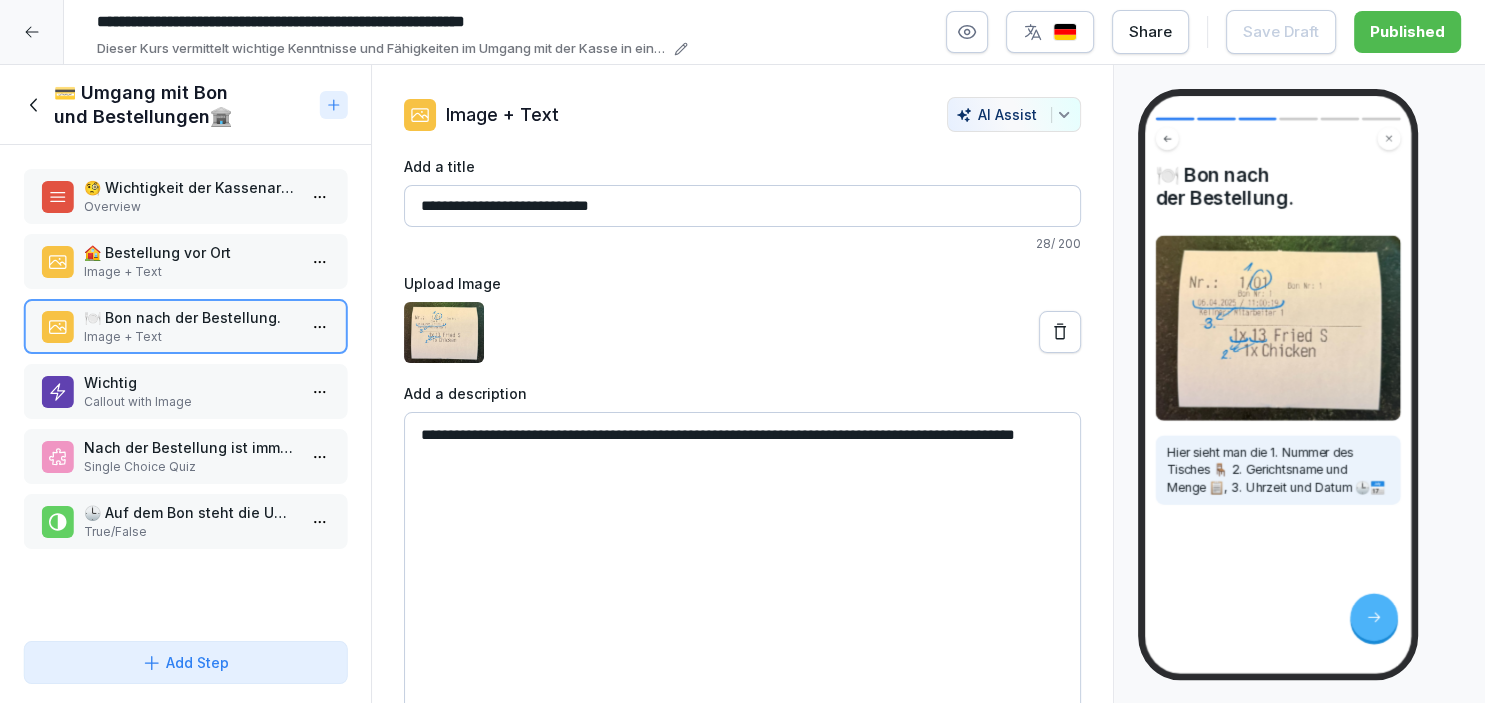 drag, startPoint x: 769, startPoint y: 434, endPoint x: 892, endPoint y: 430, distance: 123.065025 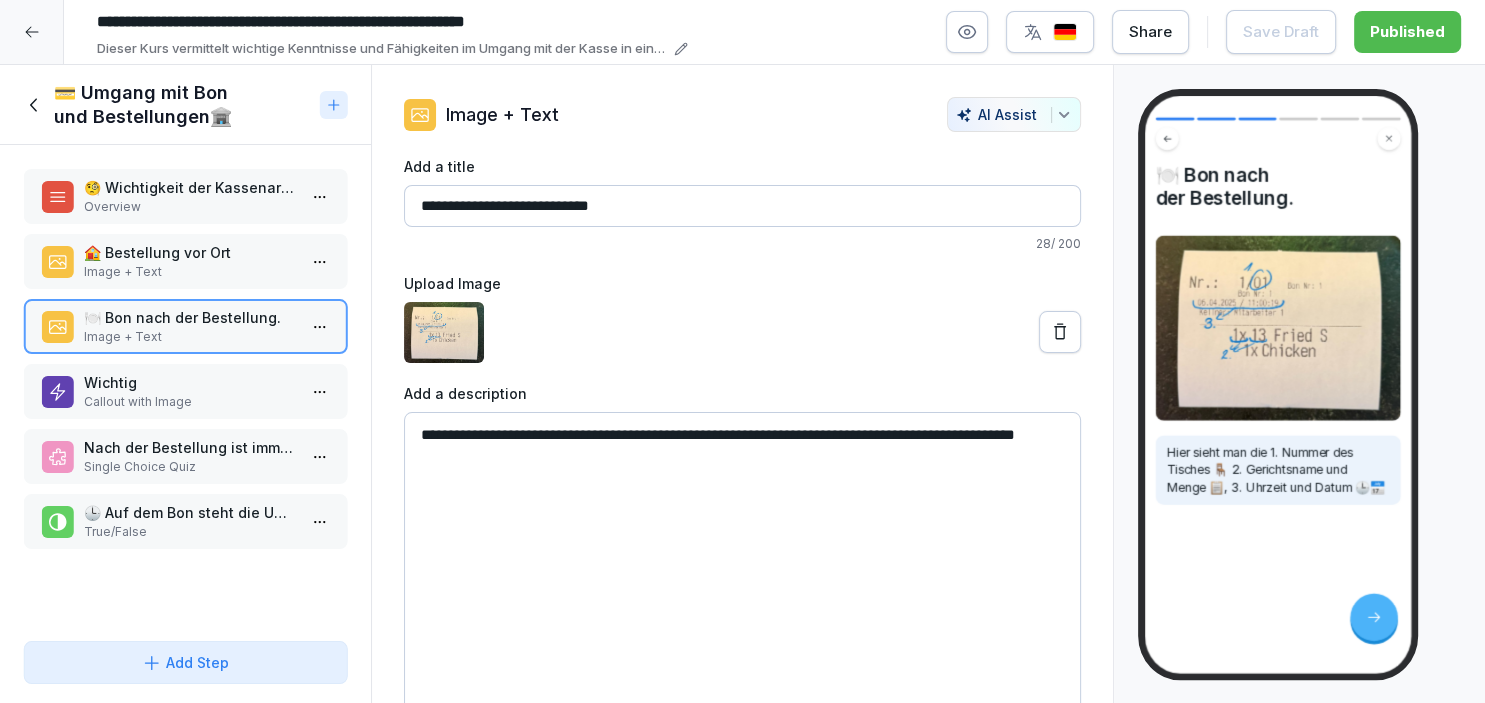click on "**********" at bounding box center [742, 562] 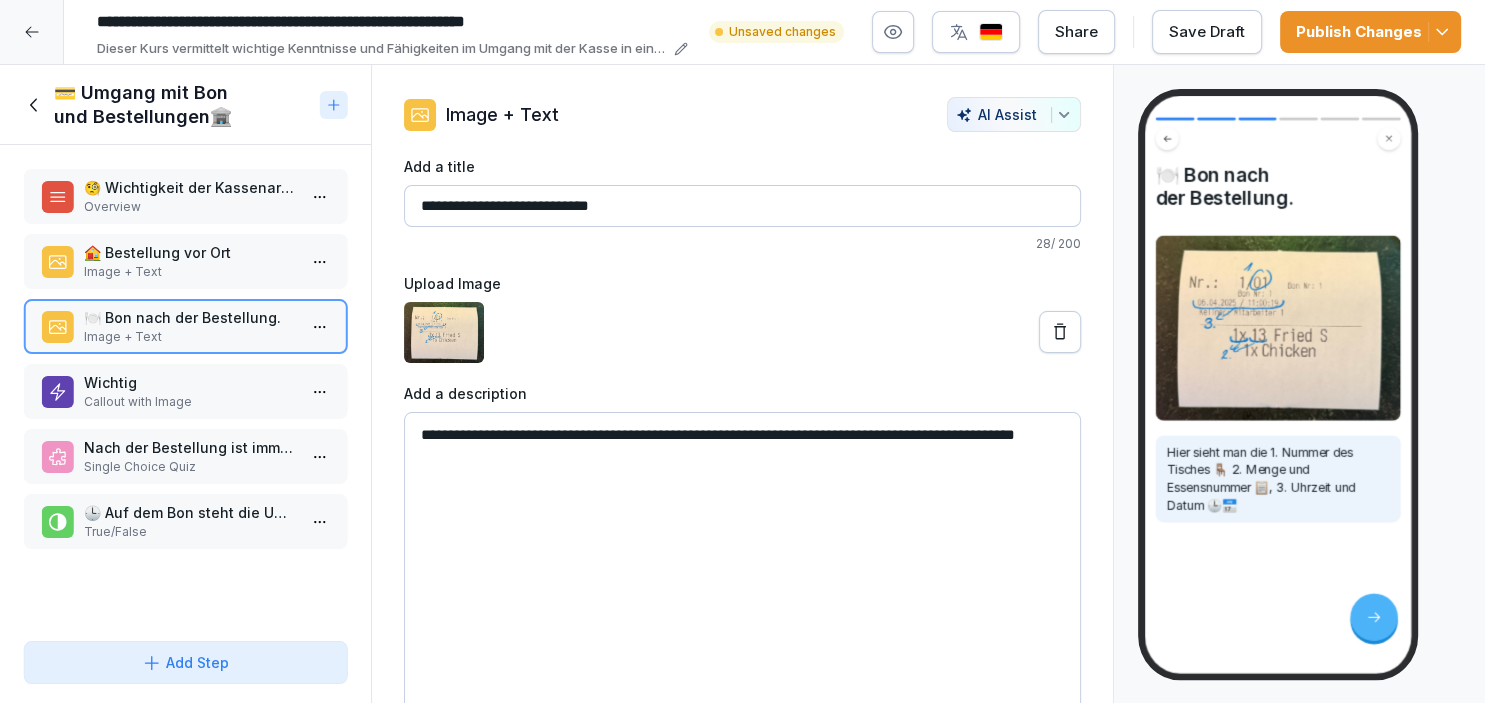 click on "Add a description" at bounding box center [742, 393] 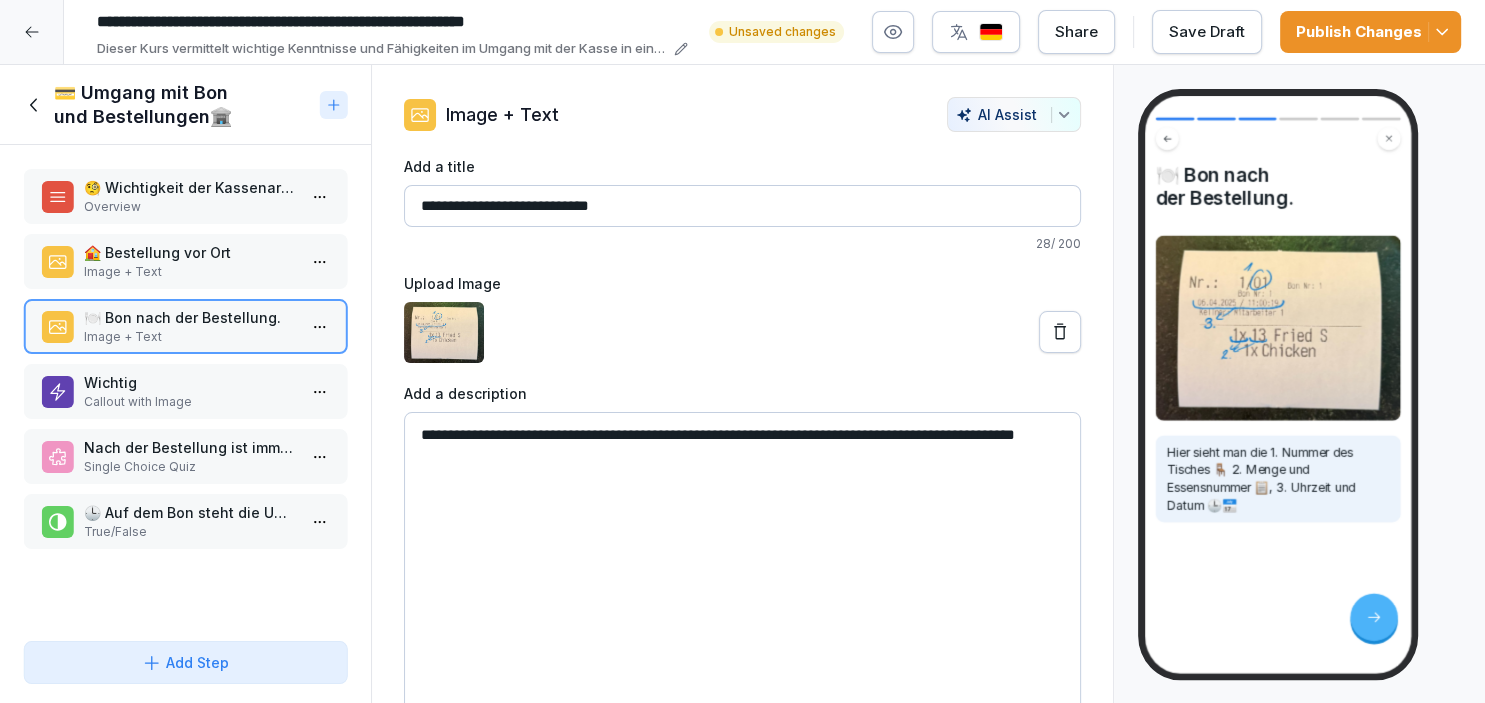 click on "AI Assist" at bounding box center [1014, 114] 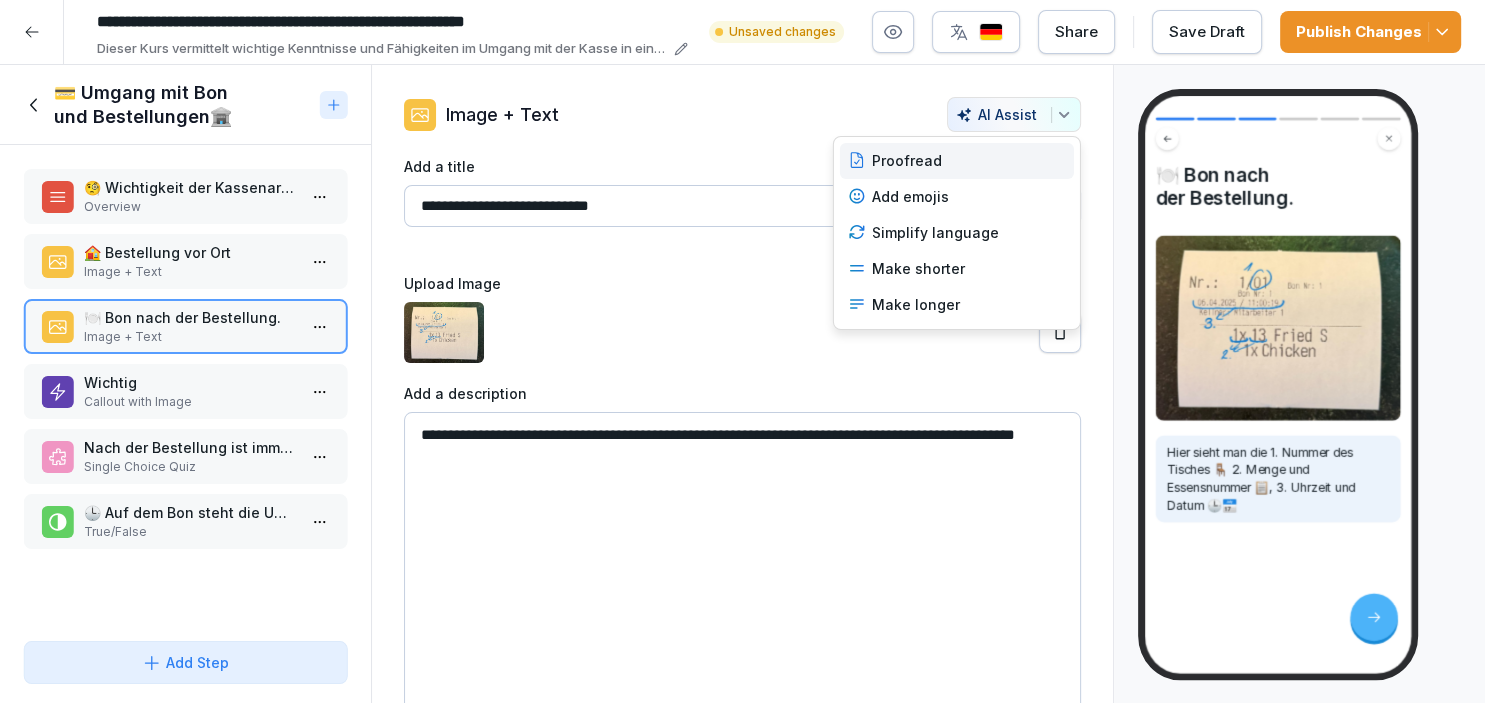 click on "Proofread" at bounding box center [957, 161] 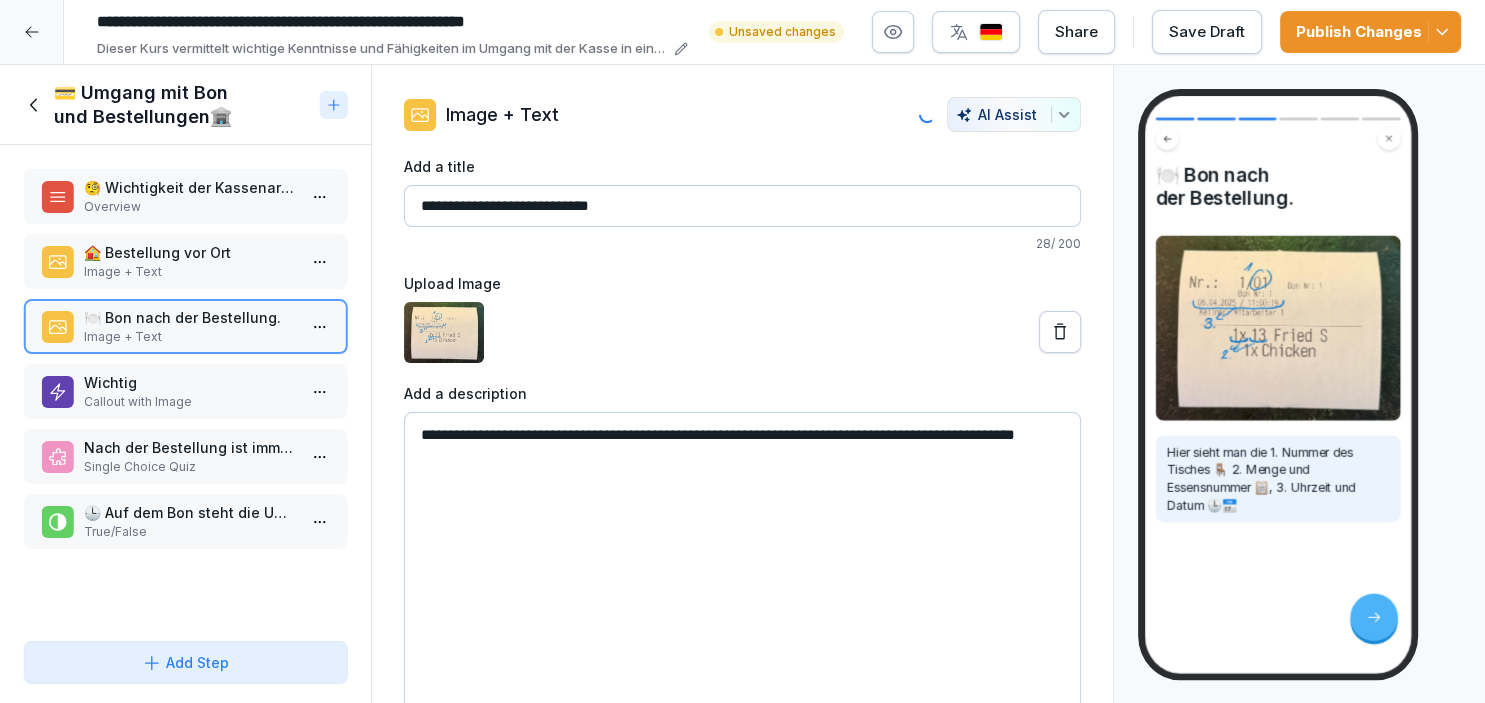 type on "**********" 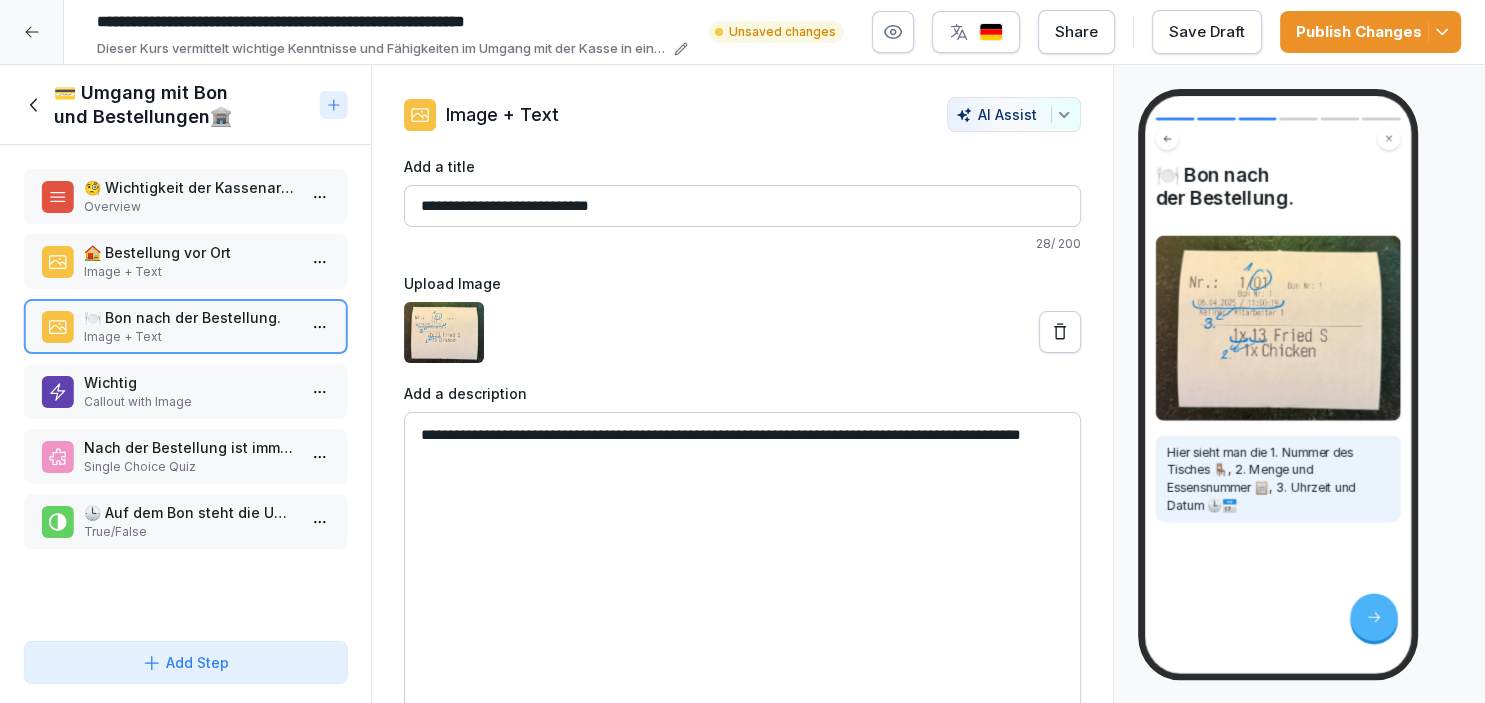 click on "Save Draft" at bounding box center (1207, 32) 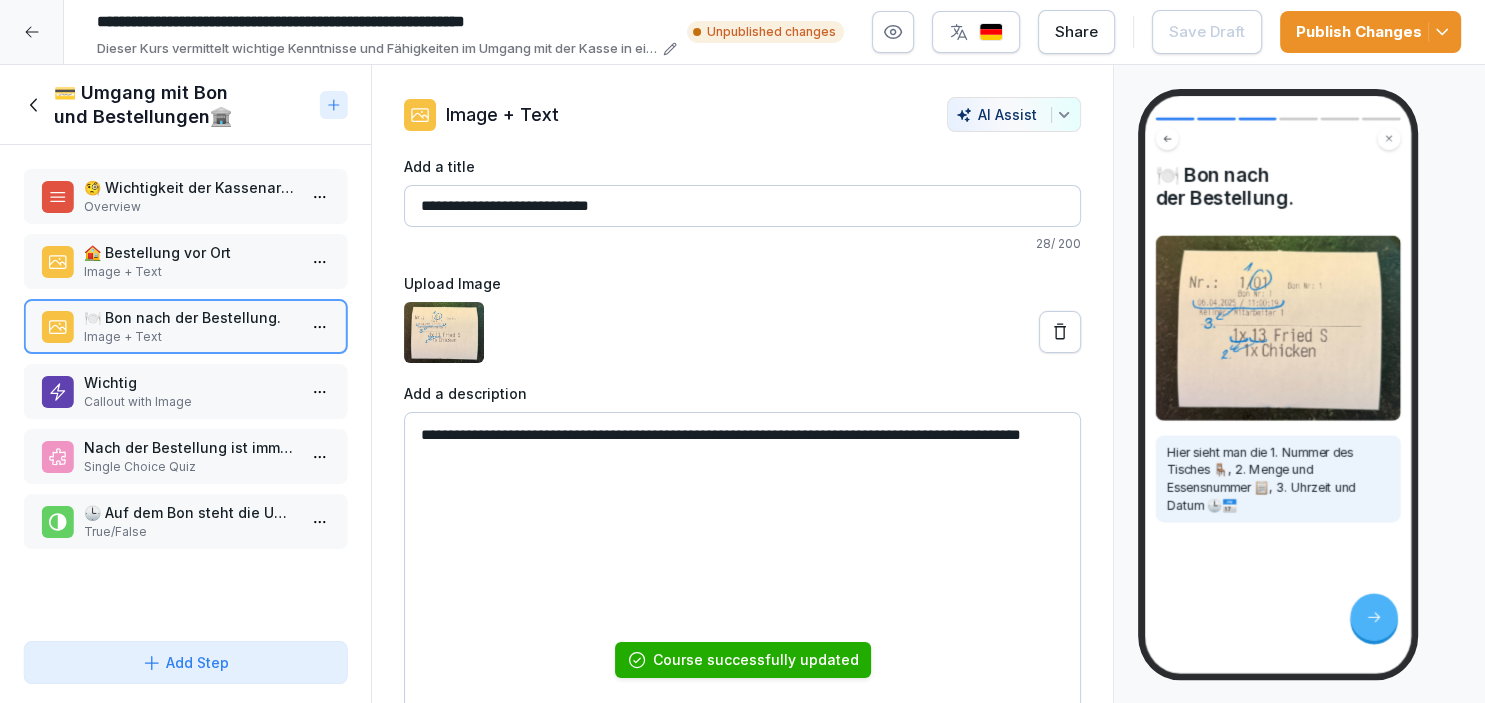click on "Callout with Image" at bounding box center (189, 402) 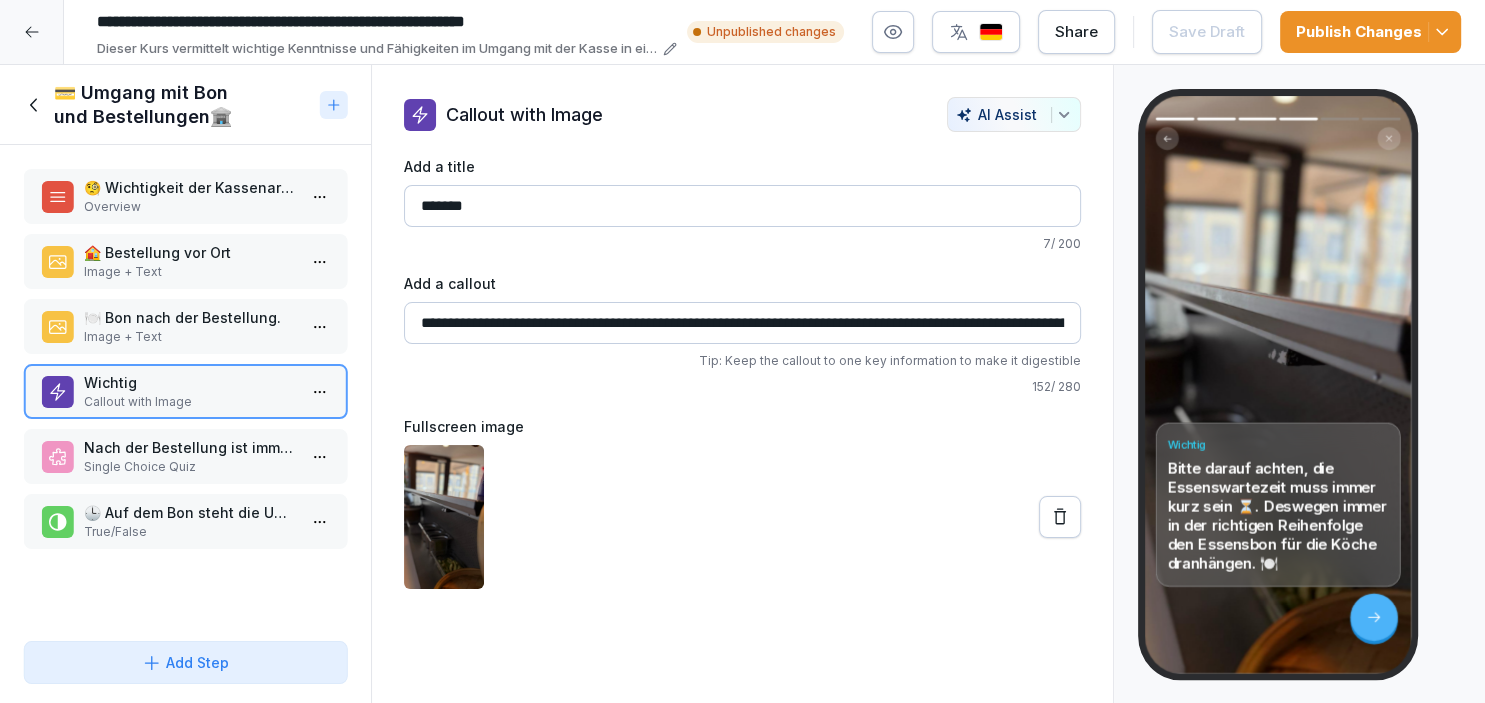 click on "Nach der Bestellung ist immer wichtig" at bounding box center (189, 447) 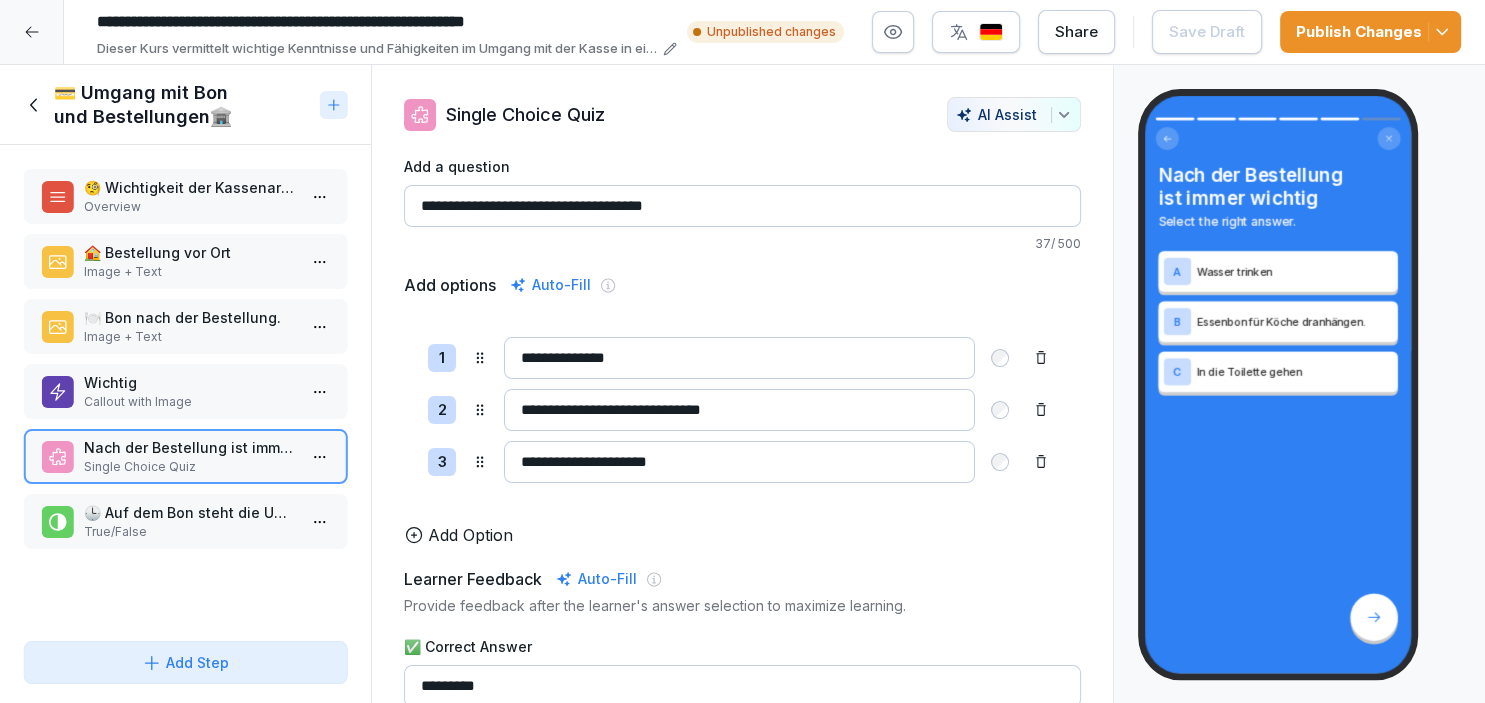 click on "🕒 Auf dem Bon steht die Uhrzeit der Bestellung." at bounding box center [189, 512] 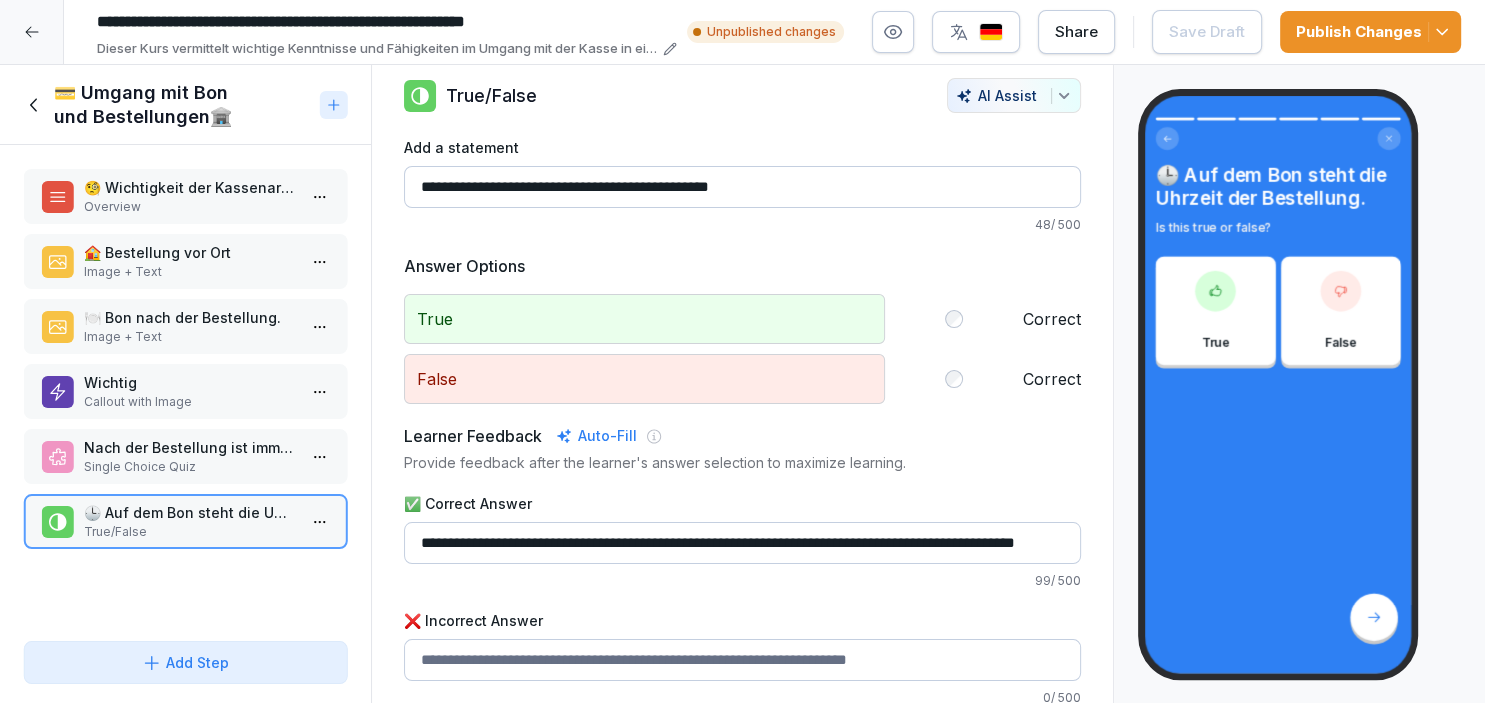 scroll, scrollTop: 0, scrollLeft: 0, axis: both 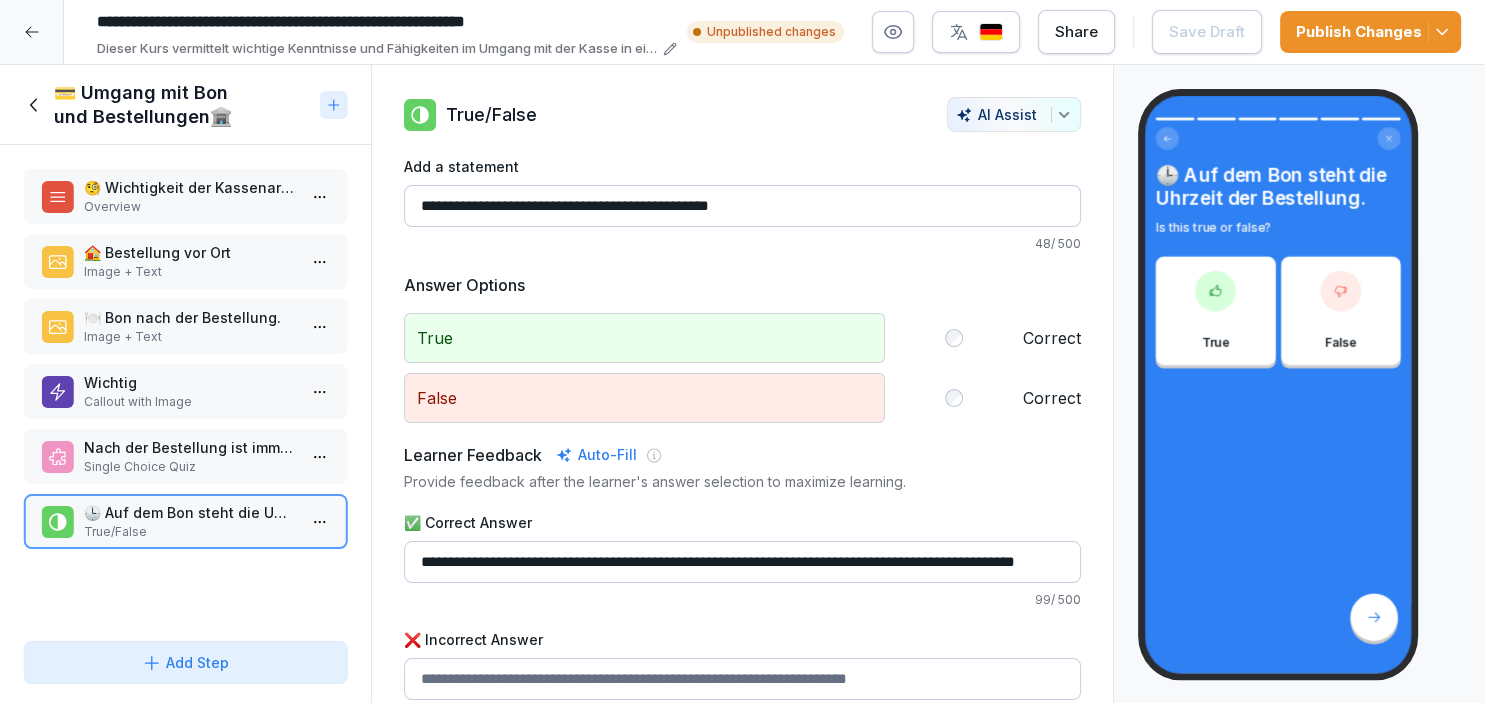 click 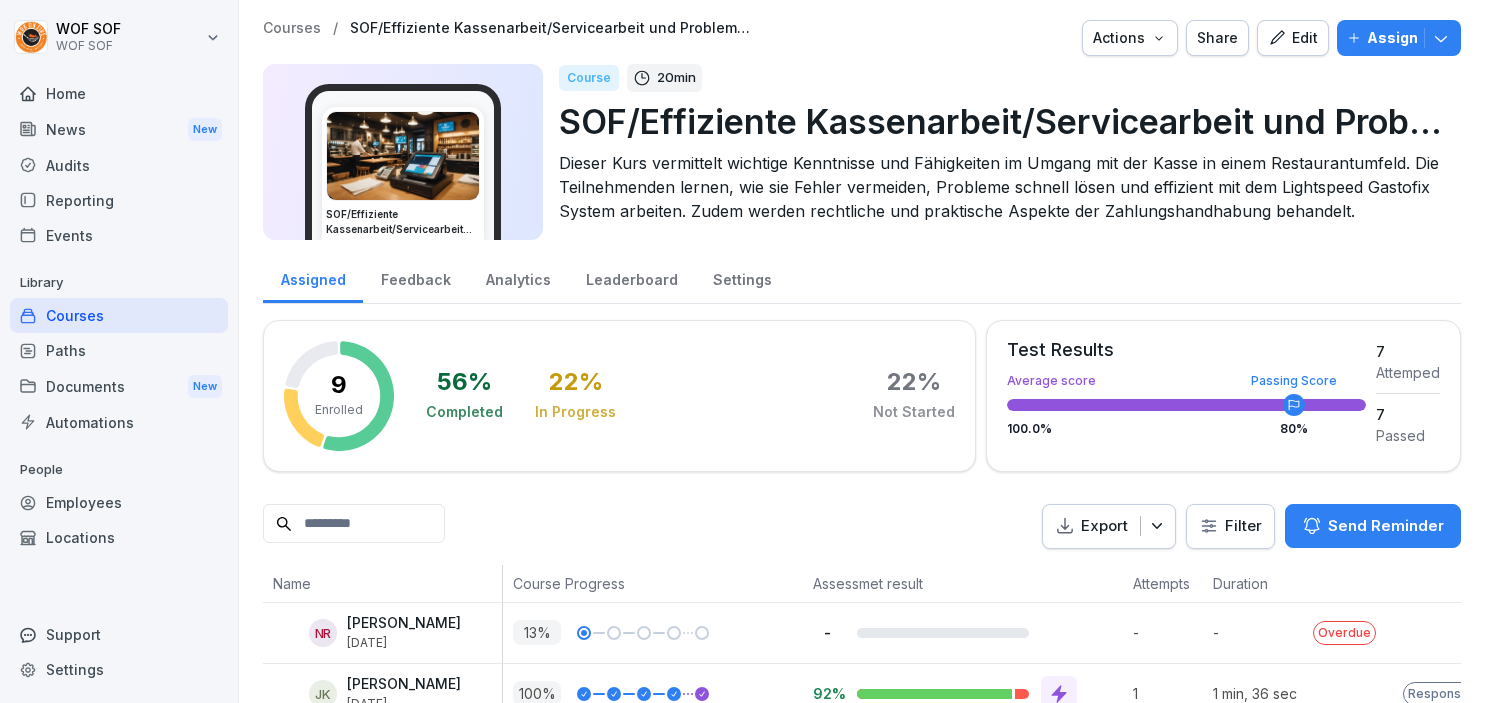 scroll, scrollTop: 0, scrollLeft: 0, axis: both 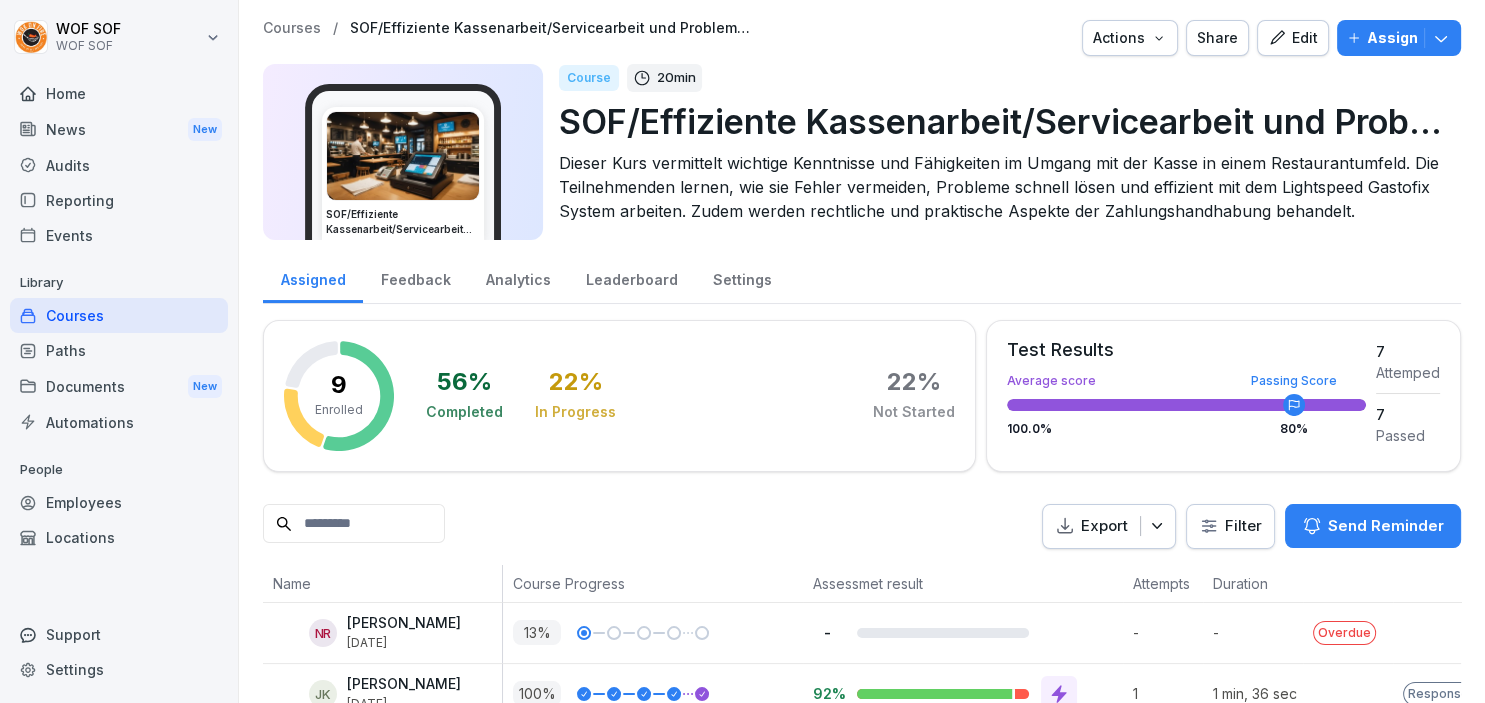 click on "News New" at bounding box center [119, 129] 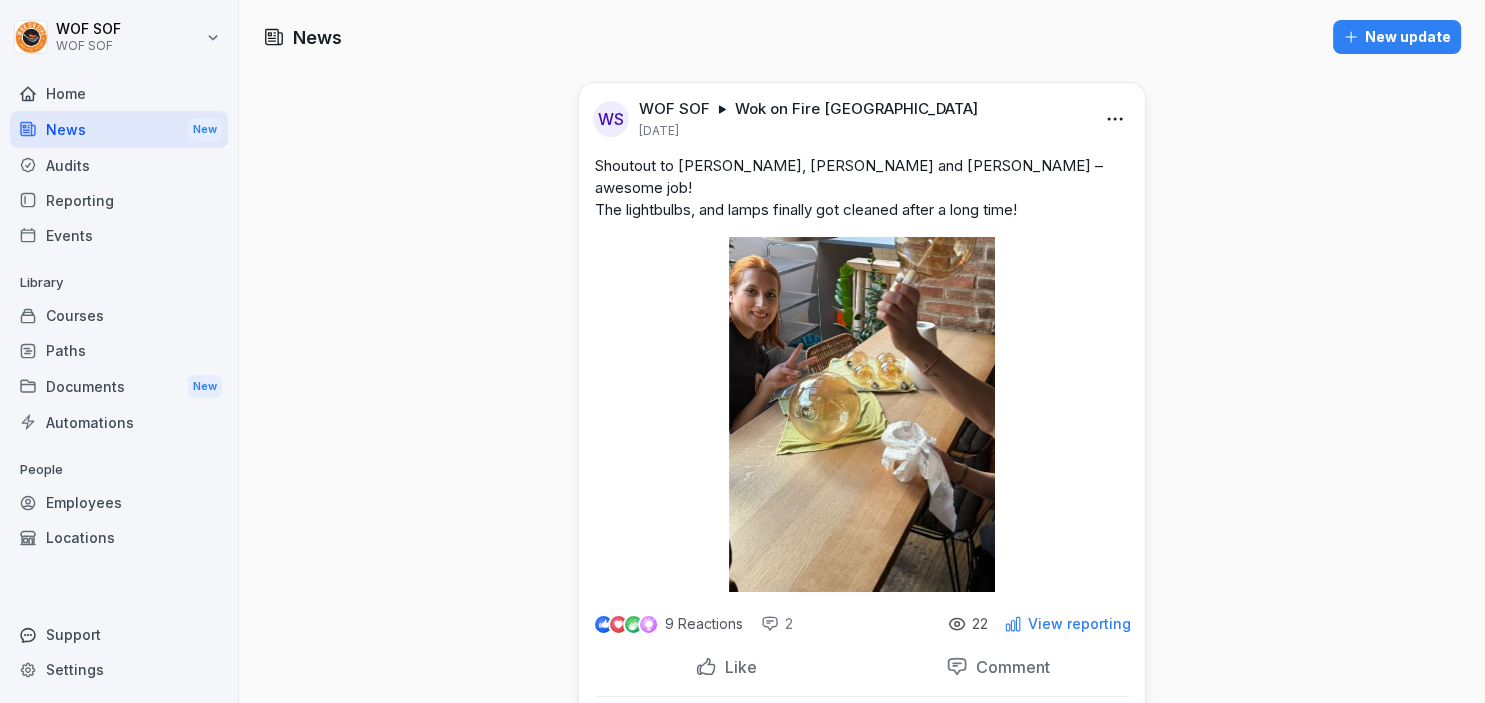 click on "Audits" at bounding box center [119, 165] 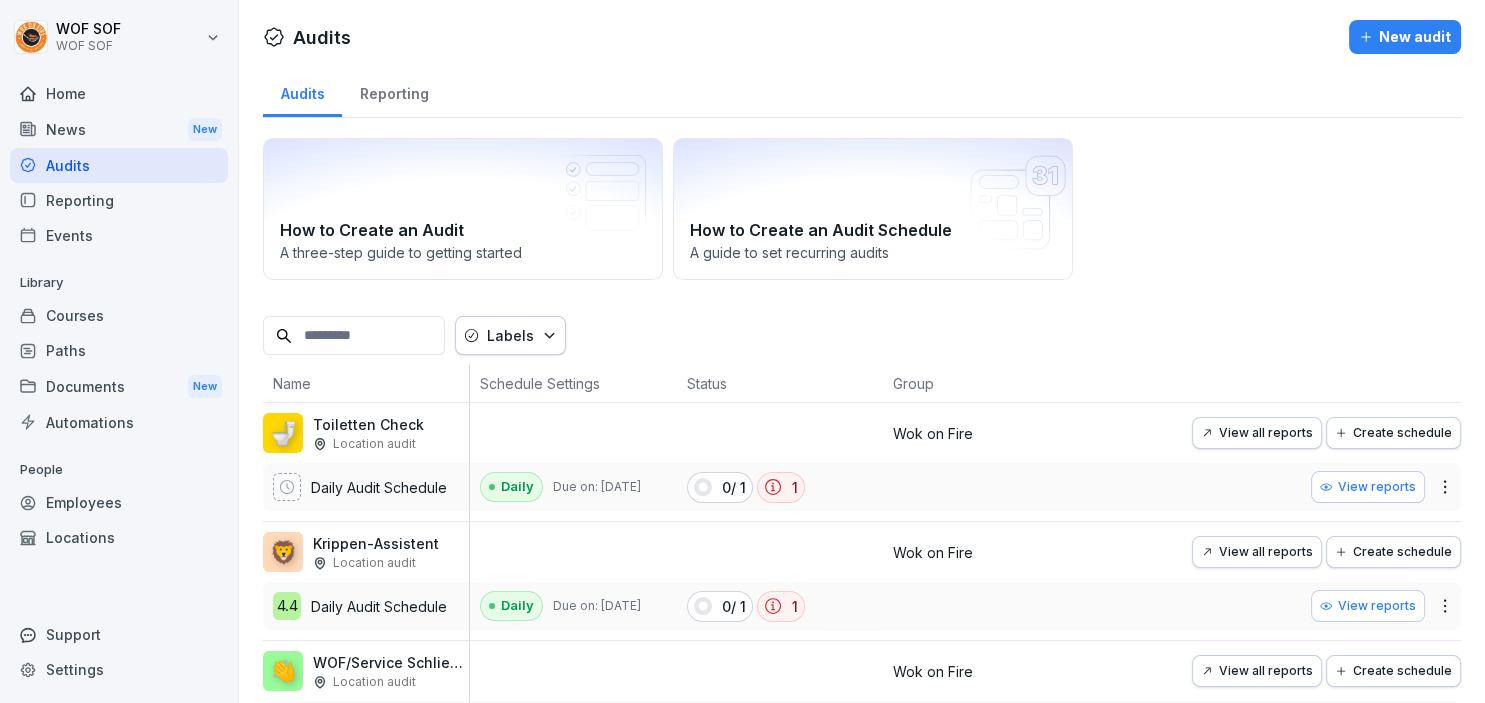 click on "Home" at bounding box center (119, 93) 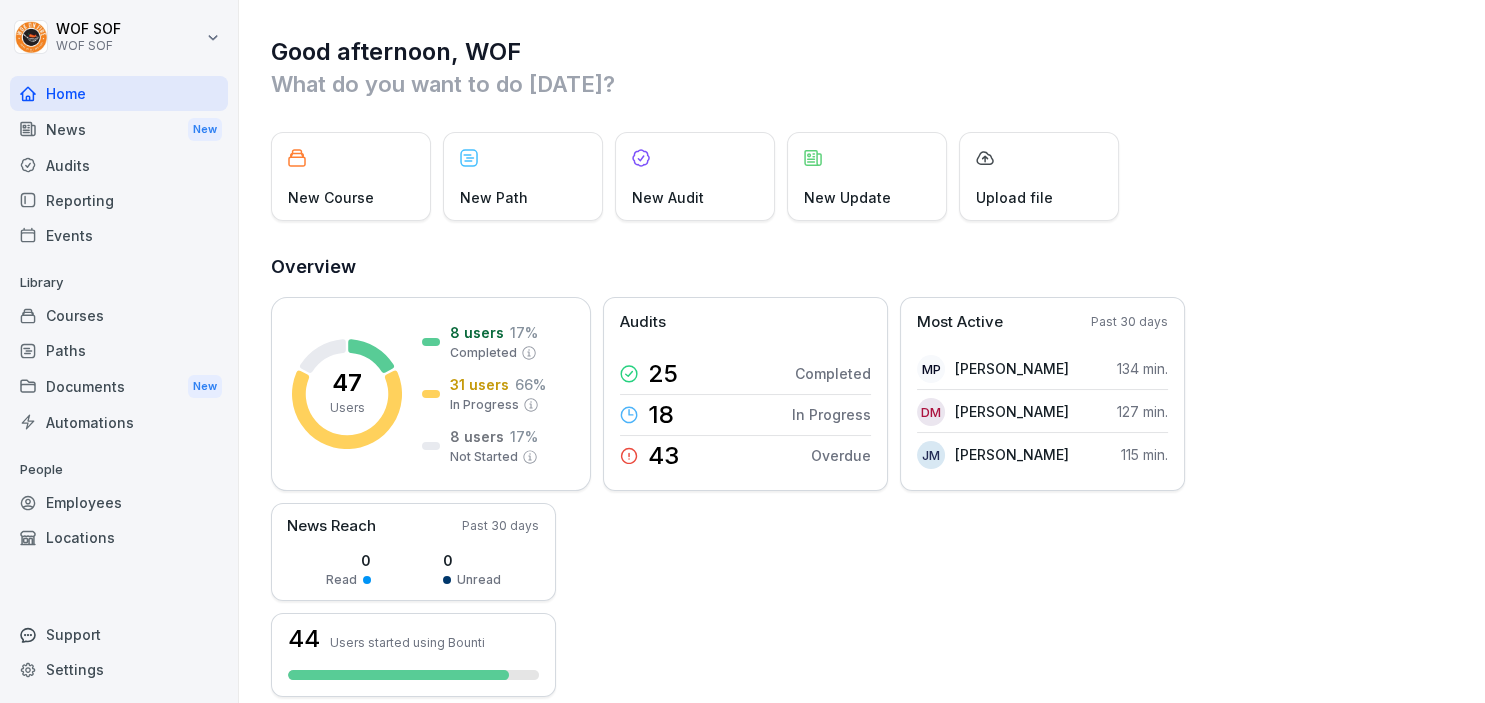 click on "Courses" at bounding box center [119, 315] 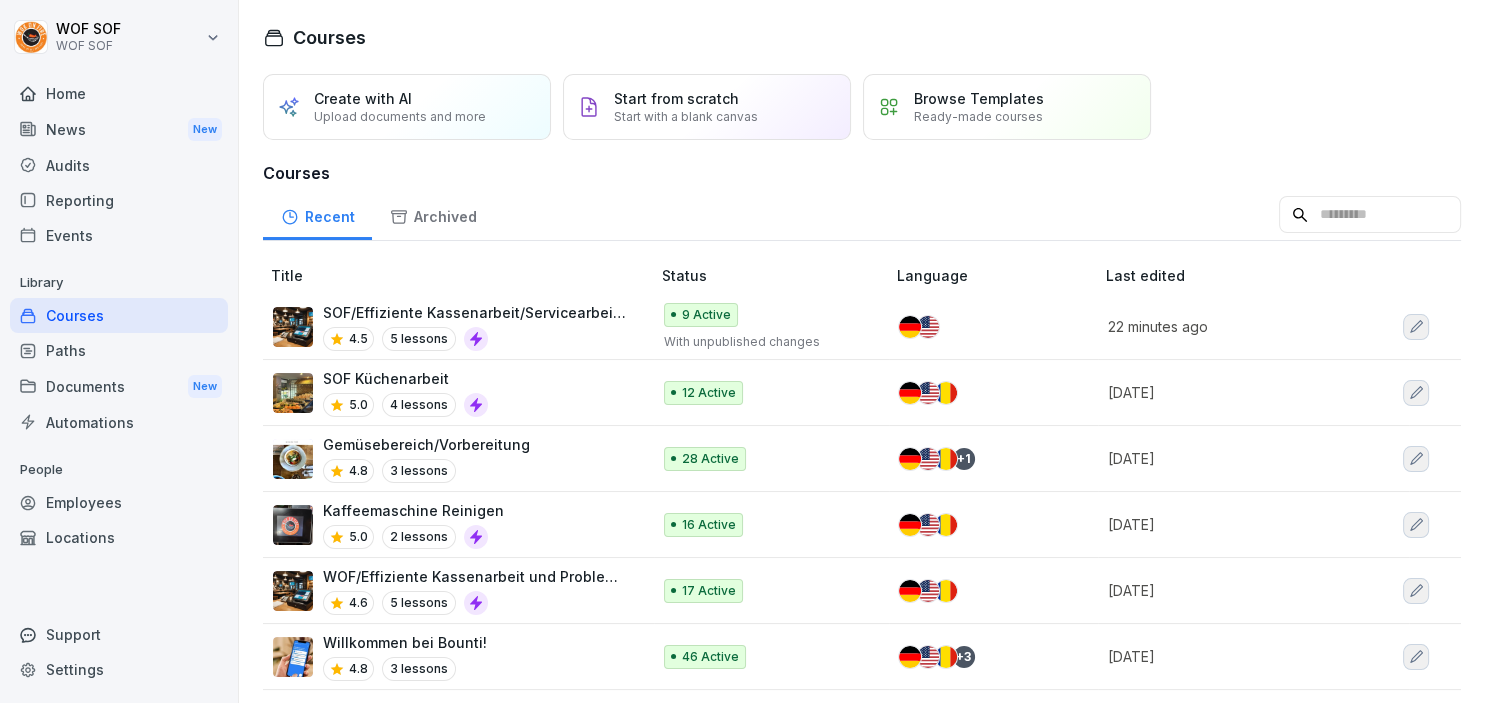 click on "SOF/Effiziente Kassenarbeit/Servicearbeit und Problemlösungen 4.5 5 lessons" at bounding box center [476, 326] 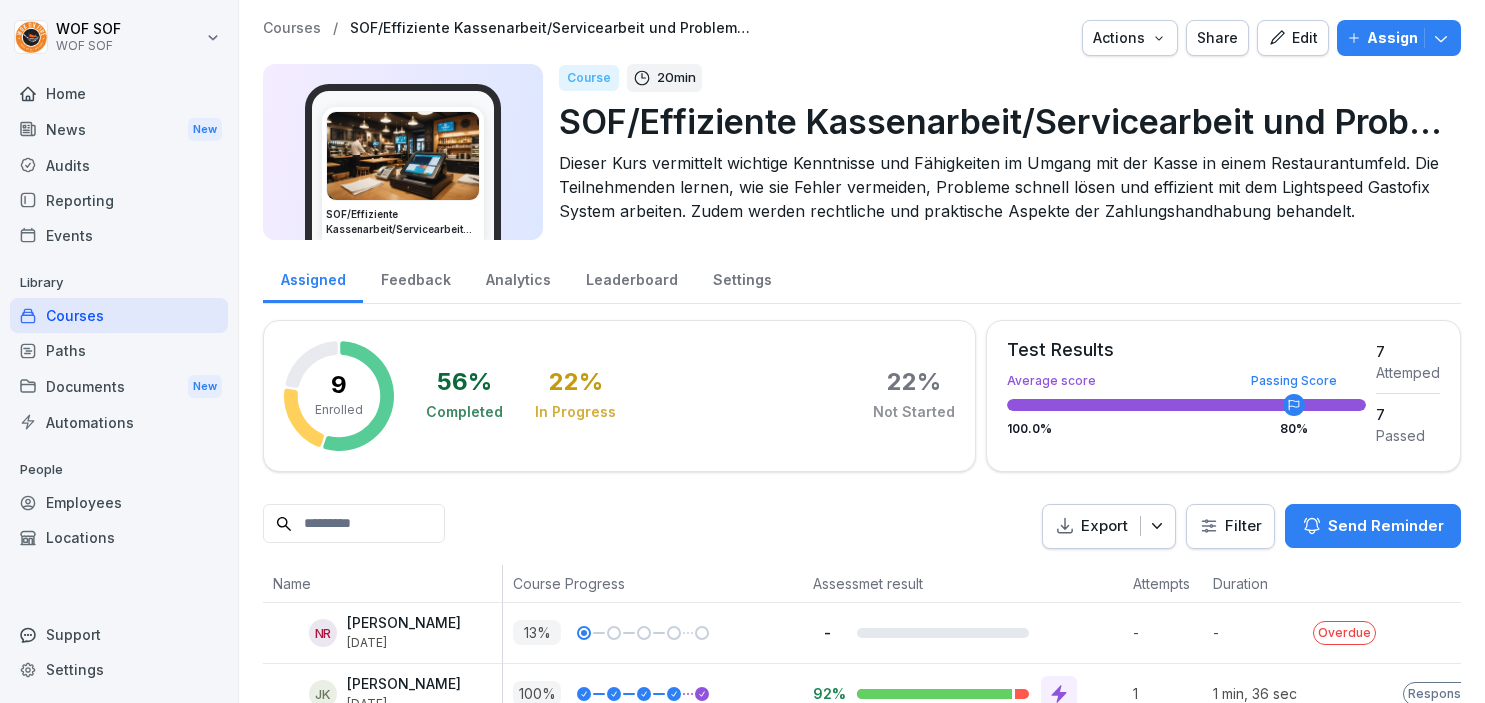 scroll, scrollTop: 0, scrollLeft: 0, axis: both 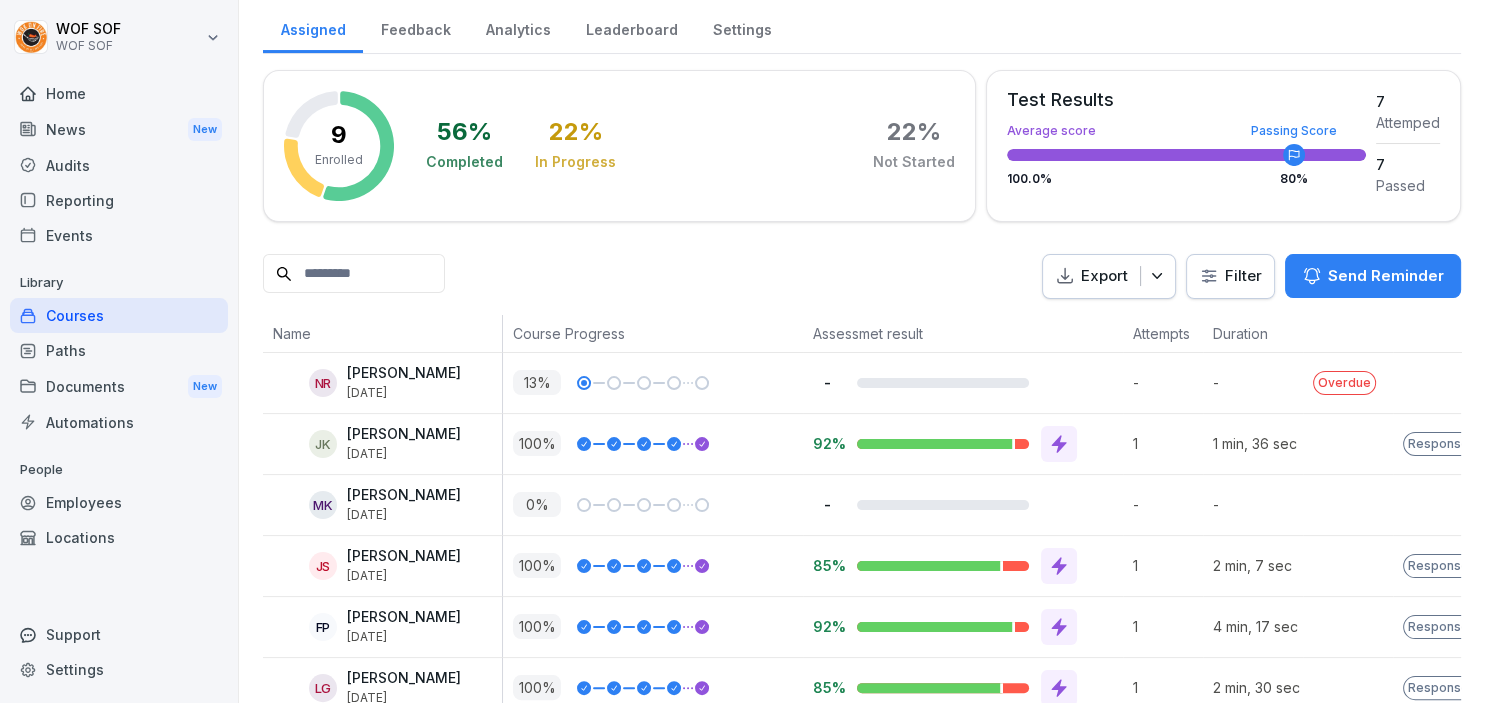 click on "Courses" at bounding box center [119, 315] 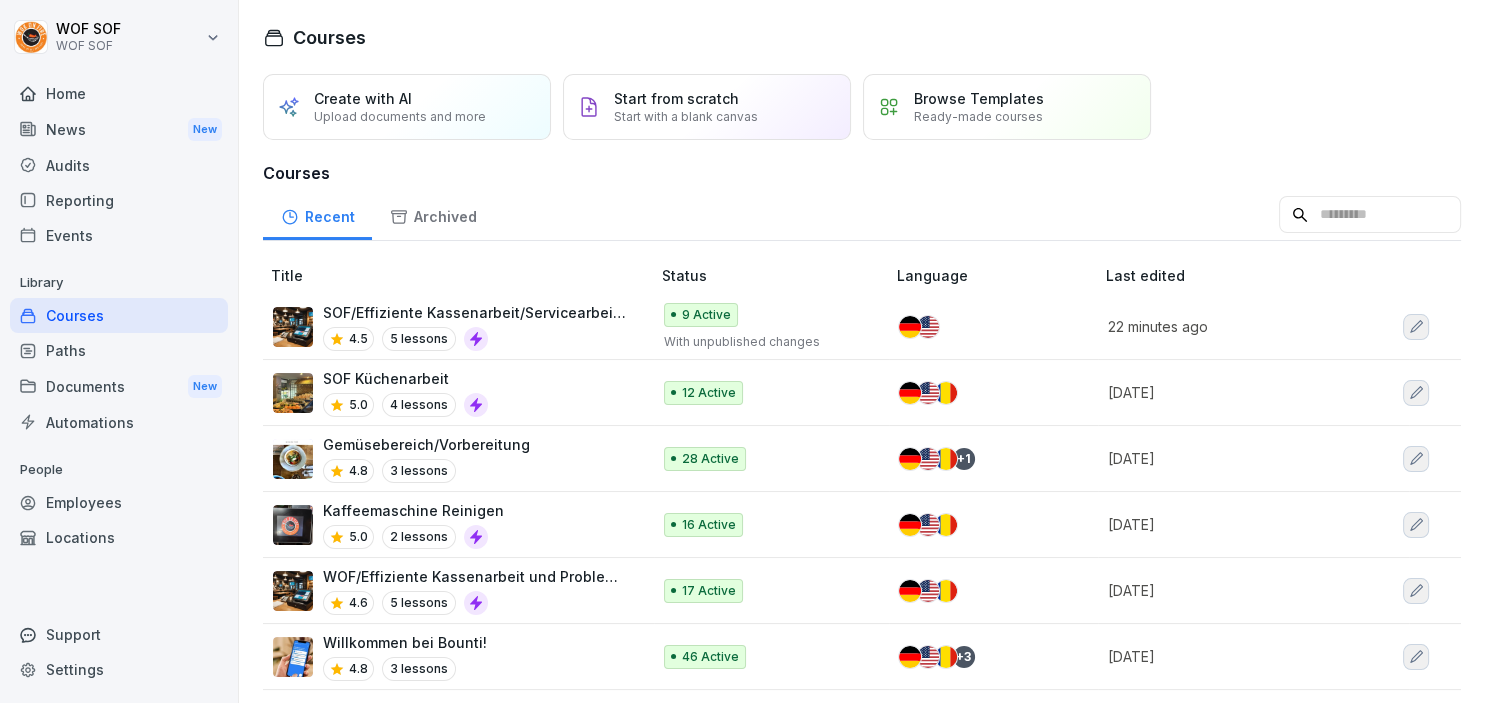 click on "4 lessons" at bounding box center [419, 405] 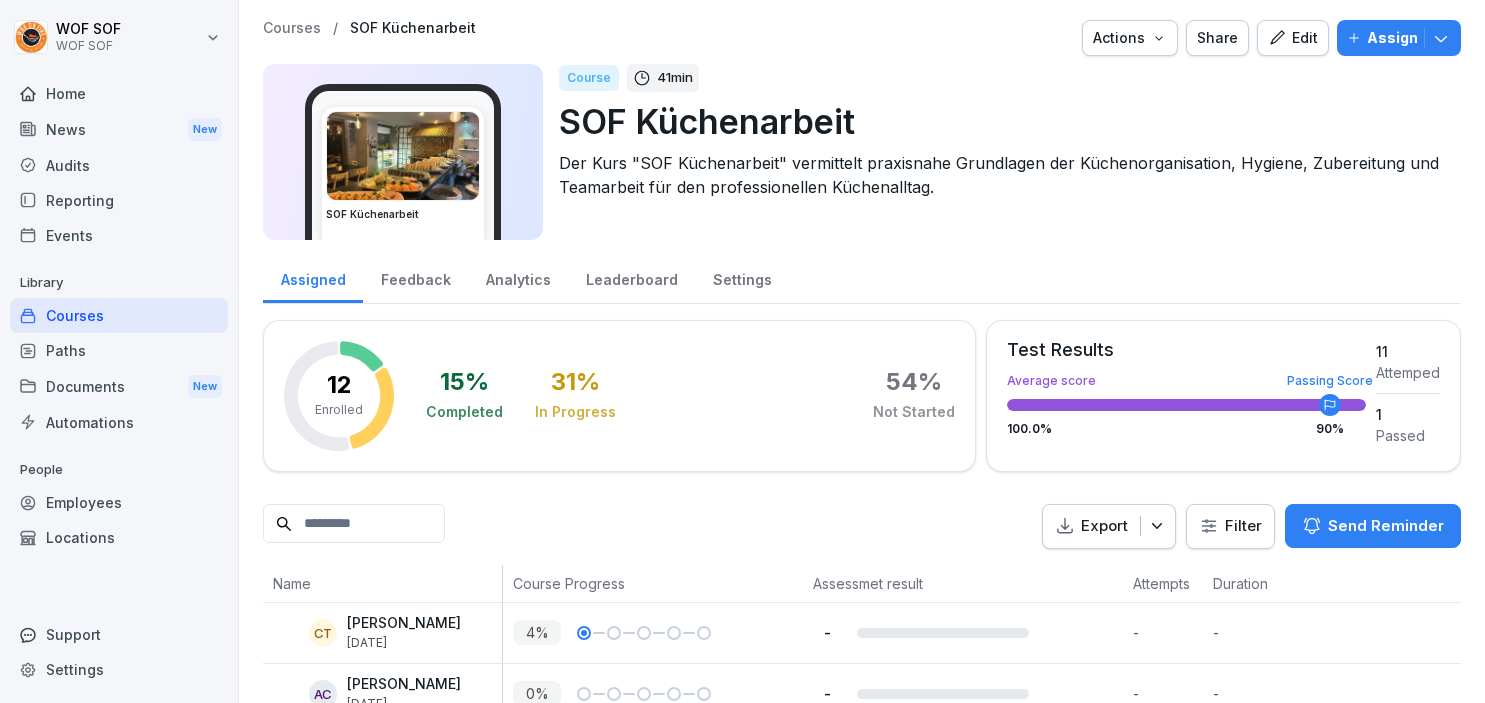scroll, scrollTop: 0, scrollLeft: 0, axis: both 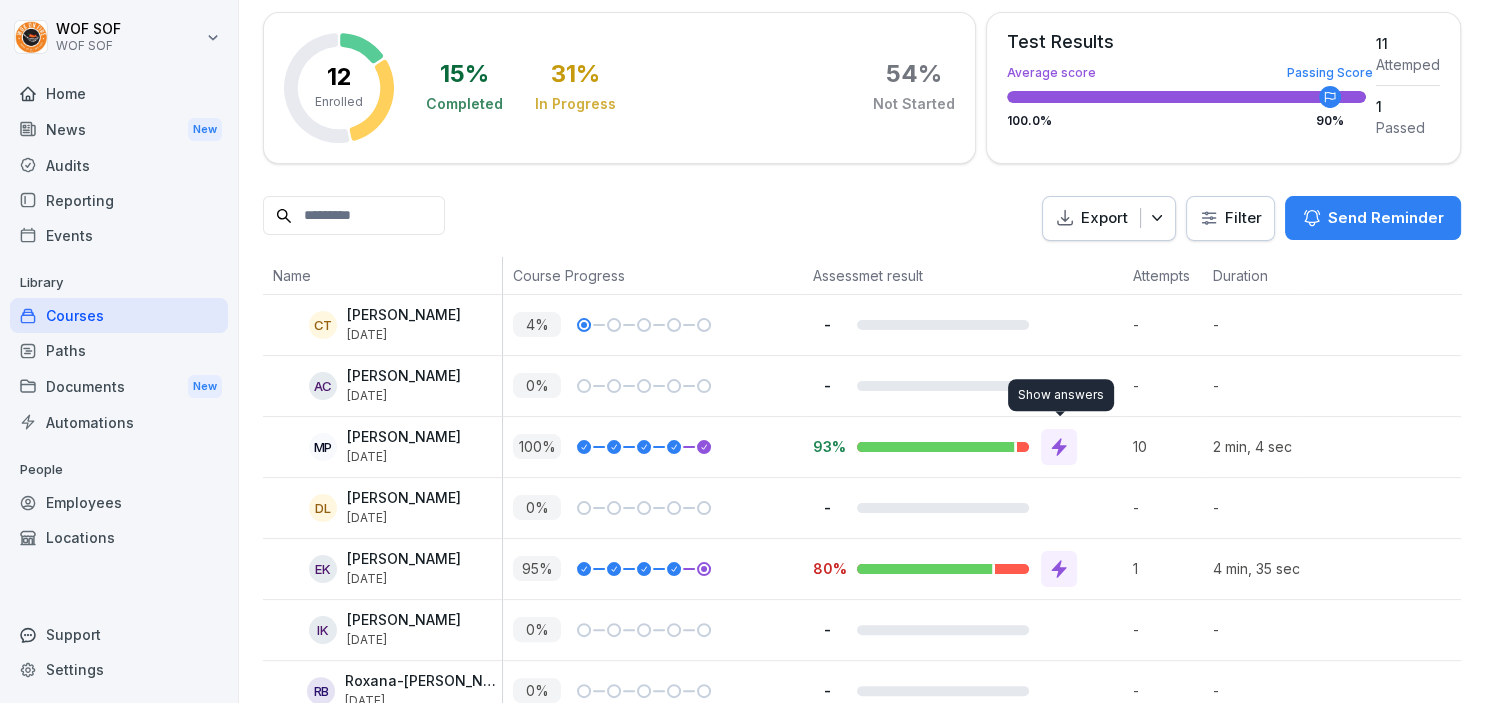 click 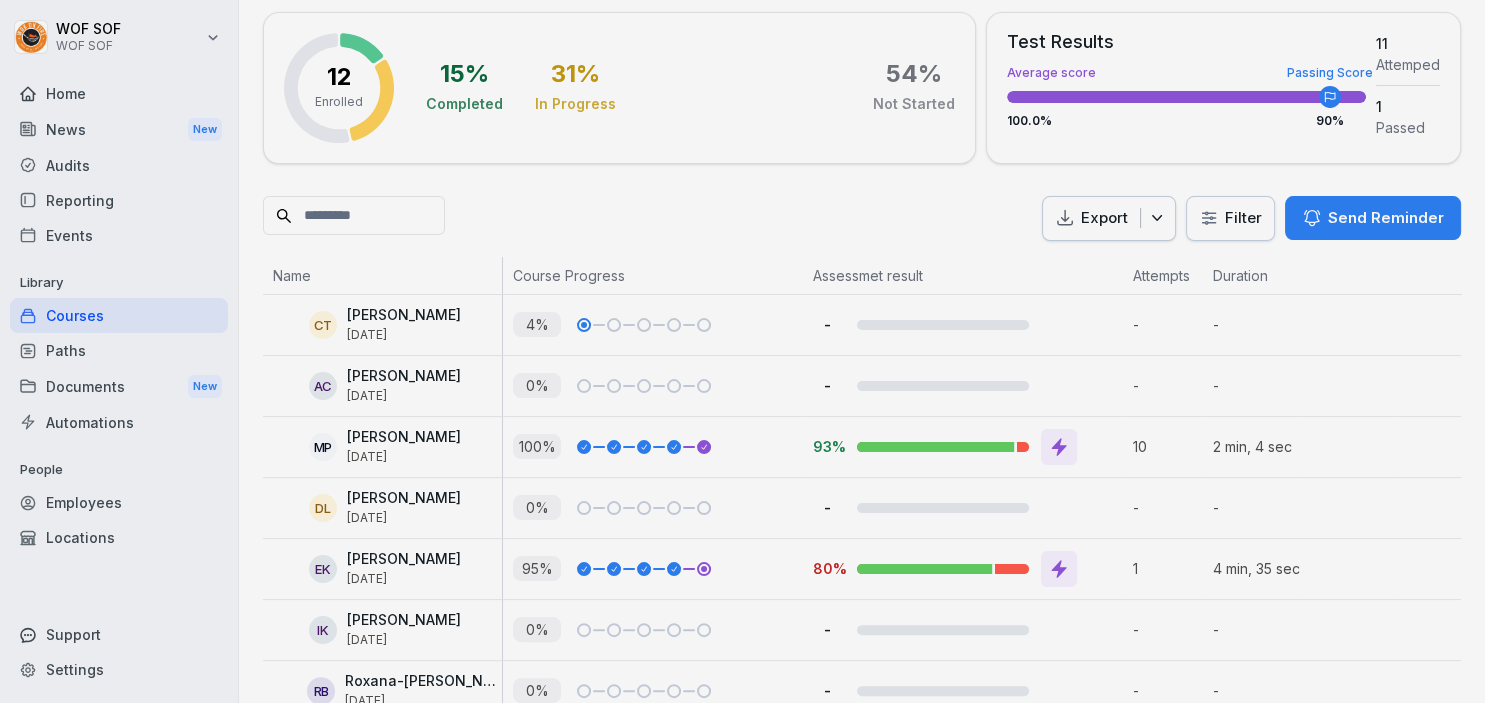 scroll, scrollTop: 308, scrollLeft: 0, axis: vertical 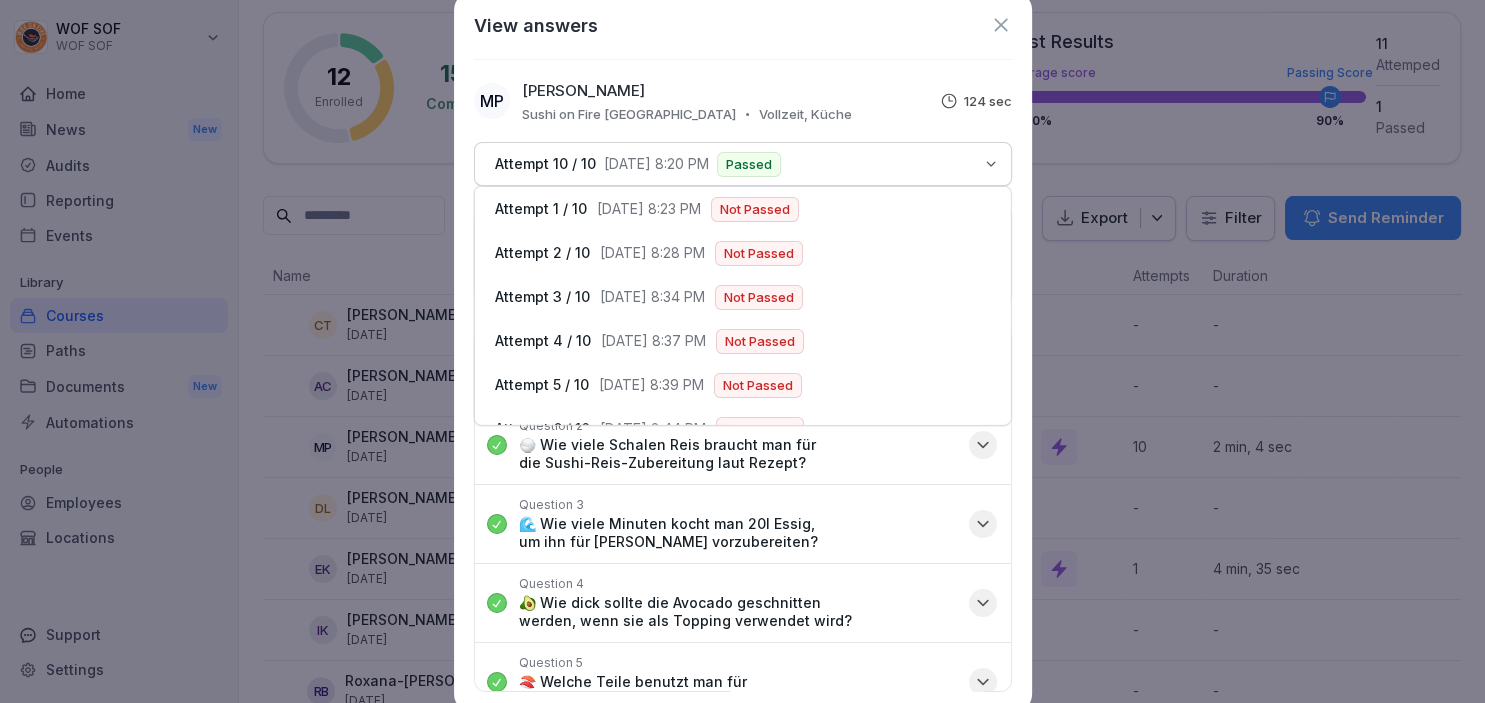 click on "Attempt 10 / 10 [DATE] 8:20 PM Passed" at bounding box center (743, 164) 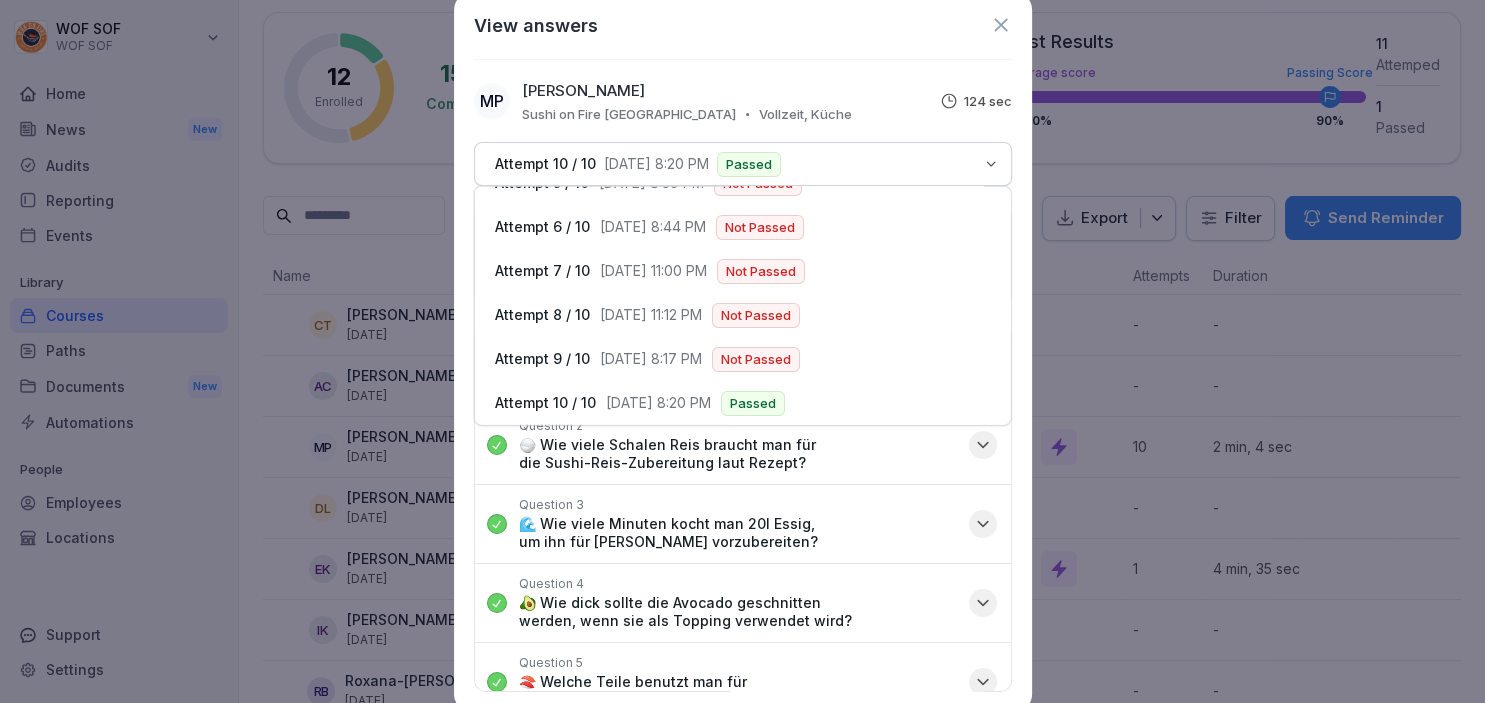 scroll, scrollTop: 0, scrollLeft: 0, axis: both 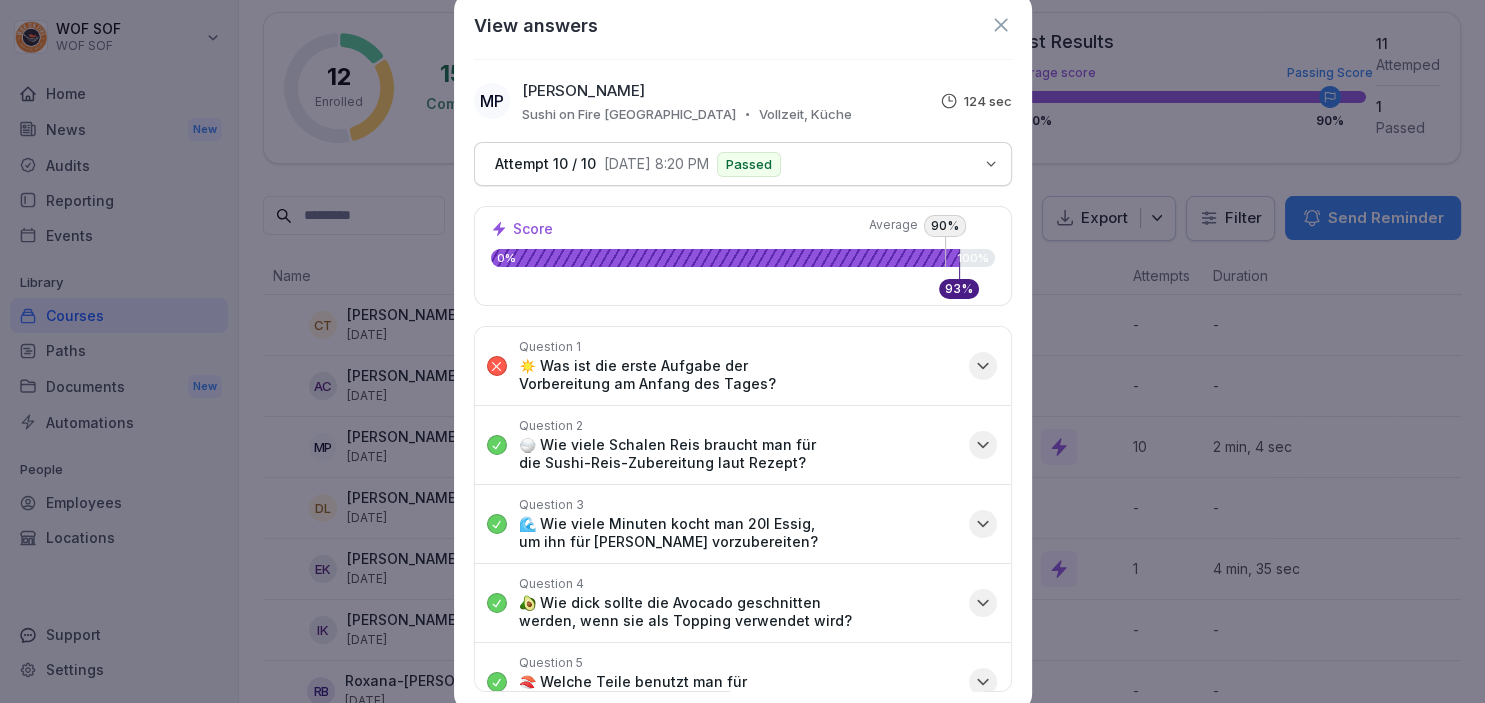 click on "Question 1 ☀️ Was ist die erste Aufgabe der Vorbereitung am Anfang des Tages?" at bounding box center (738, 366) 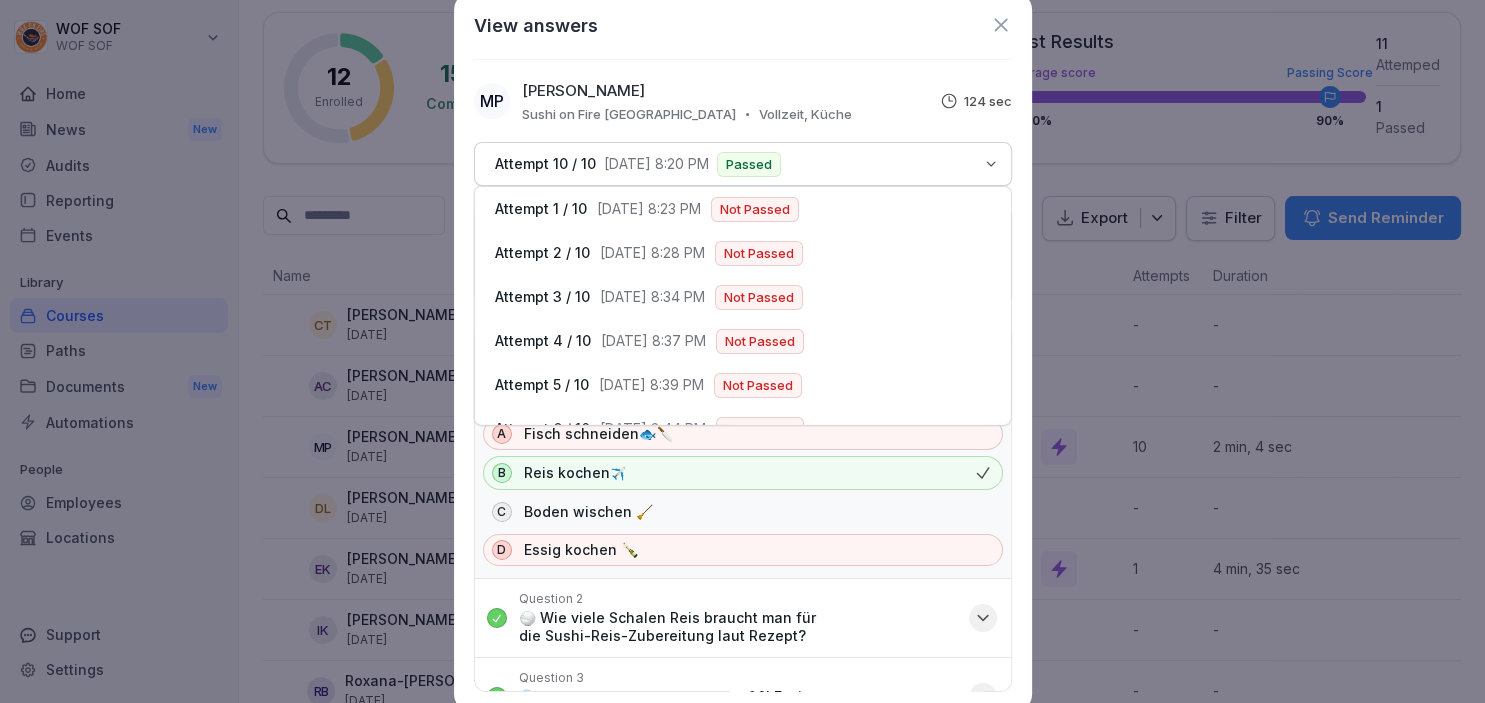 click on "Attempt 10 / 10 [DATE] 8:20 PM Passed" at bounding box center [743, 164] 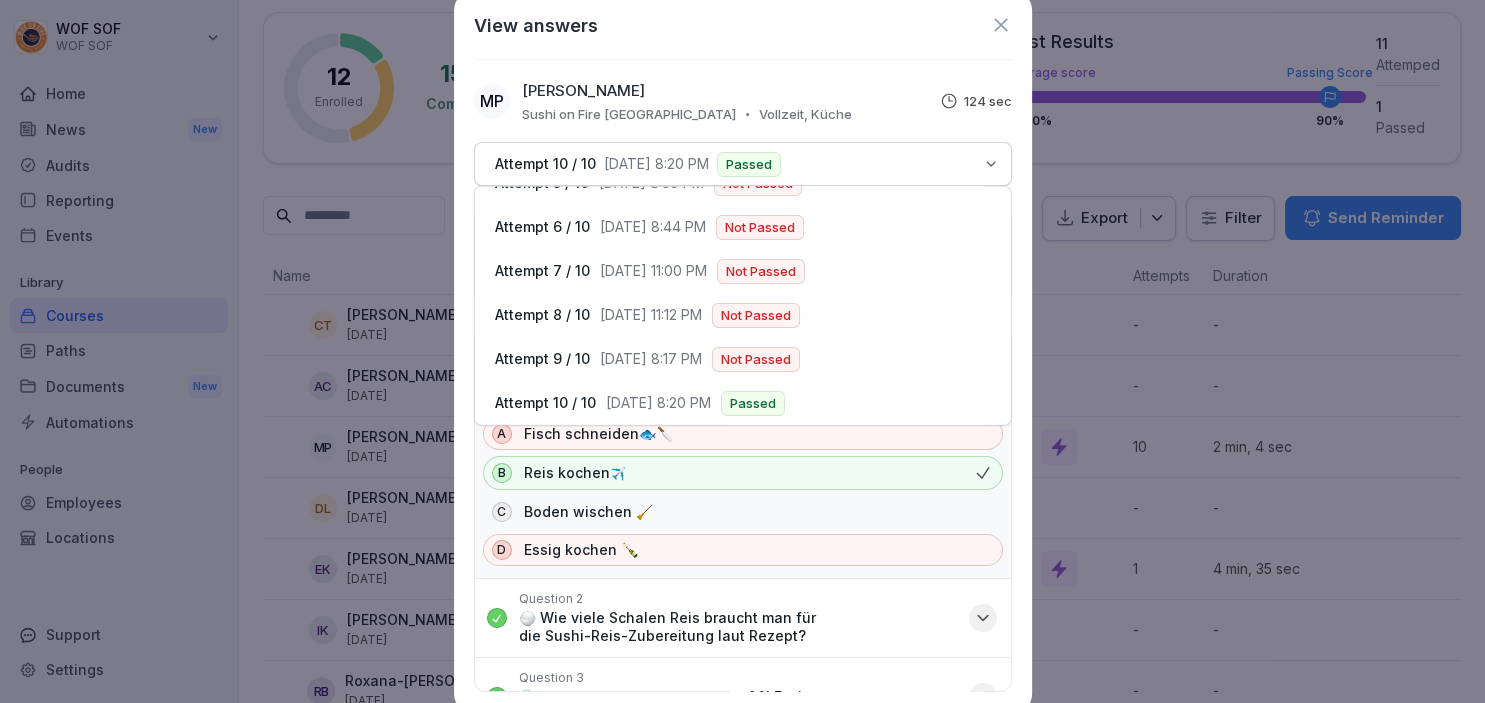 scroll, scrollTop: 0, scrollLeft: 0, axis: both 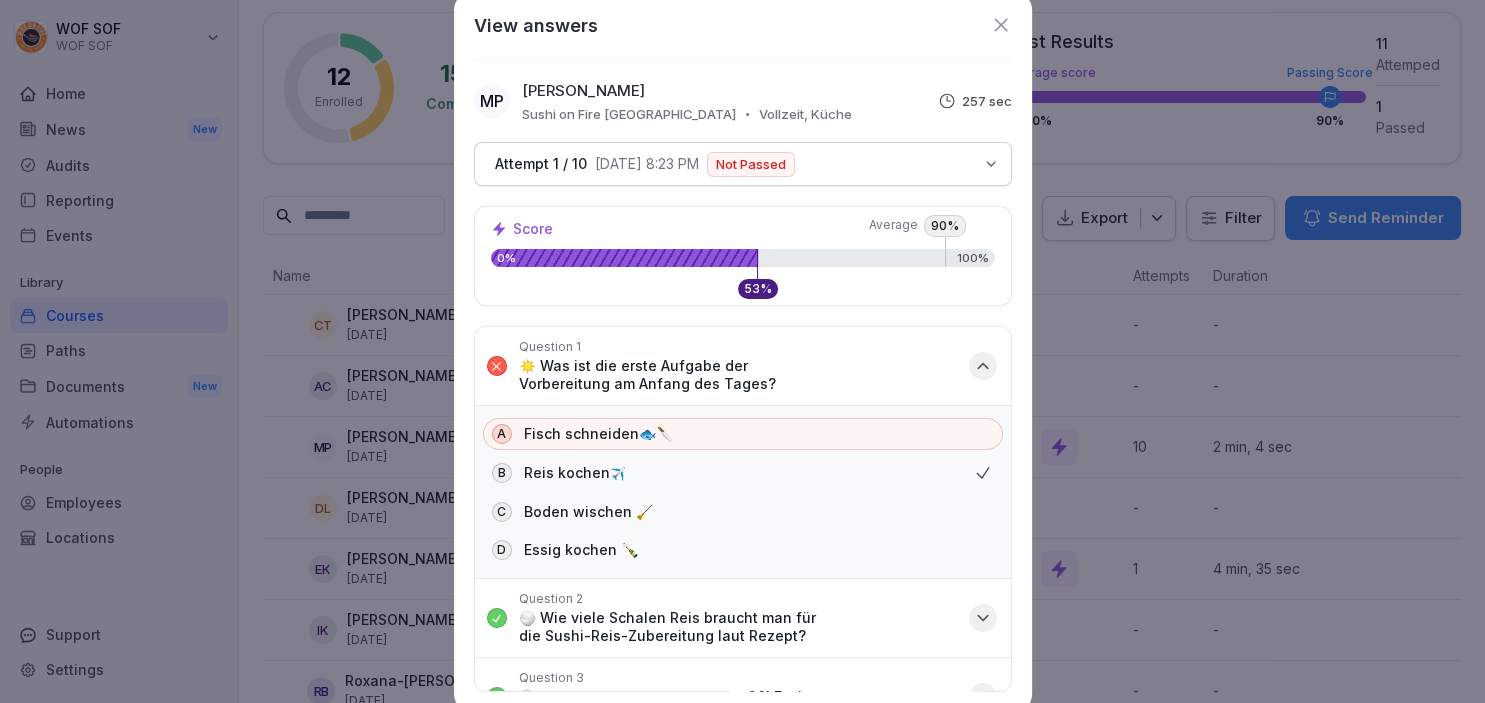 click on "Attempt 1 / 10 [DATE] 8:23 PM Not Passed" at bounding box center (730, 164) 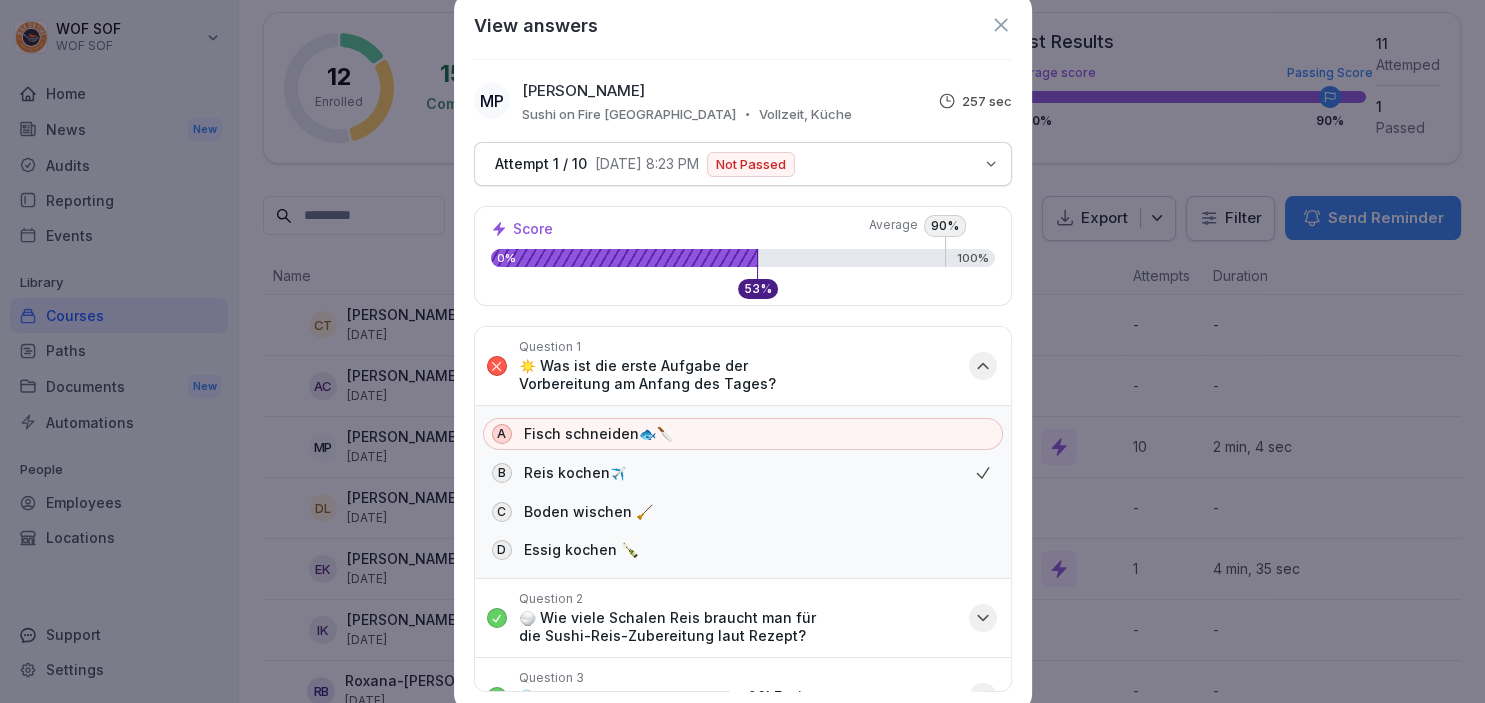 click on "Attempt 1 / 10 [DATE] 8:23 PM Not Passed" at bounding box center (730, 164) 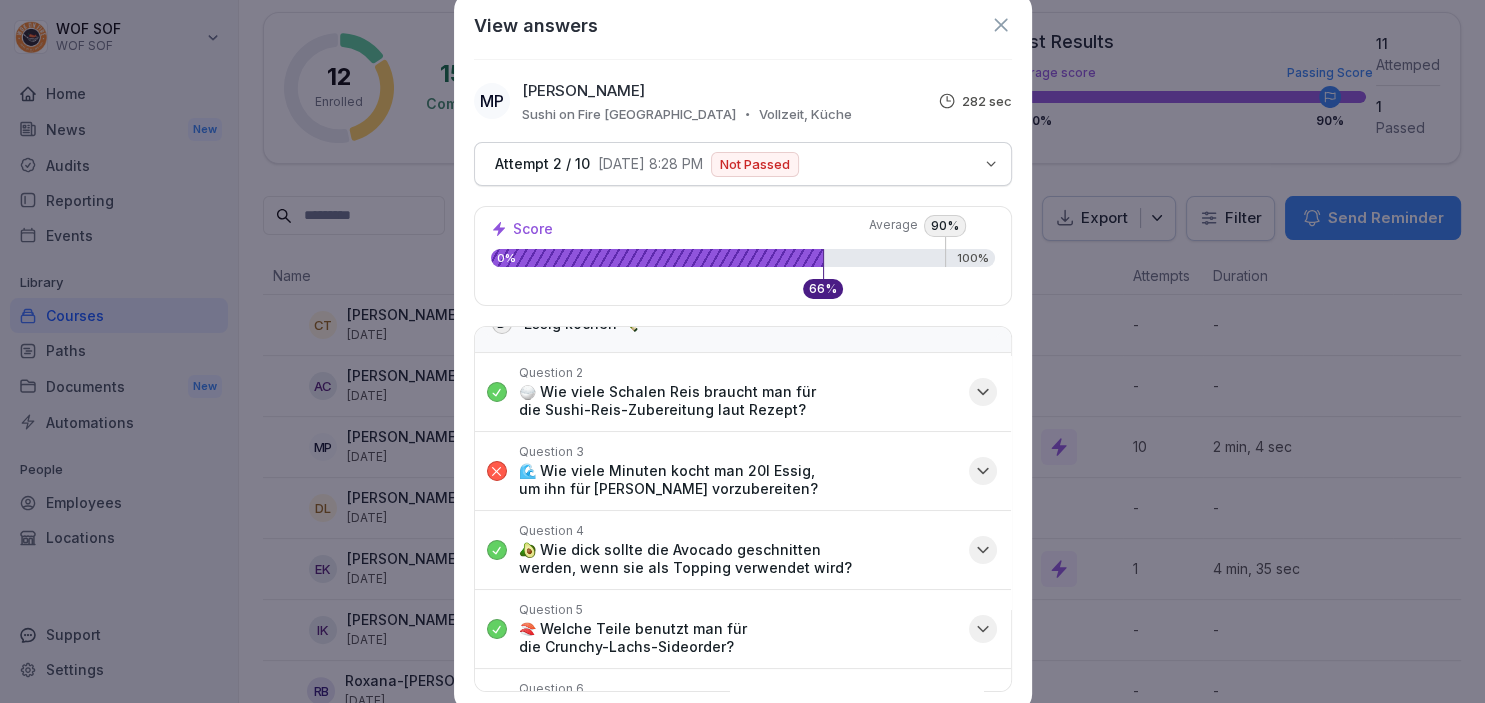 scroll, scrollTop: 0, scrollLeft: 0, axis: both 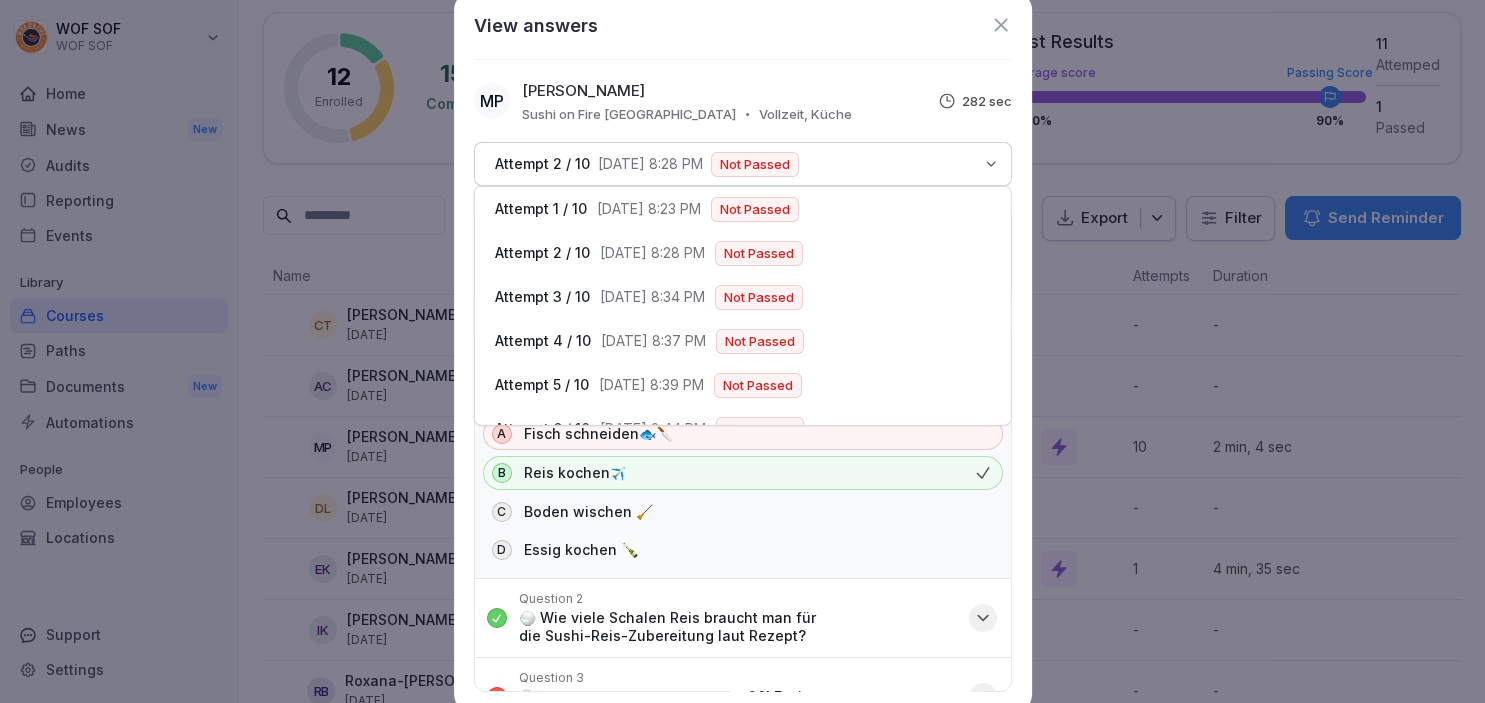 click on "Attempt 2 / 10 [DATE] 8:28 PM Not Passed" at bounding box center [743, 164] 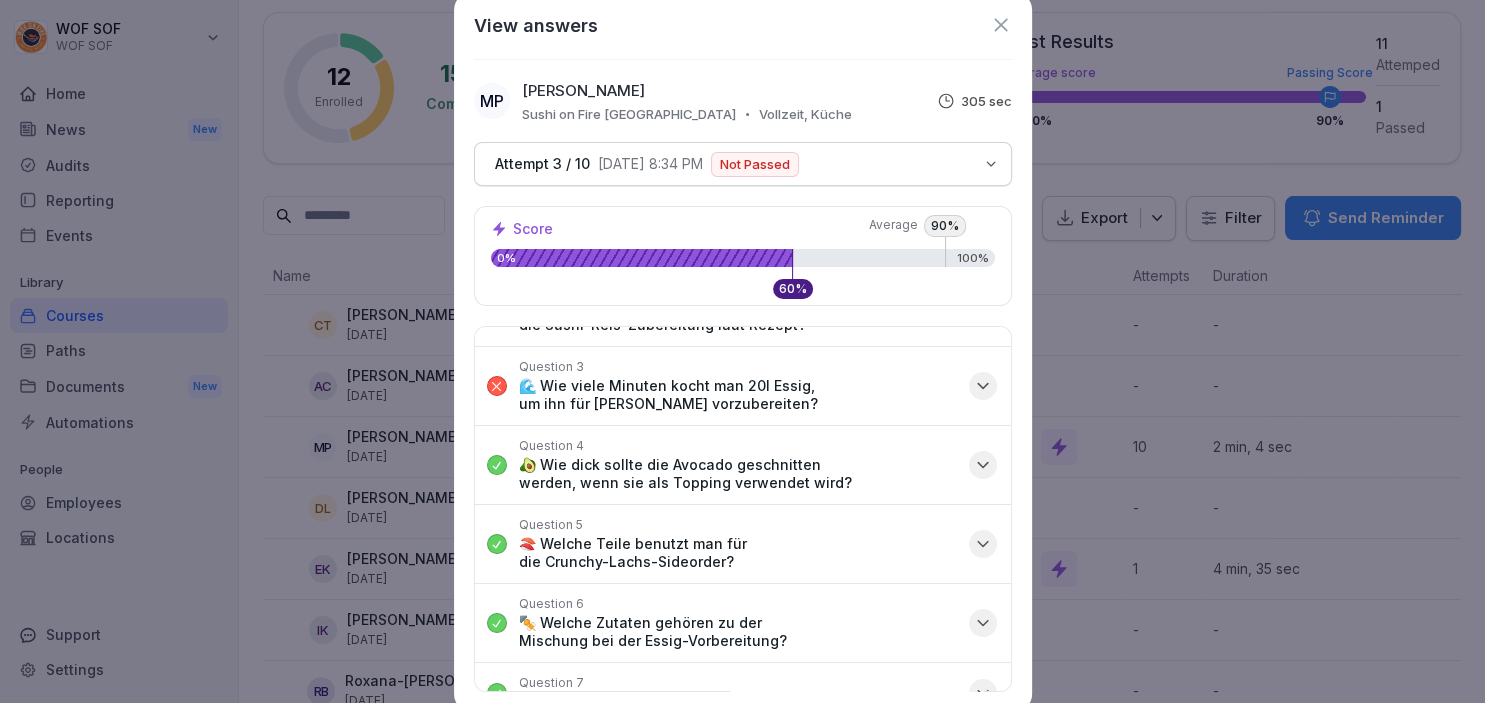 scroll, scrollTop: 0, scrollLeft: 0, axis: both 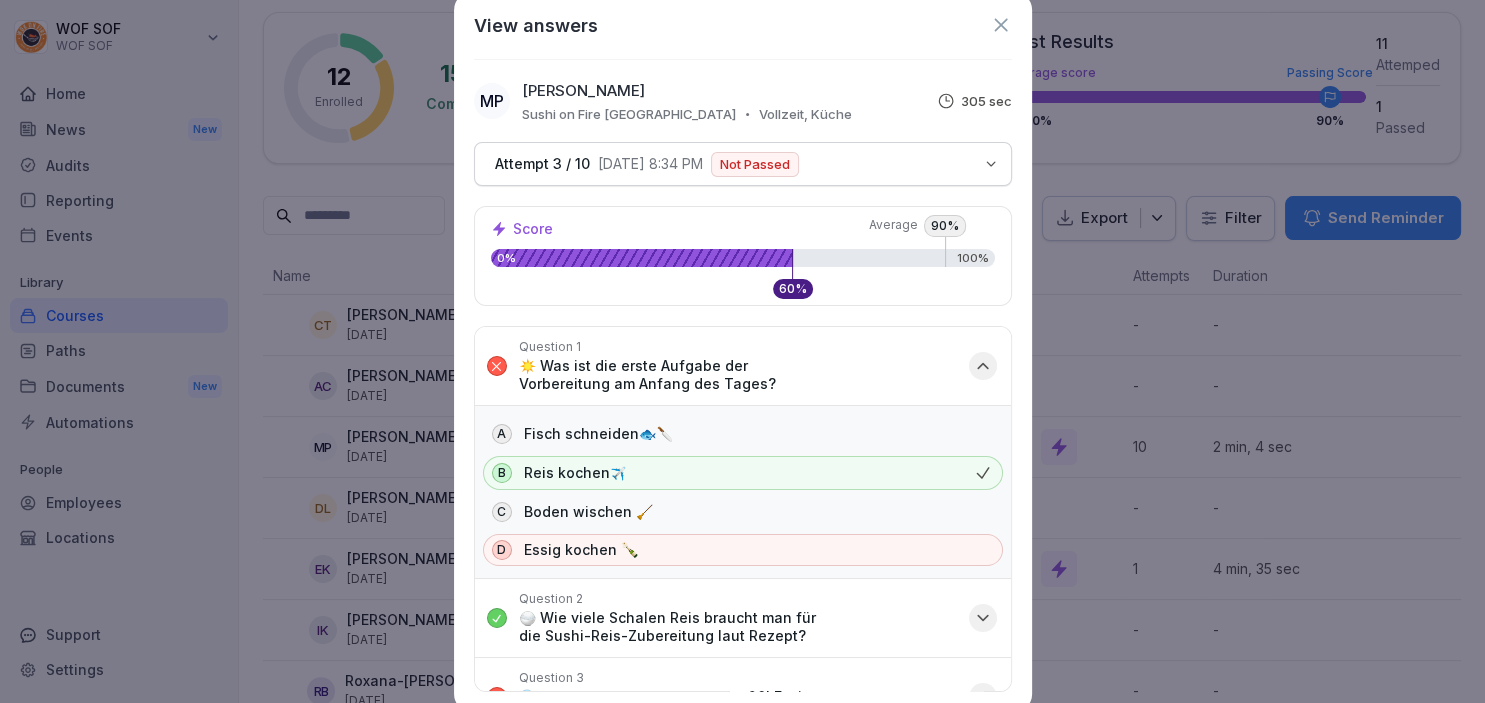 click on "View answers" at bounding box center (743, 25) 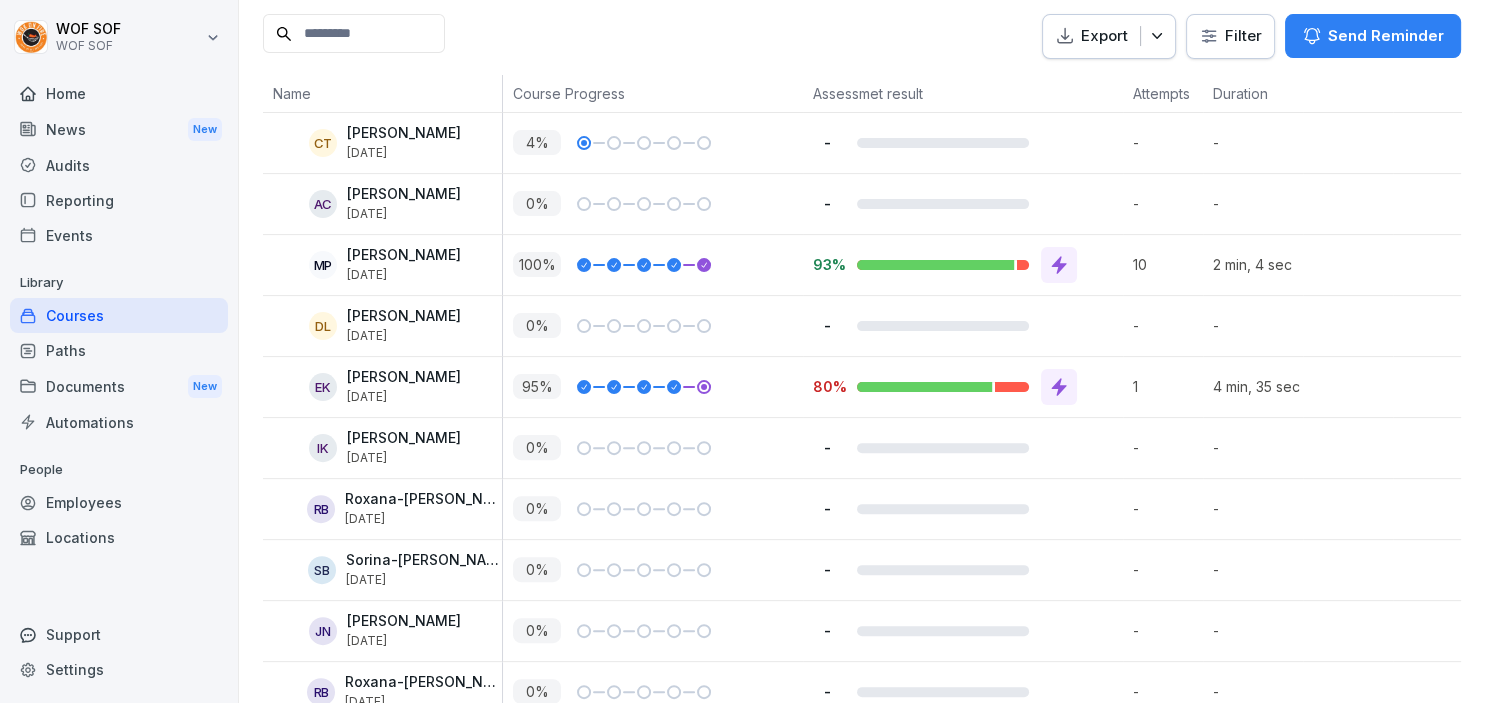 scroll, scrollTop: 487, scrollLeft: 0, axis: vertical 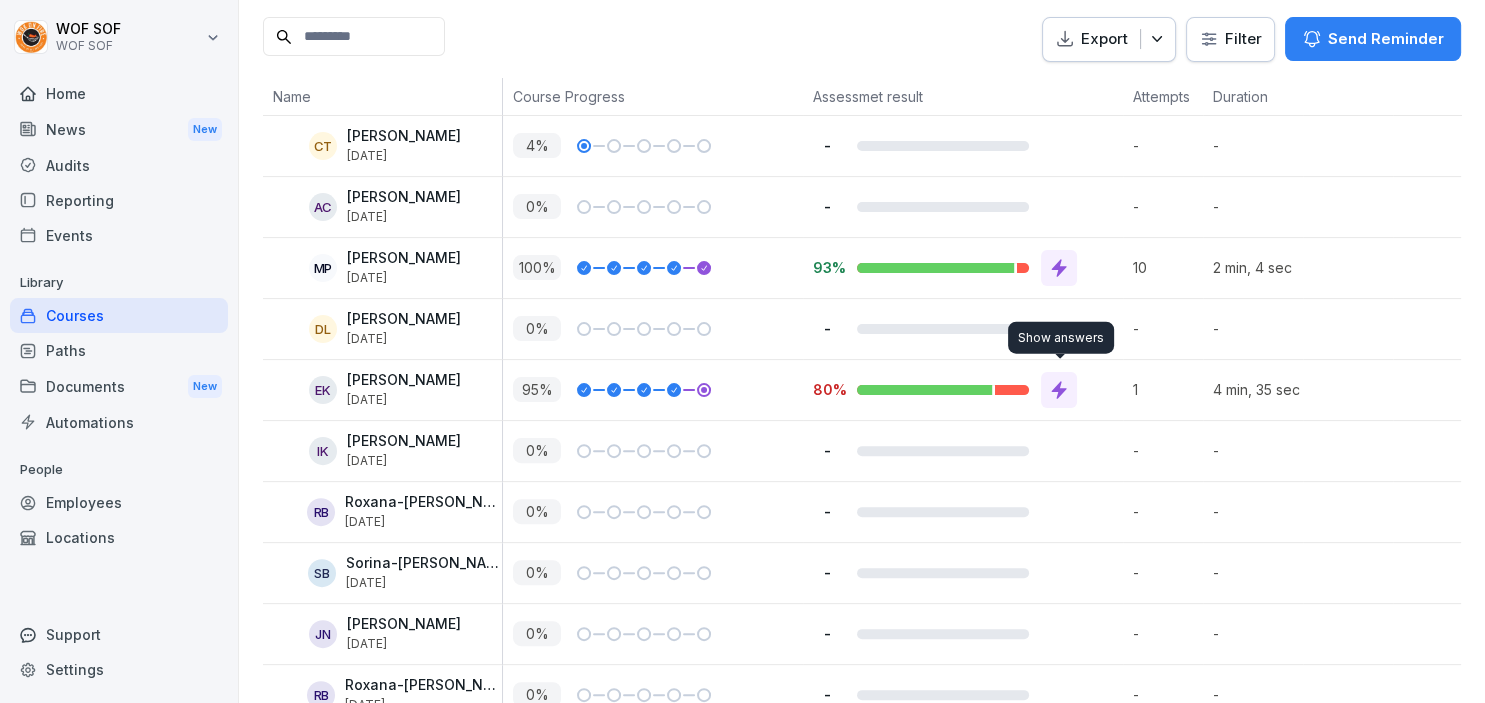 click on "80%" at bounding box center [963, 390] 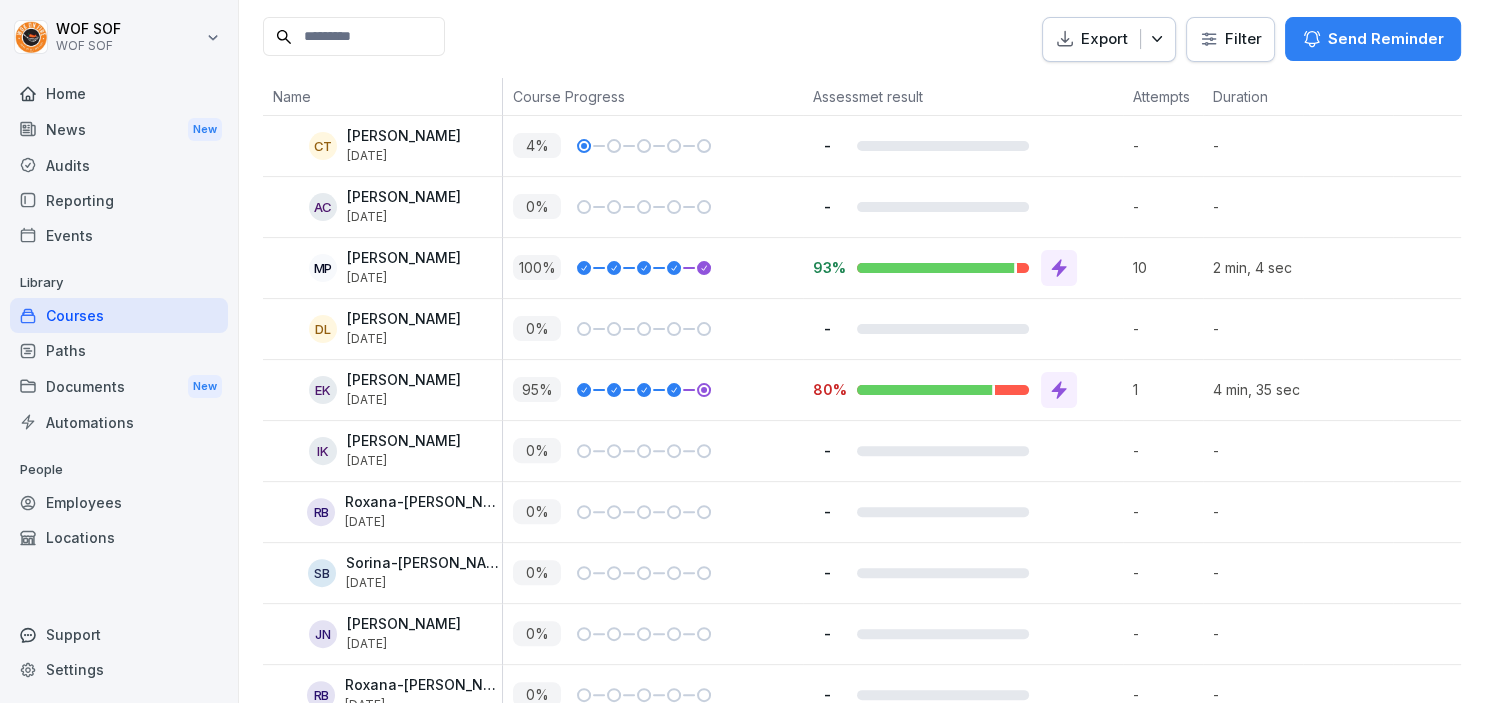 click 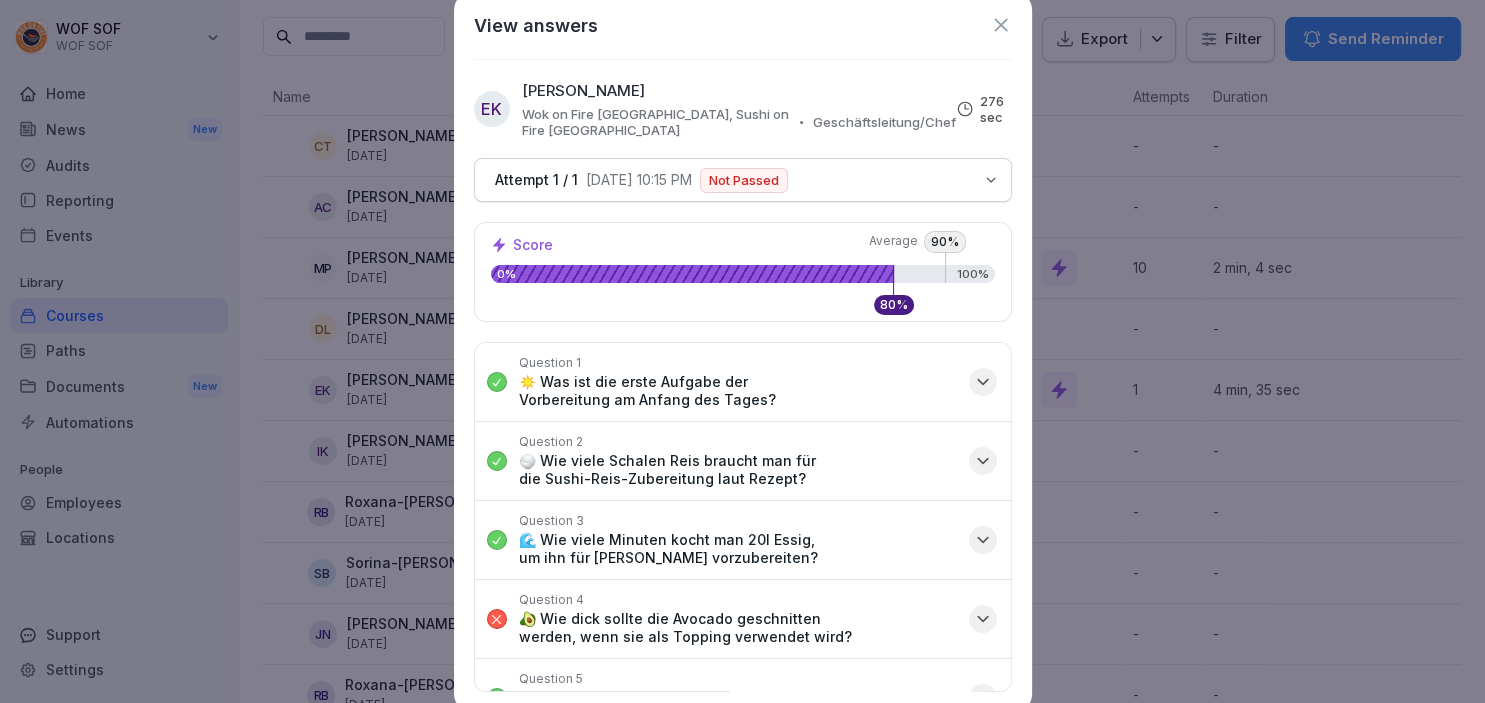 scroll, scrollTop: 488, scrollLeft: 0, axis: vertical 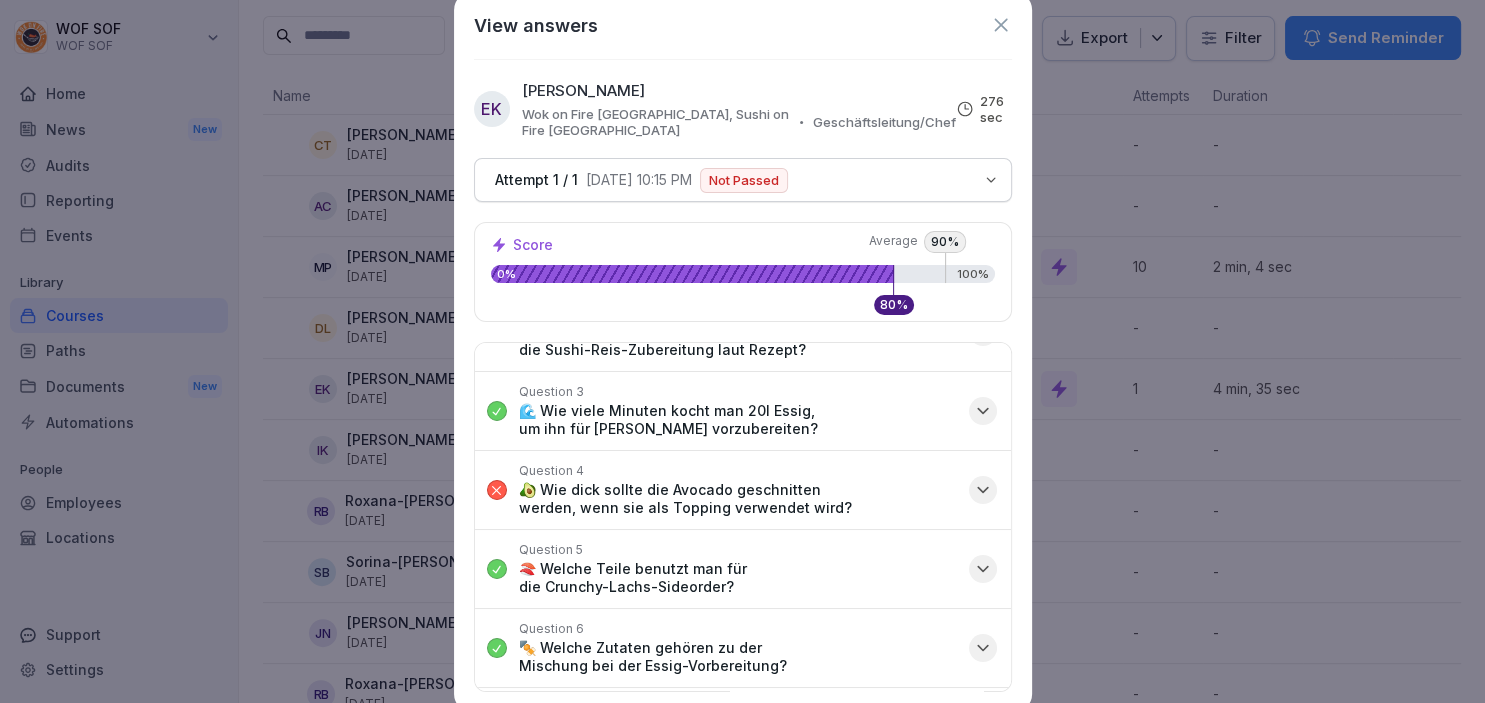 click 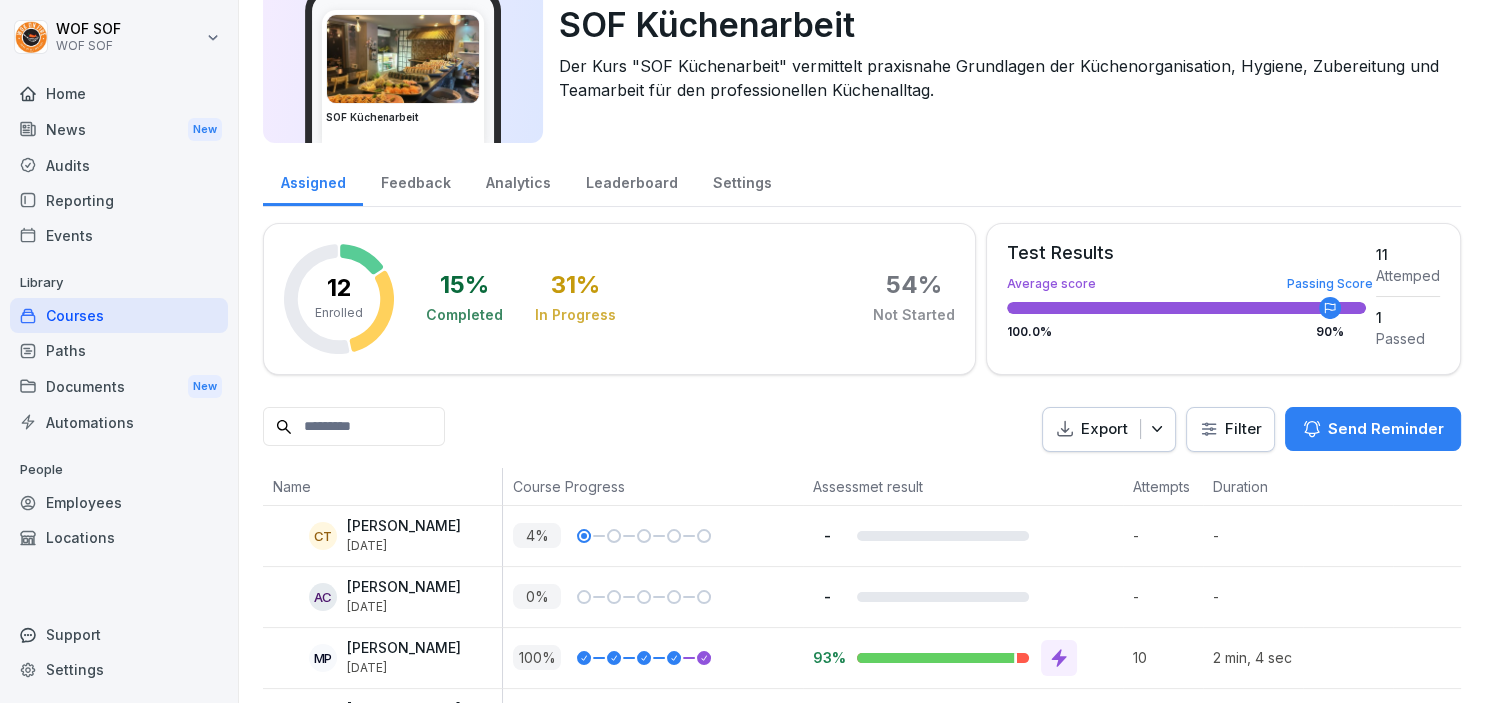 scroll, scrollTop: 0, scrollLeft: 0, axis: both 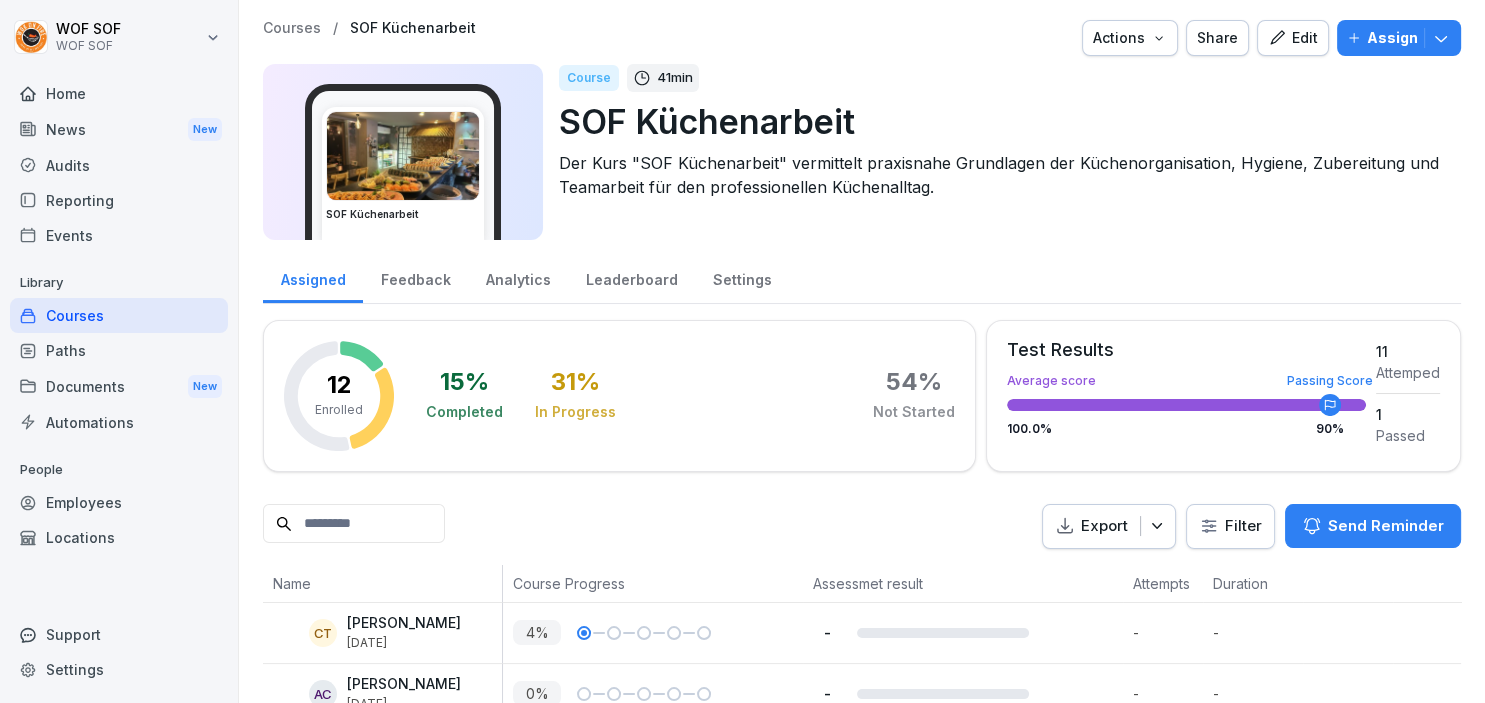 click 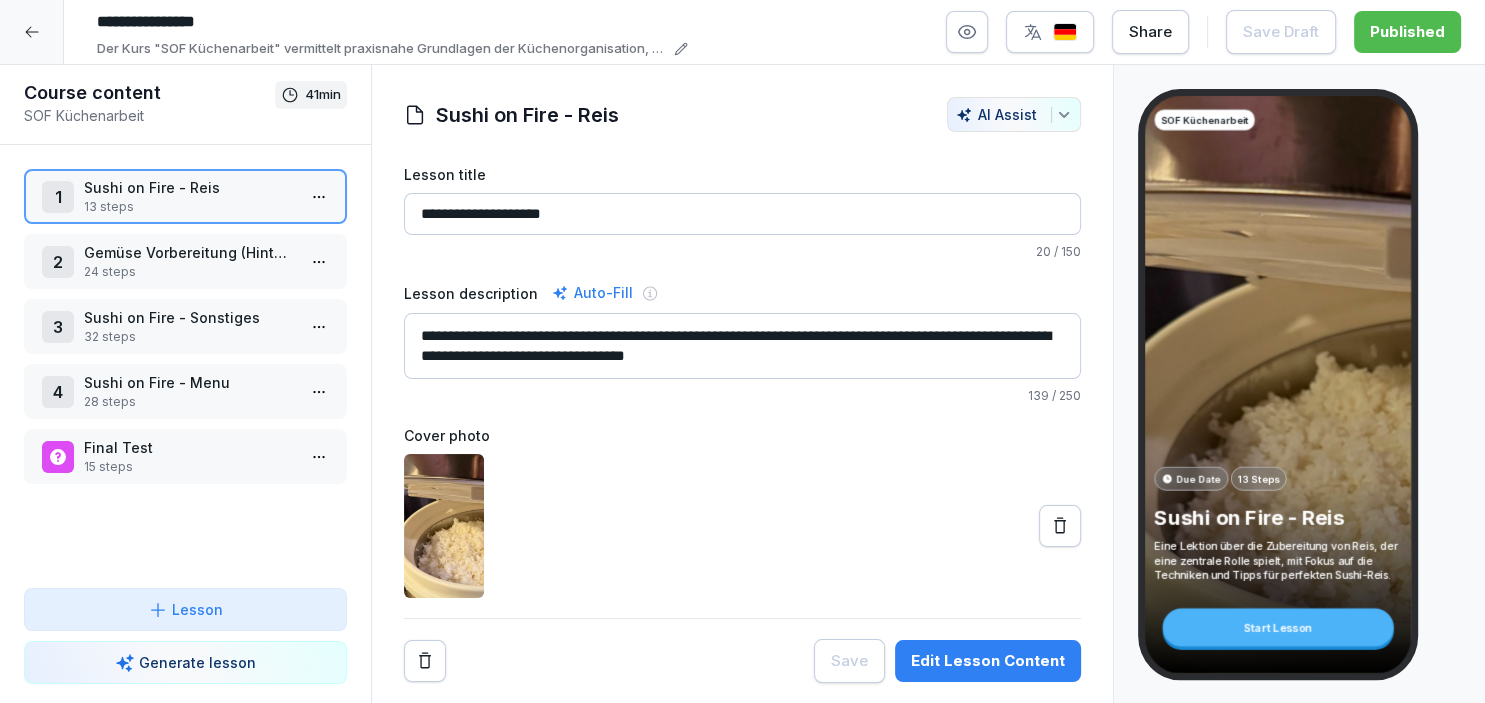 click on "32 steps" at bounding box center [189, 337] 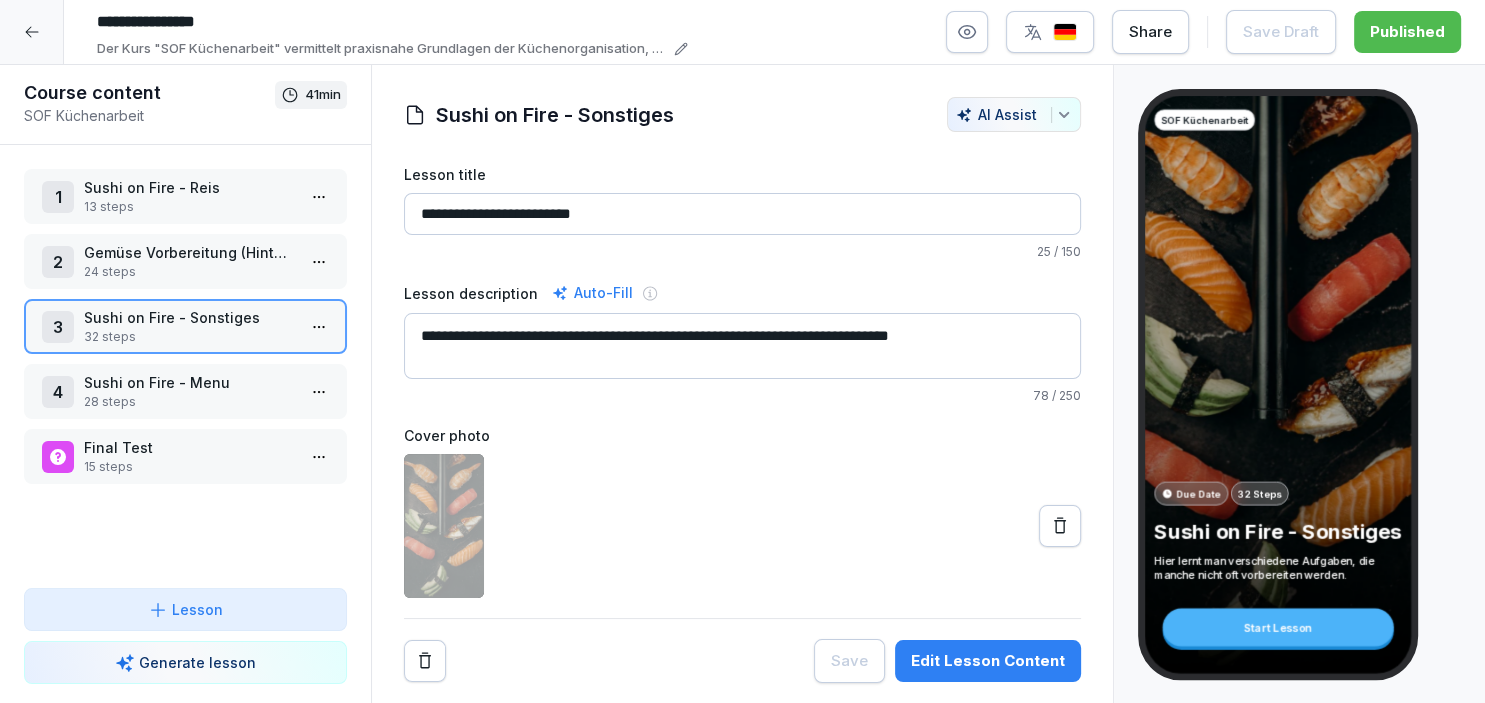 click on "**********" at bounding box center [742, 351] 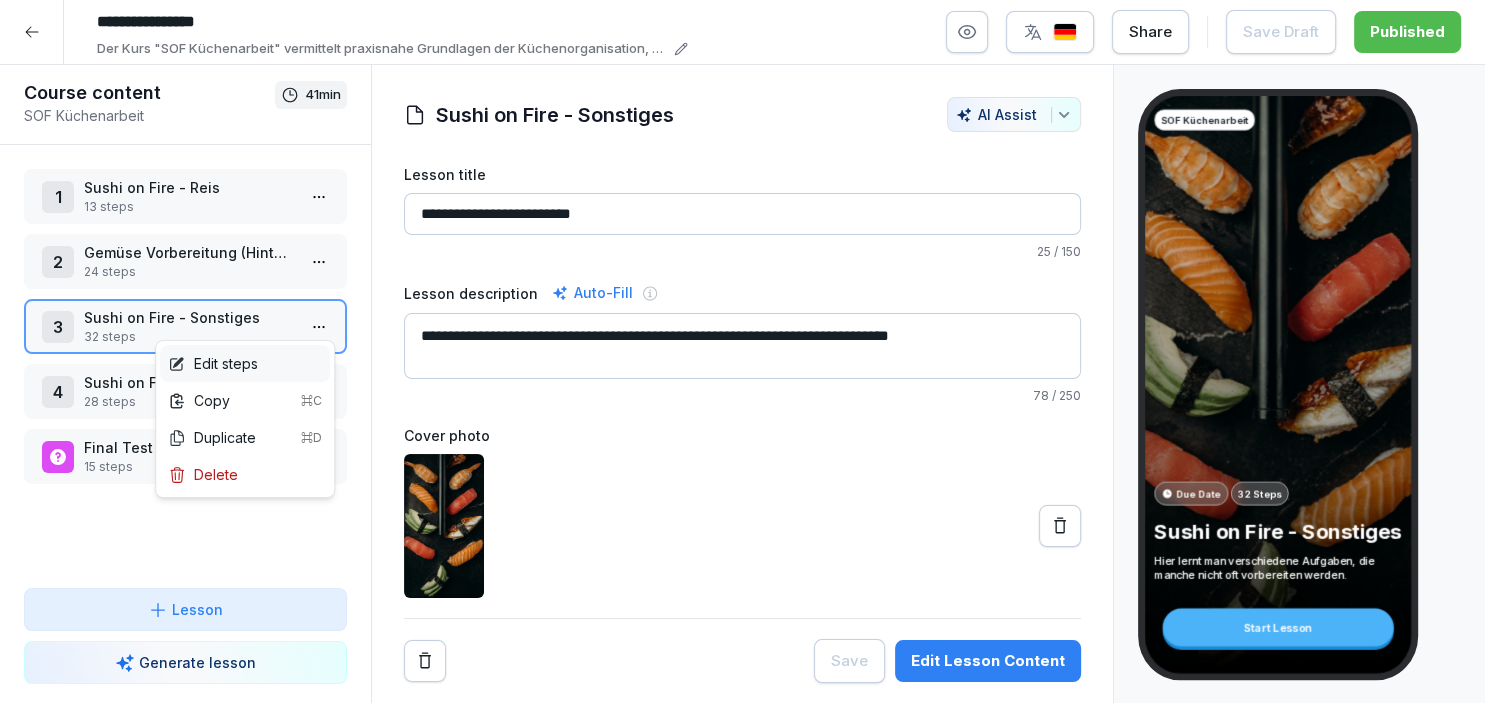 click on "Edit steps" at bounding box center [245, 363] 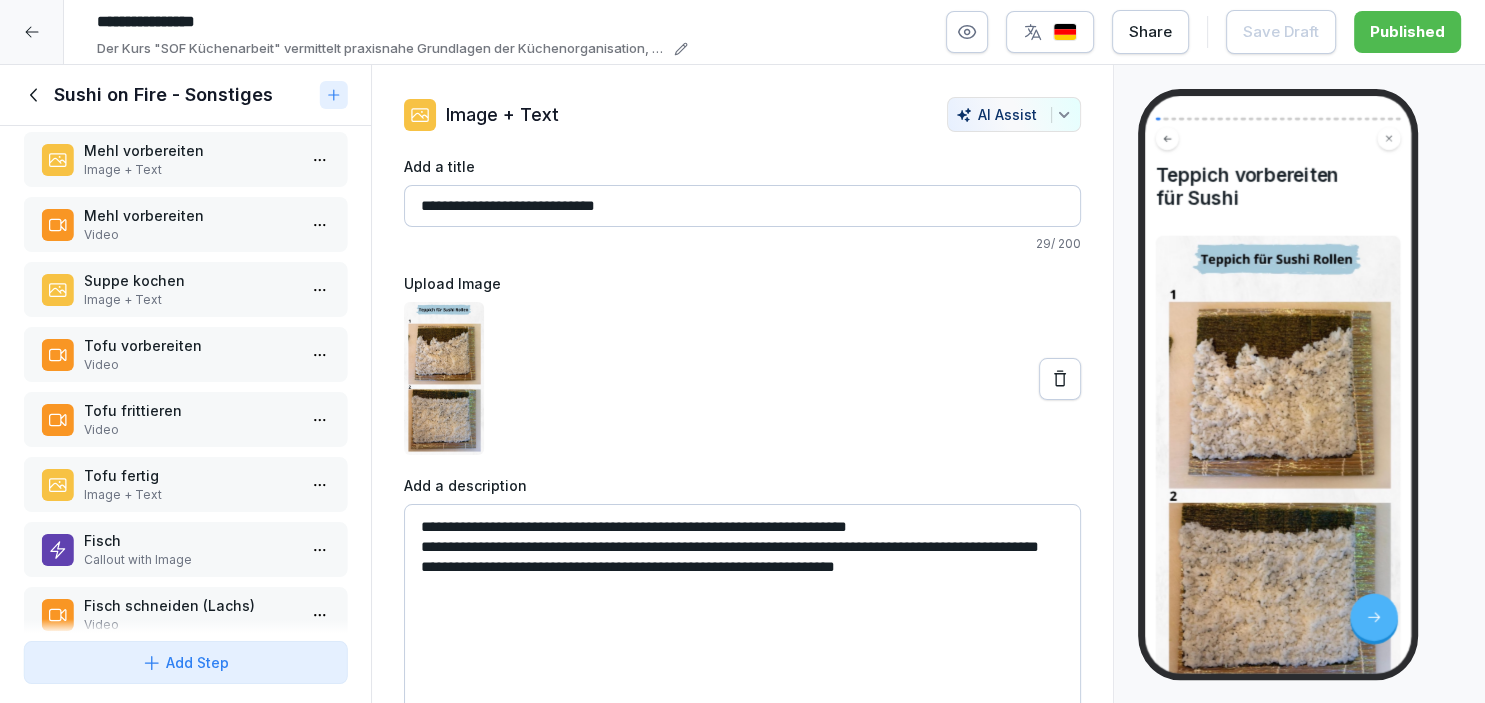 scroll, scrollTop: 601, scrollLeft: 0, axis: vertical 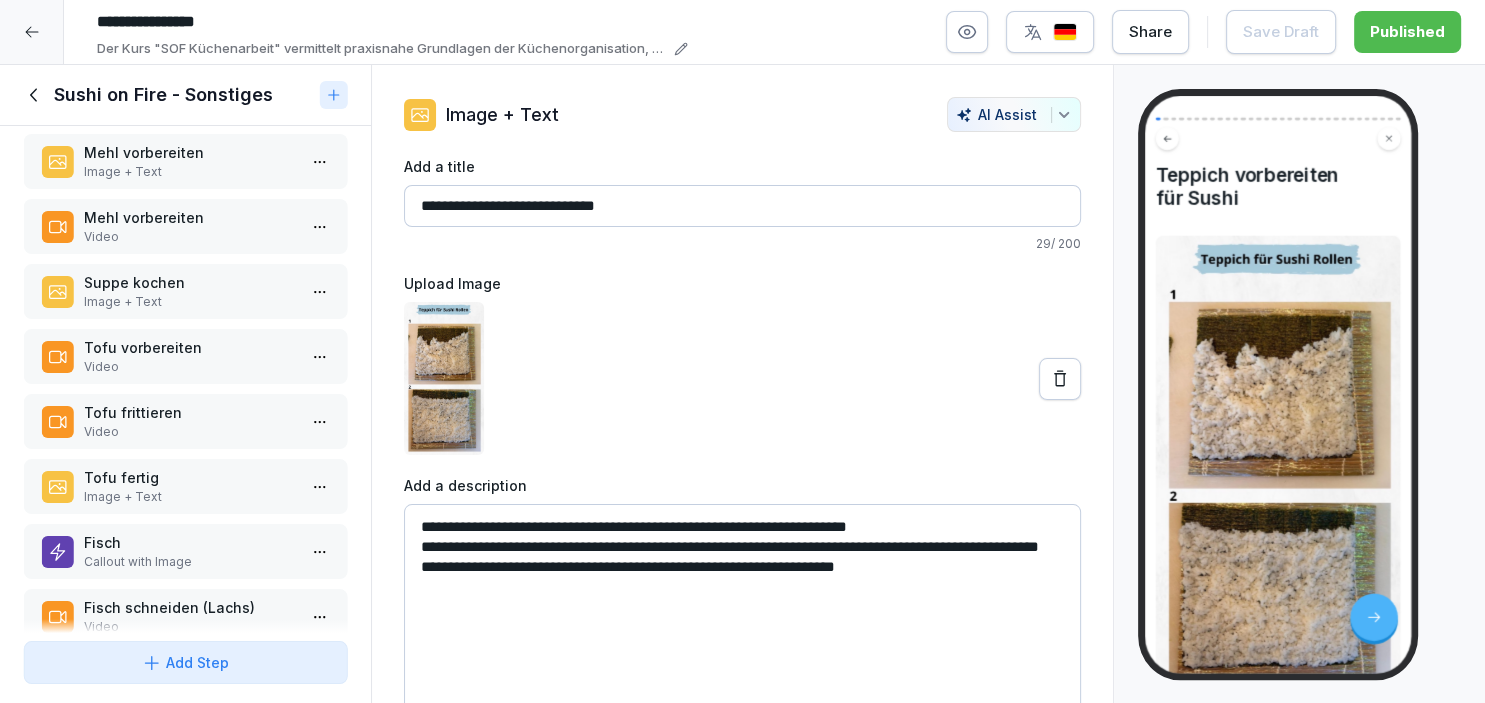 click 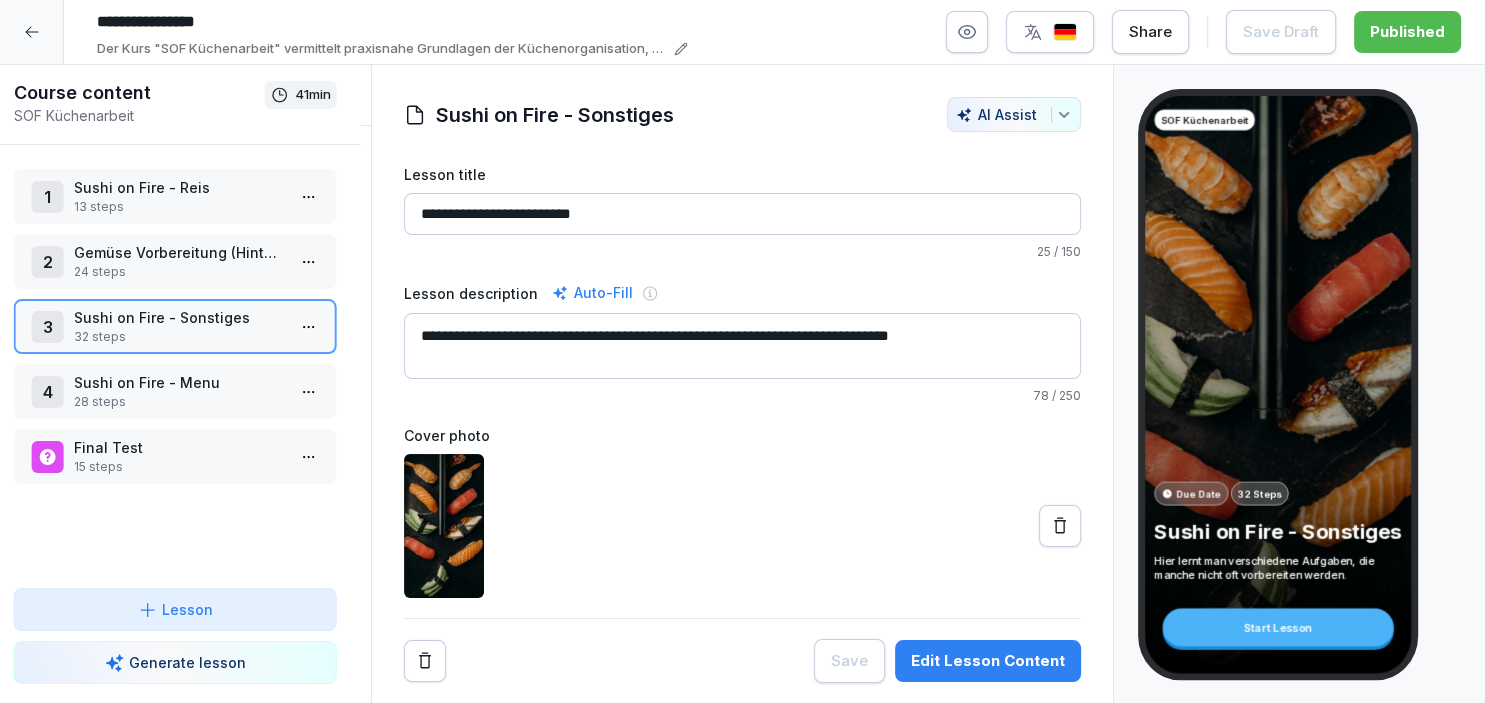 scroll, scrollTop: 601, scrollLeft: 0, axis: vertical 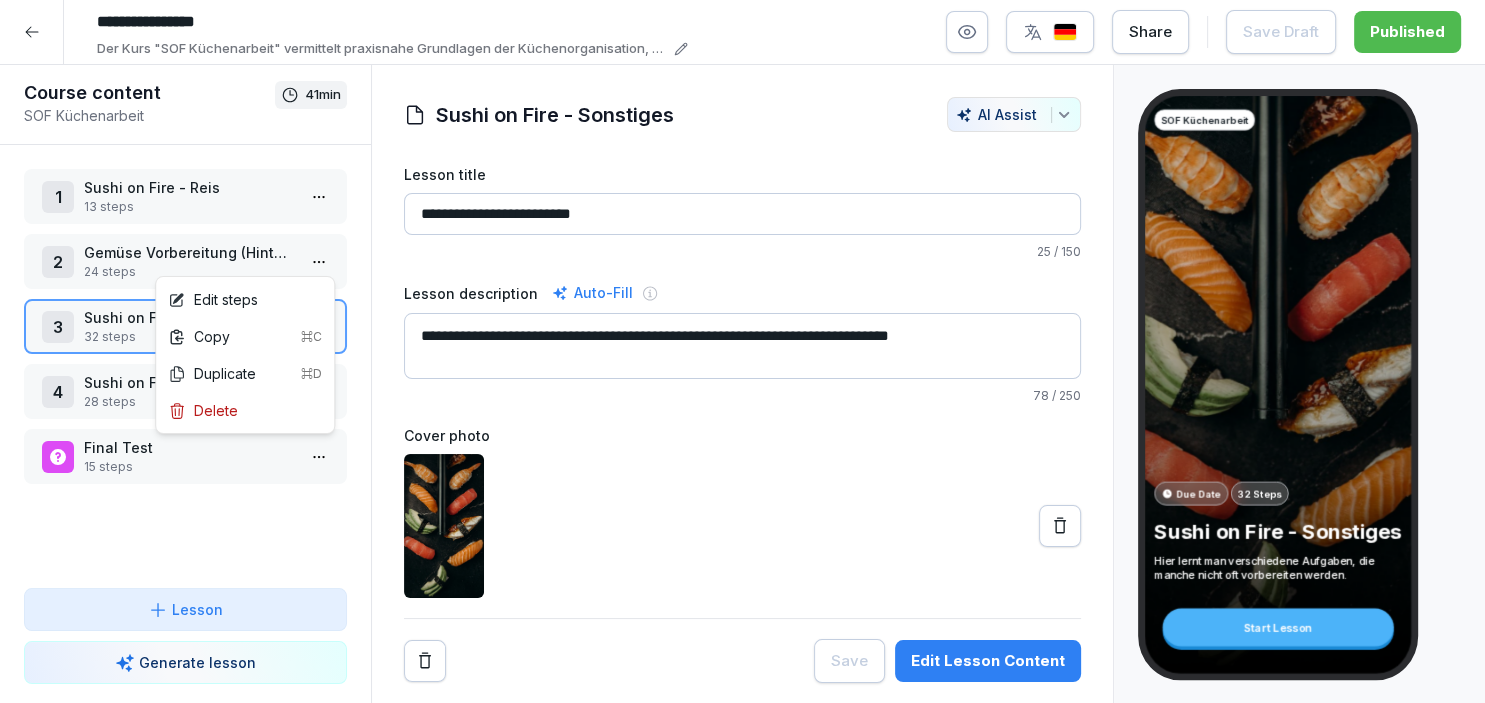 click on "**********" at bounding box center (742, 351) 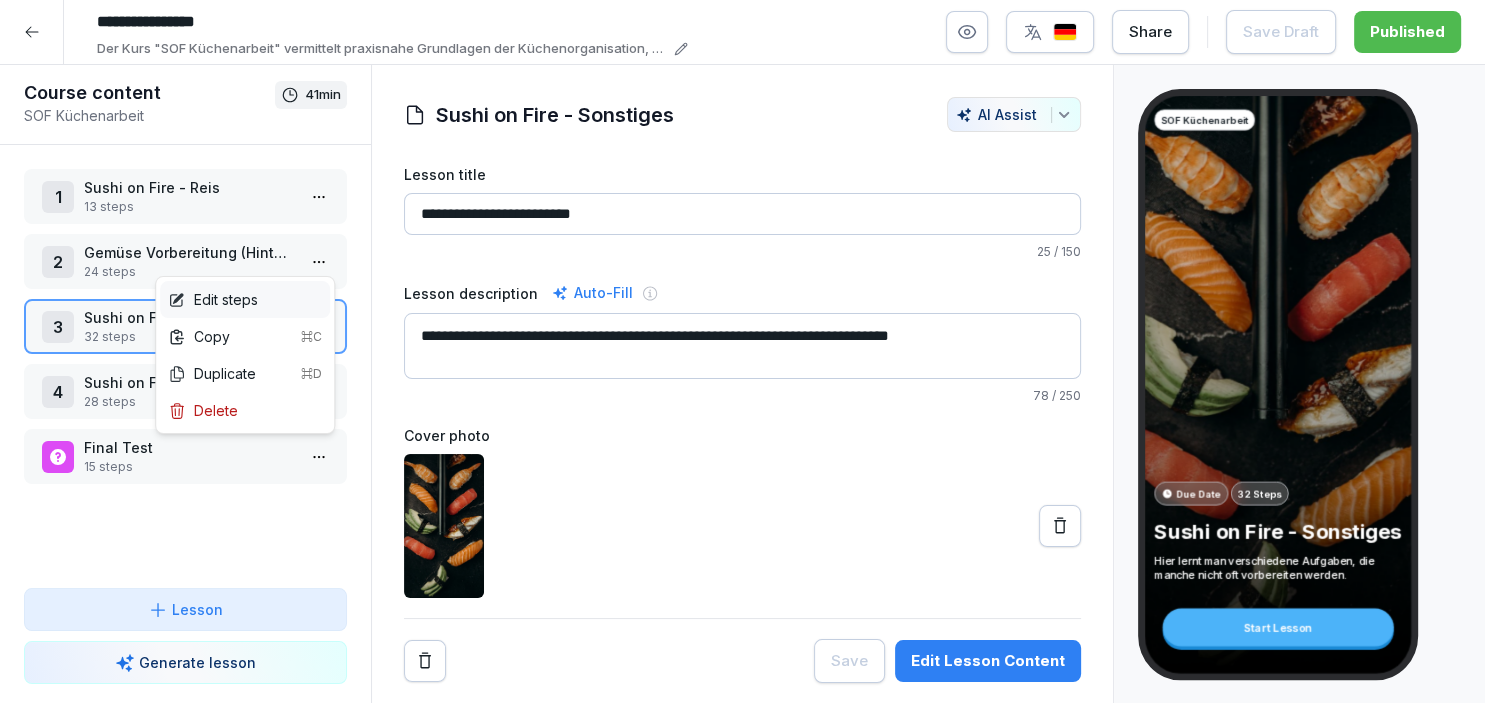 click on "Edit steps" at bounding box center [245, 299] 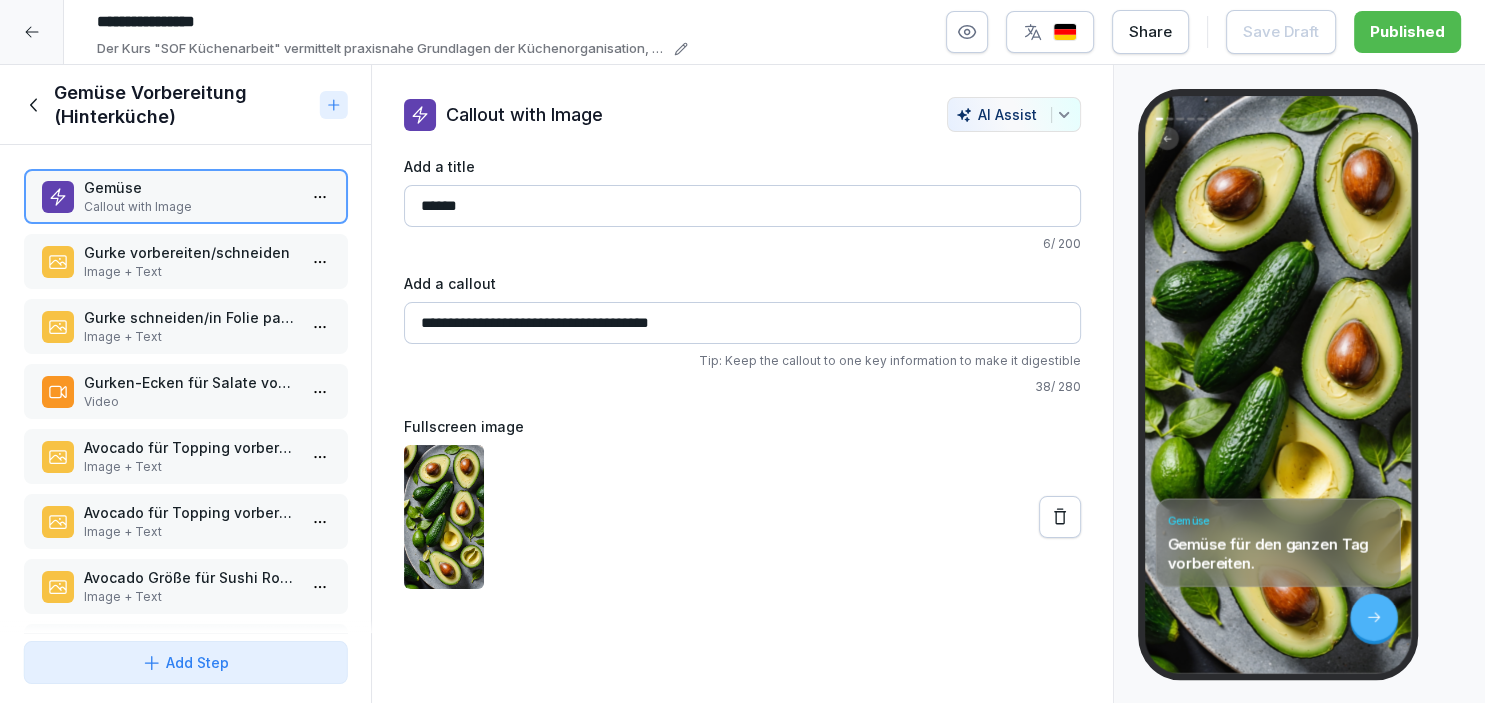 click on "Image + Text" at bounding box center (189, 467) 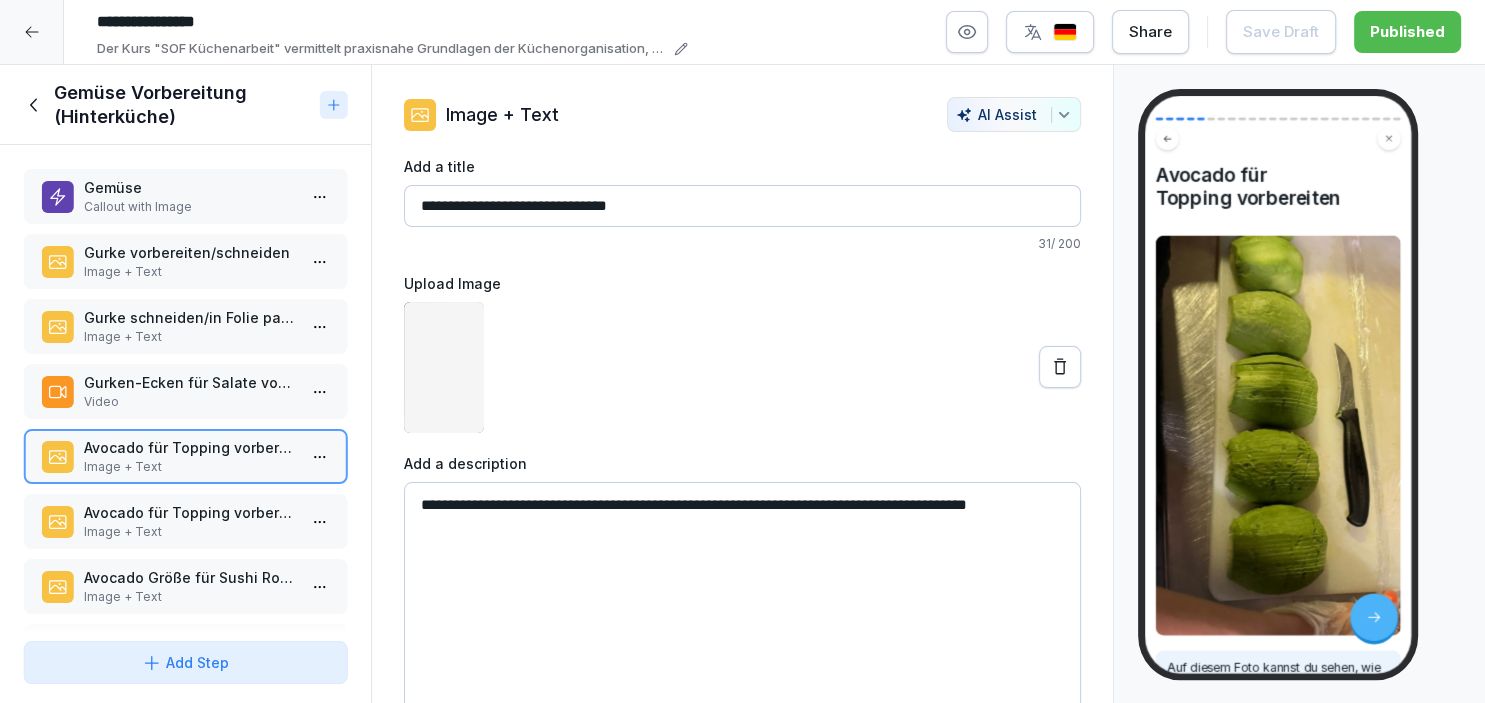 scroll, scrollTop: 147, scrollLeft: 0, axis: vertical 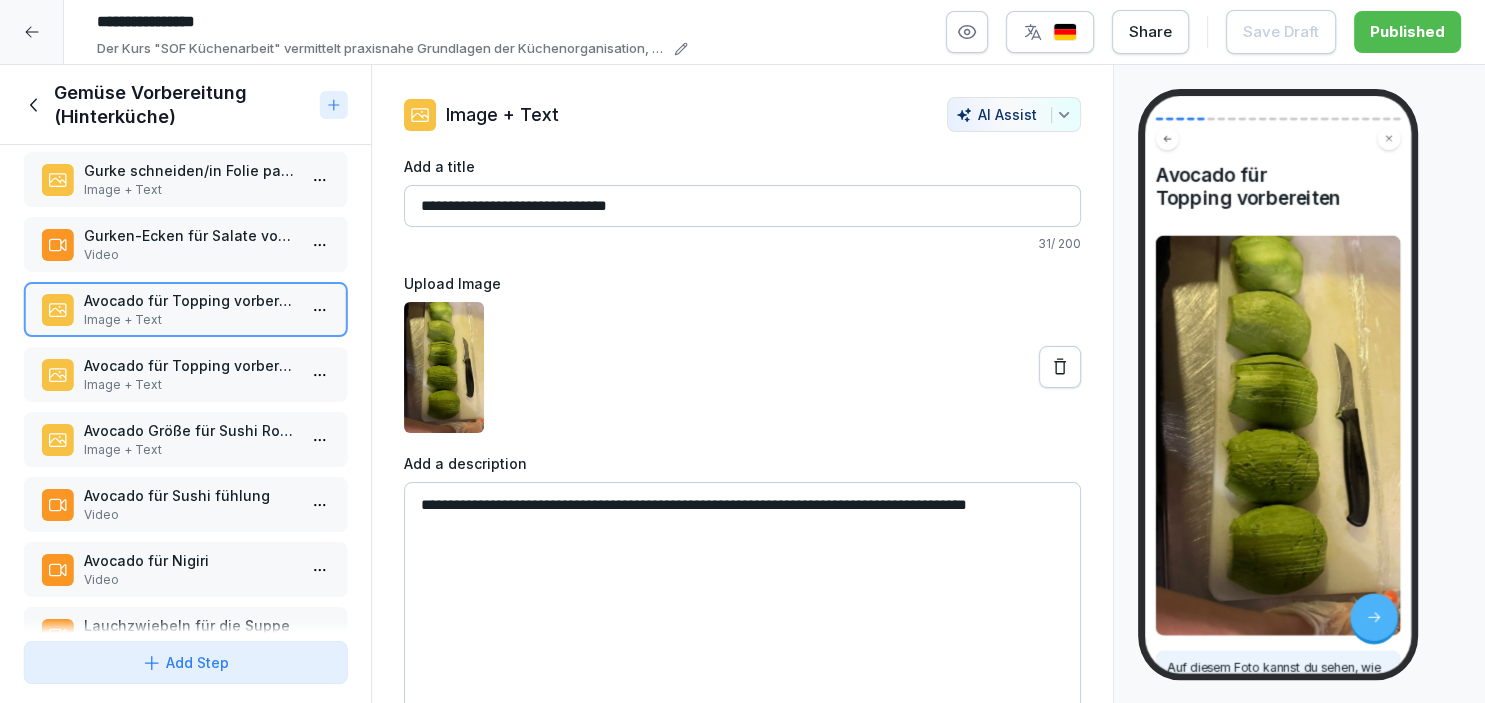 click on "Image + Text" at bounding box center (189, 385) 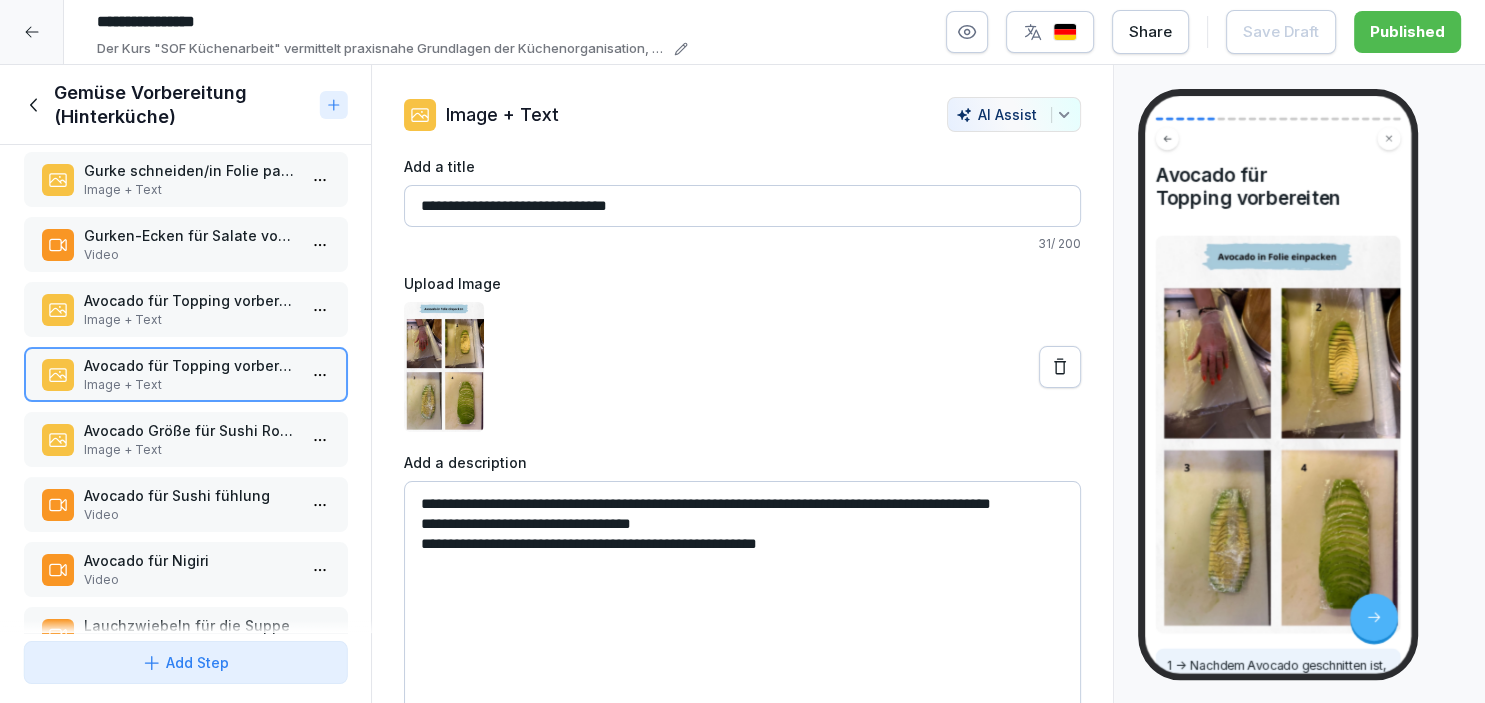 click on "Avocado Größe für Sushi Rolle" at bounding box center [189, 430] 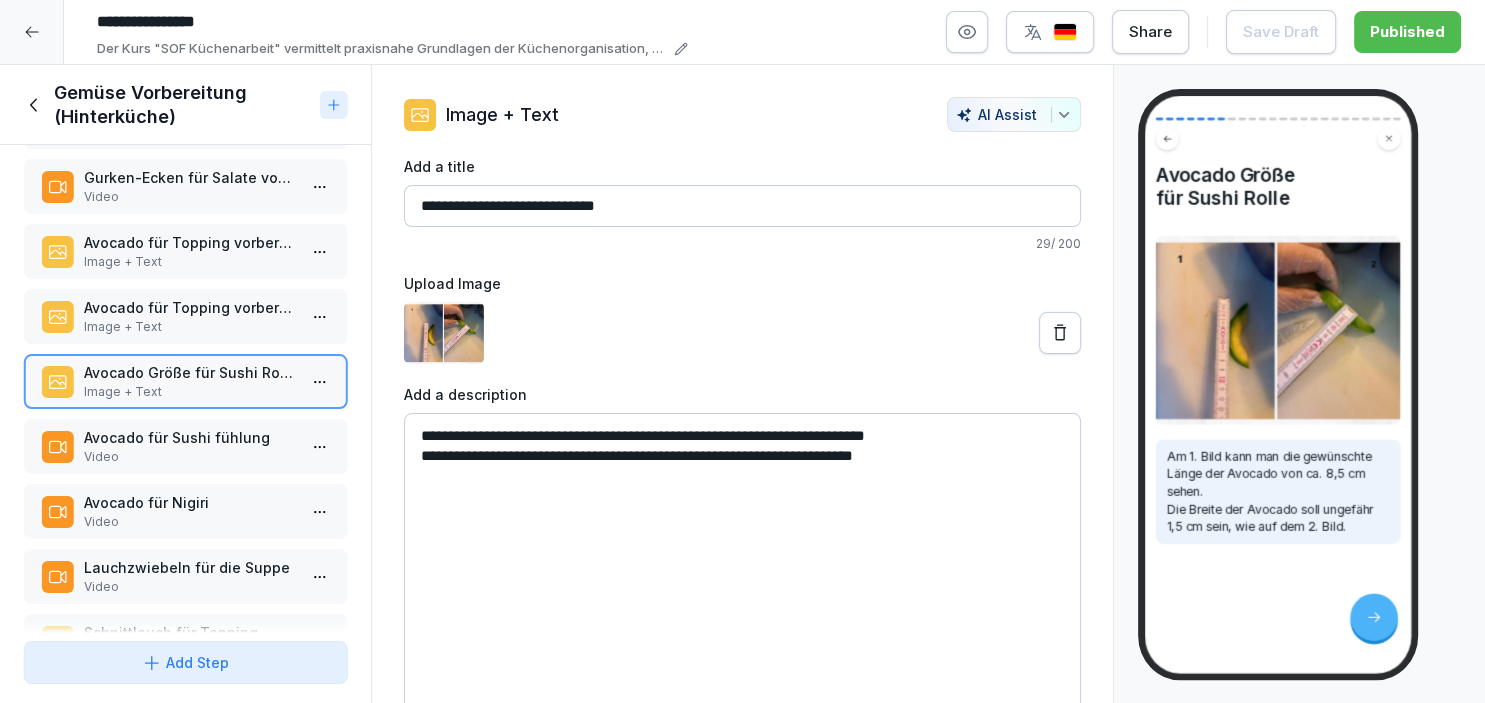 scroll, scrollTop: 206, scrollLeft: 0, axis: vertical 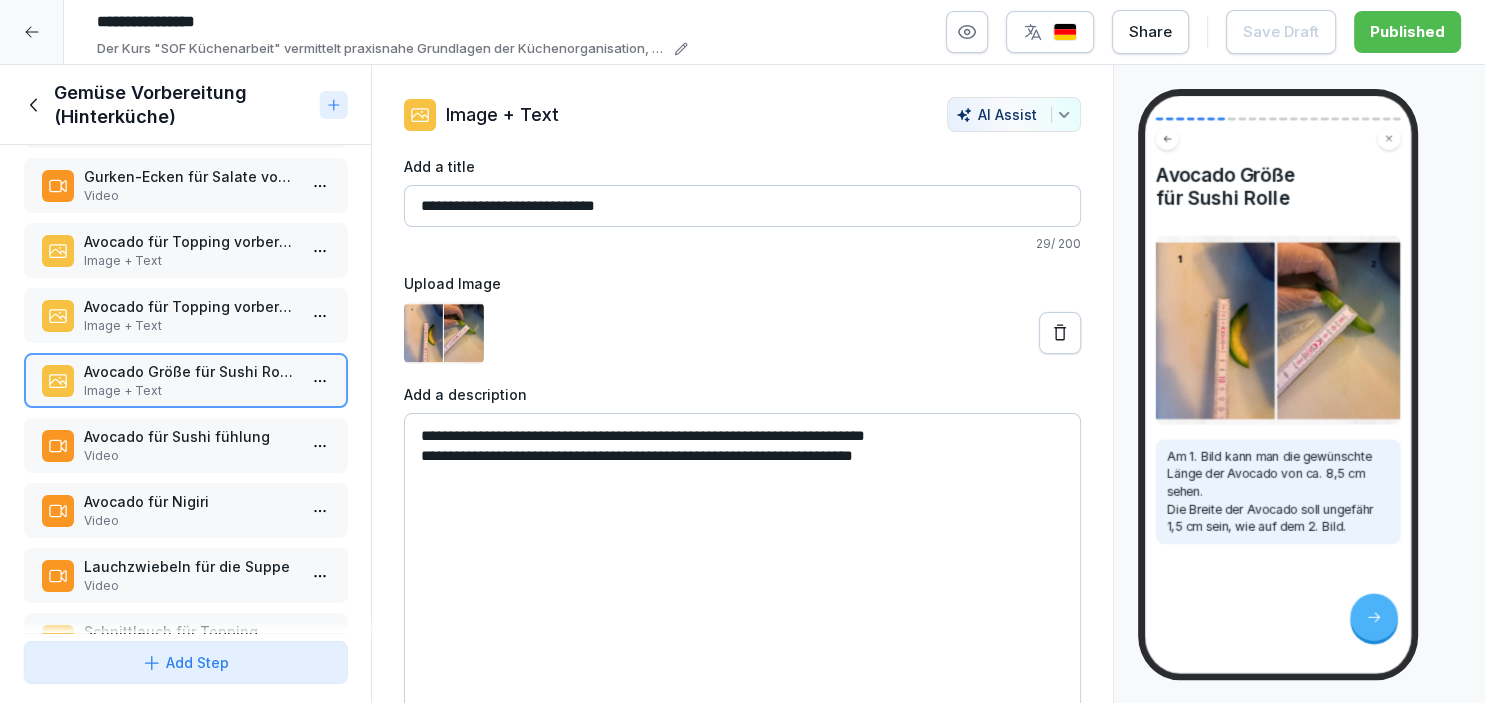 click on "Avocado für Sushi fühlung" at bounding box center (189, 436) 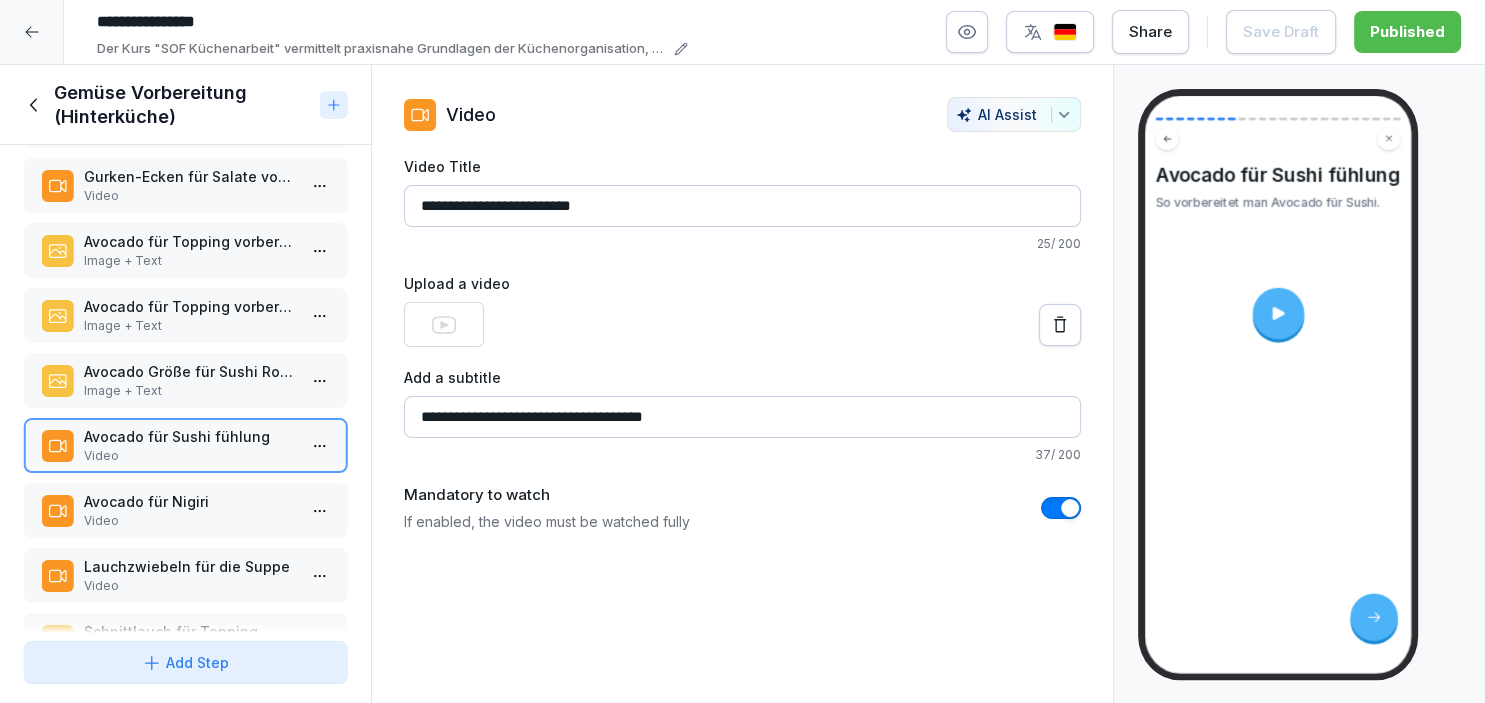 click at bounding box center (1278, 314) 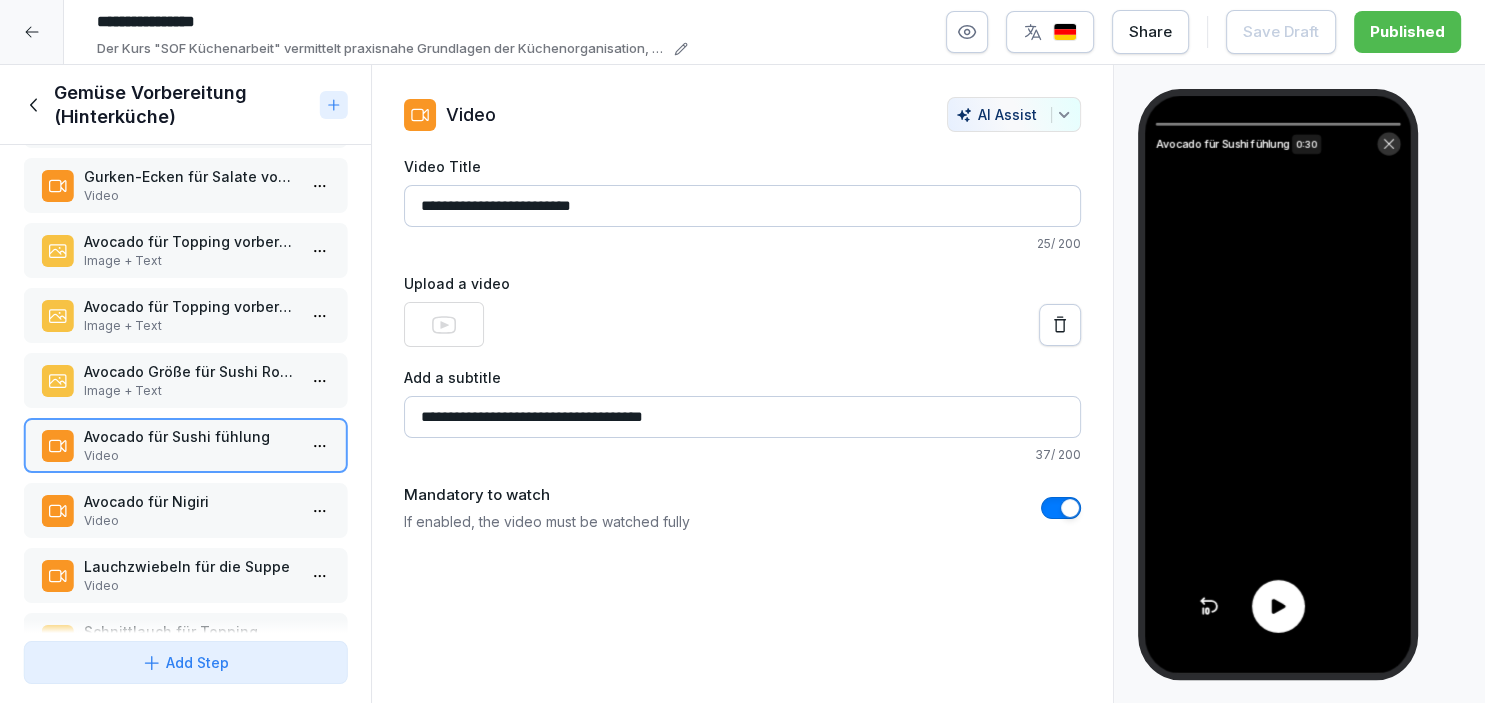 click 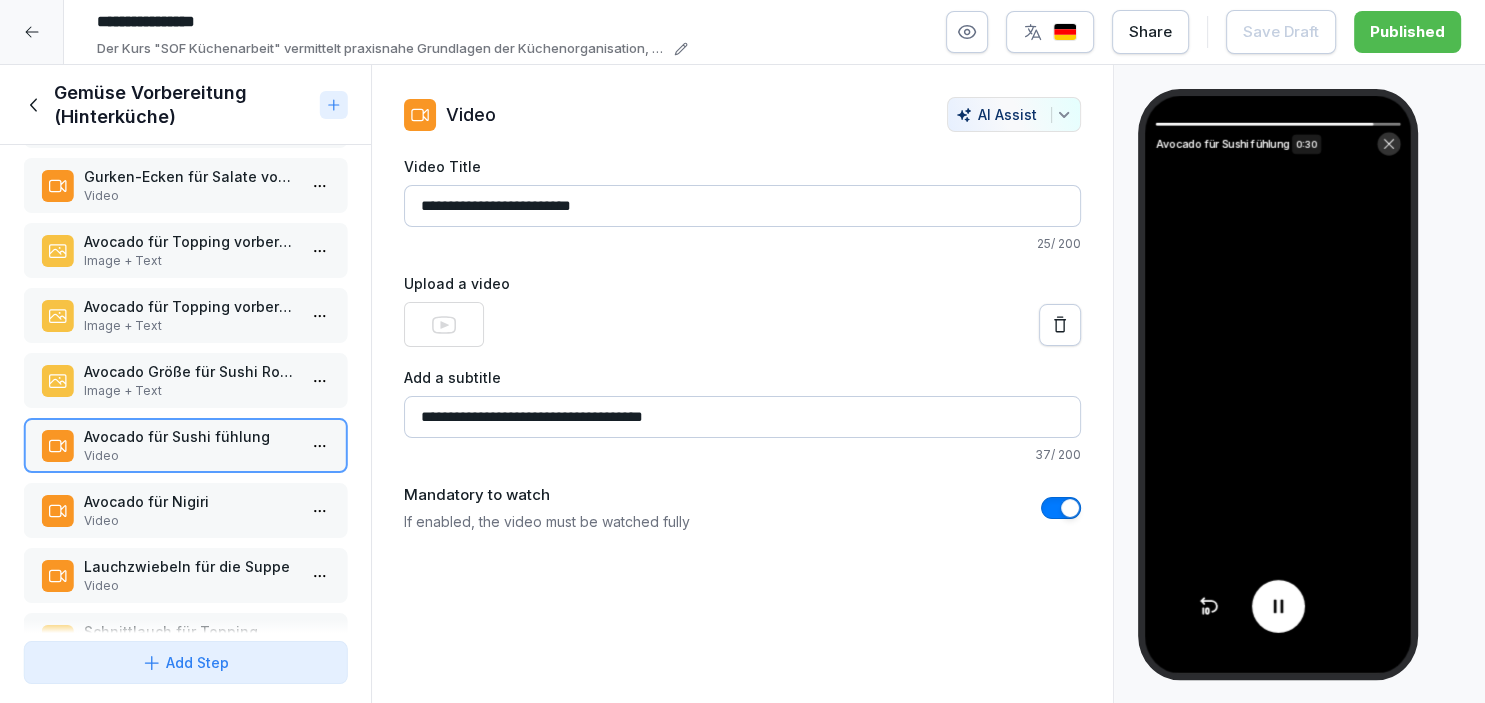 click on "Image + Text" at bounding box center [189, 391] 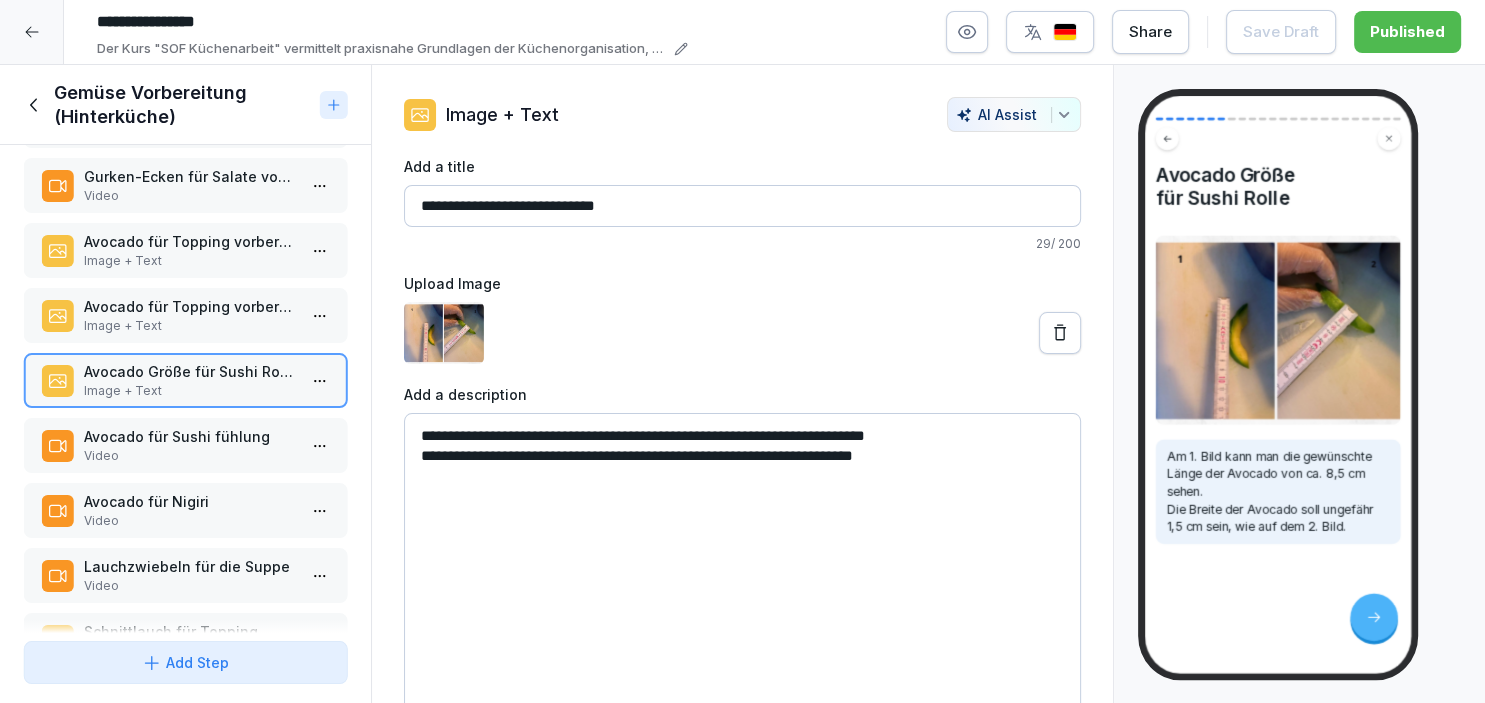 click on "Am 1. Bild kann man die gewünschte Länge der Avocado von ca. 8,5 cm sehen.
Die Breite der Avocado soll ungefähr 1,5 cm sein, wie auf dem 2. Bild." at bounding box center [1277, 492] 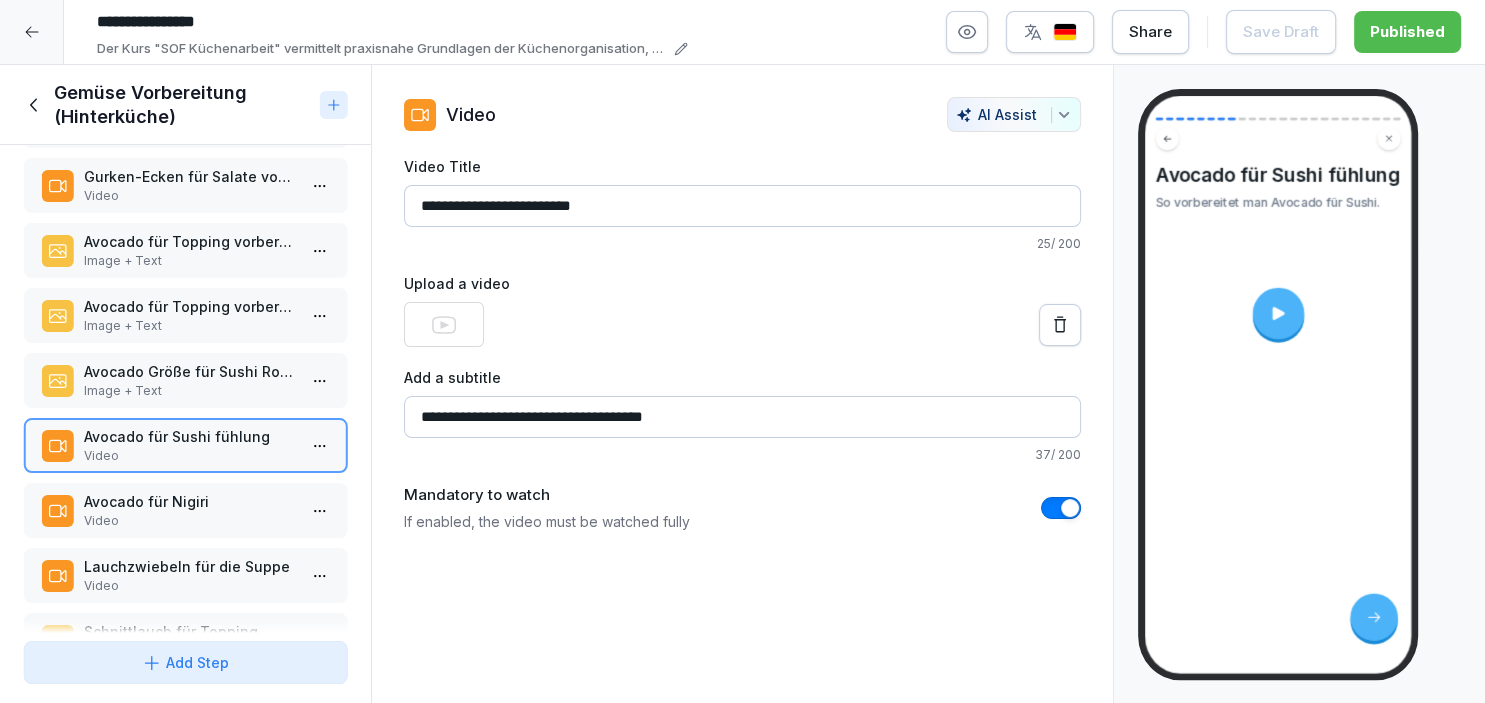 click 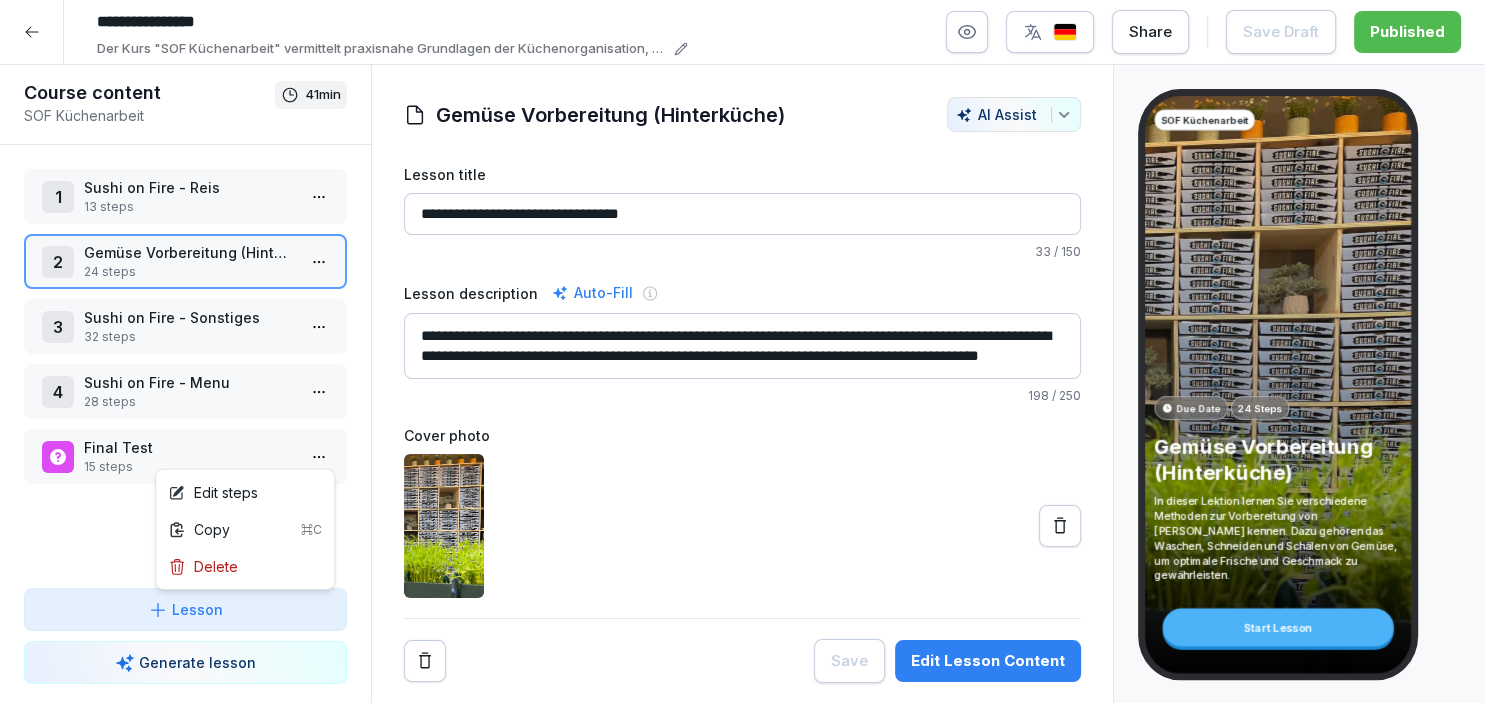 scroll, scrollTop: 206, scrollLeft: 0, axis: vertical 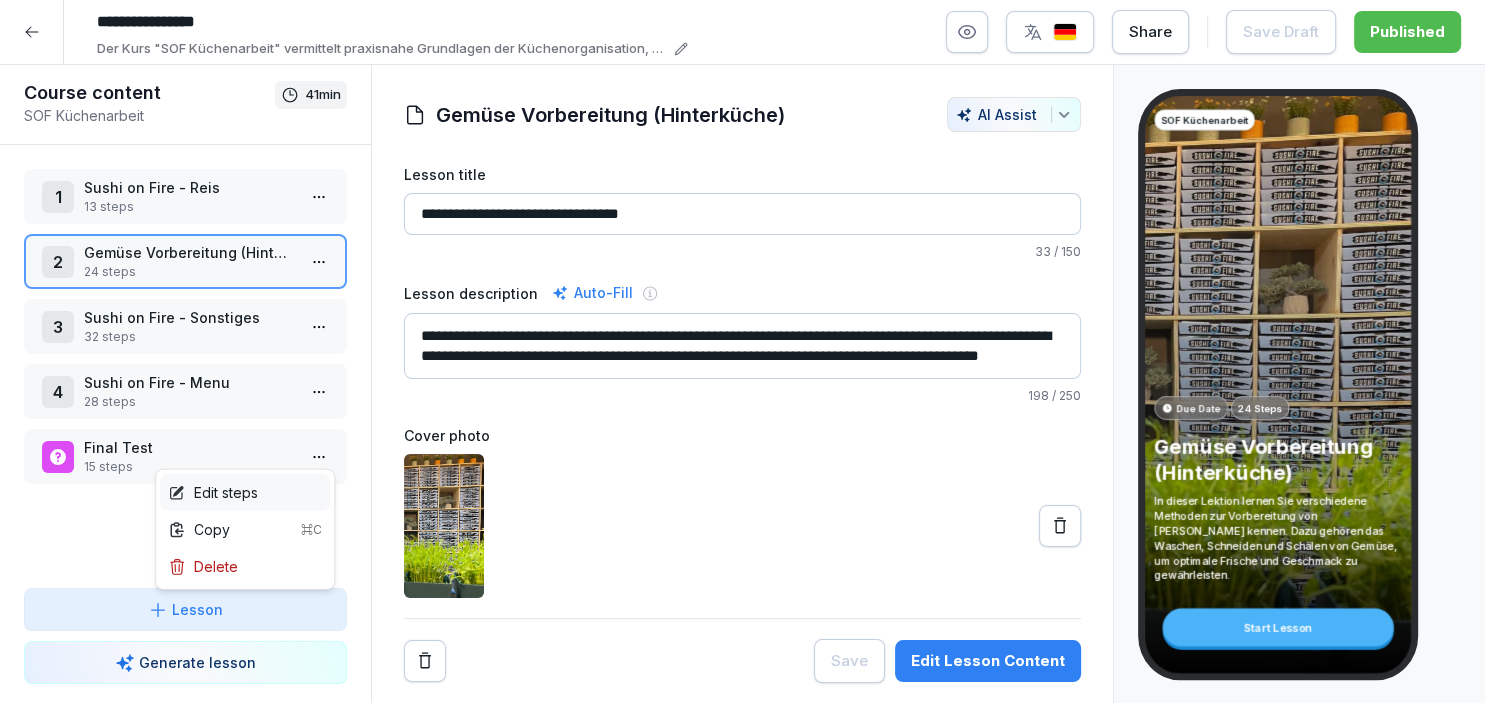 click on "Edit steps" at bounding box center (245, 492) 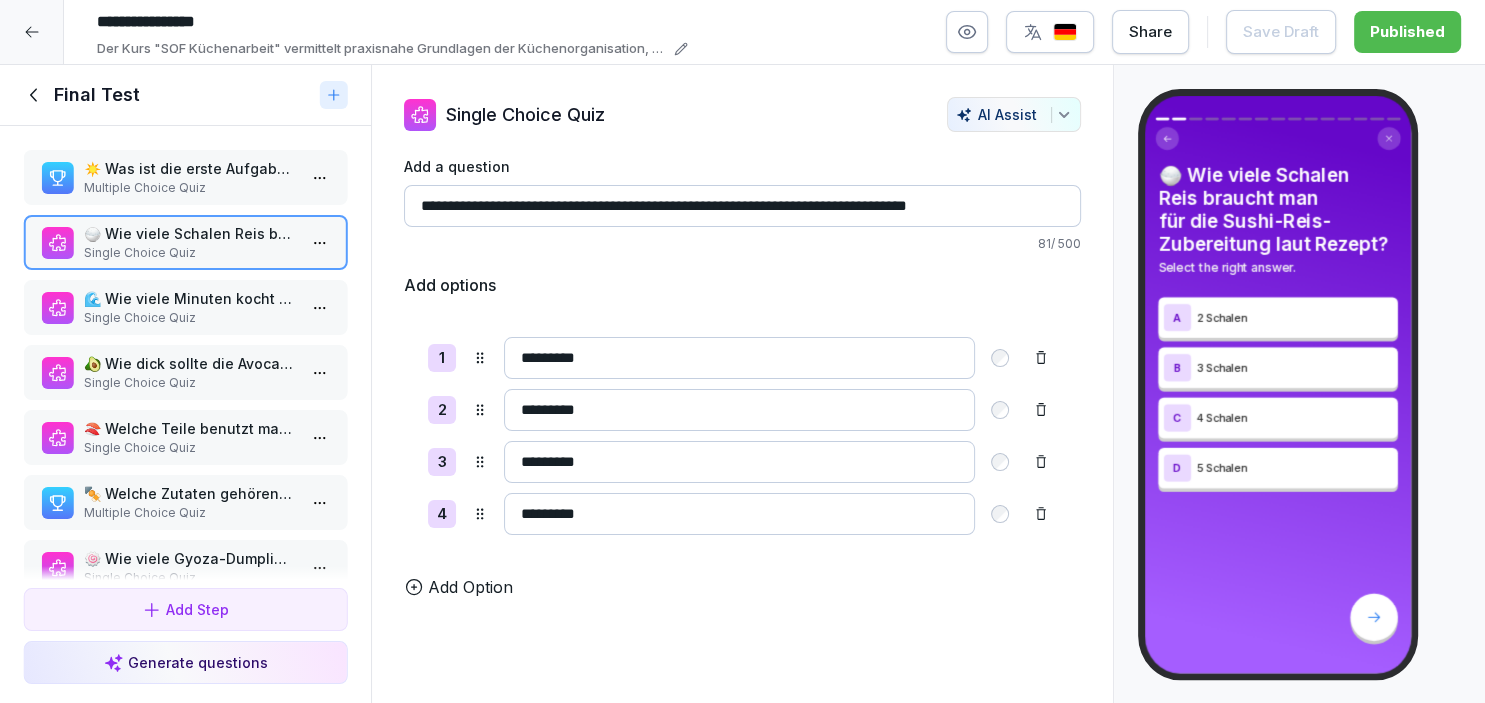 click on "Single Choice Quiz" at bounding box center [189, 318] 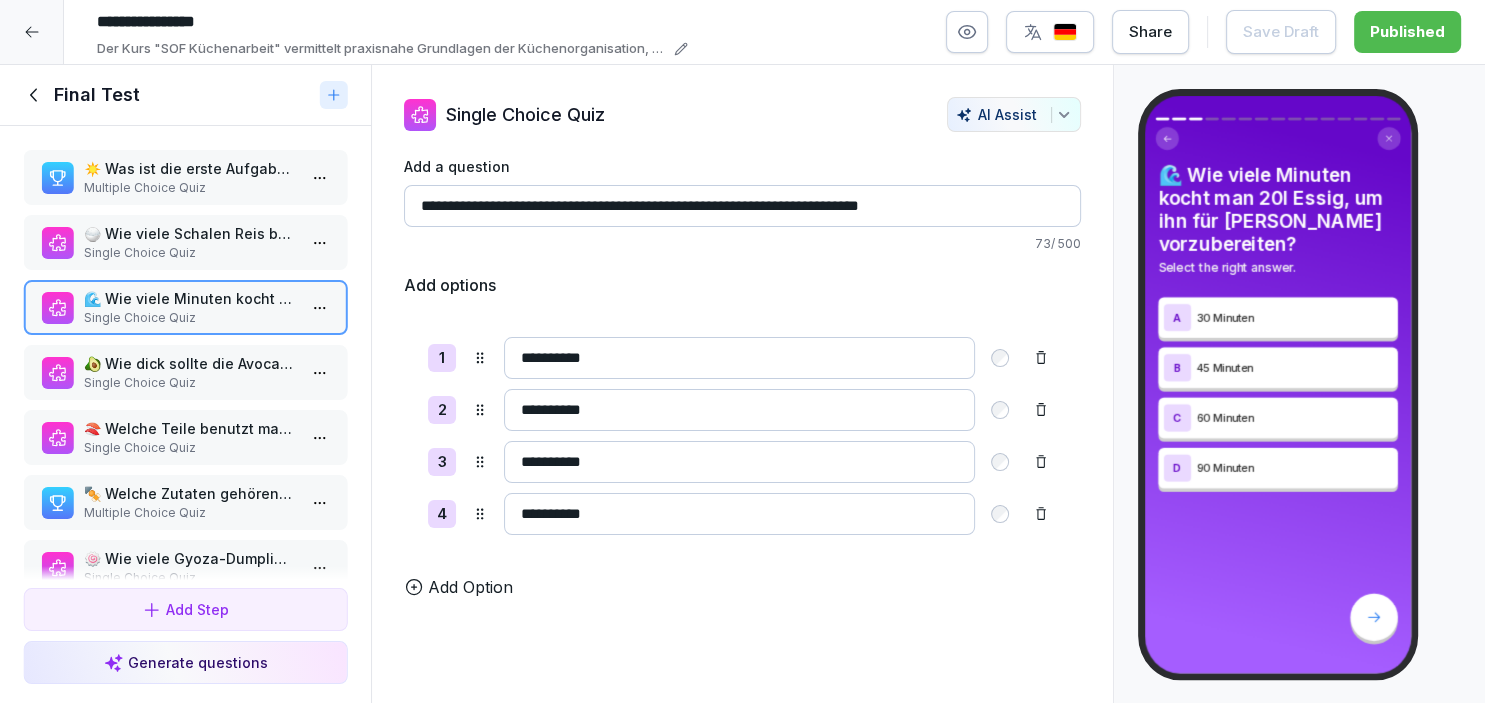click on "Single Choice Quiz" at bounding box center [189, 383] 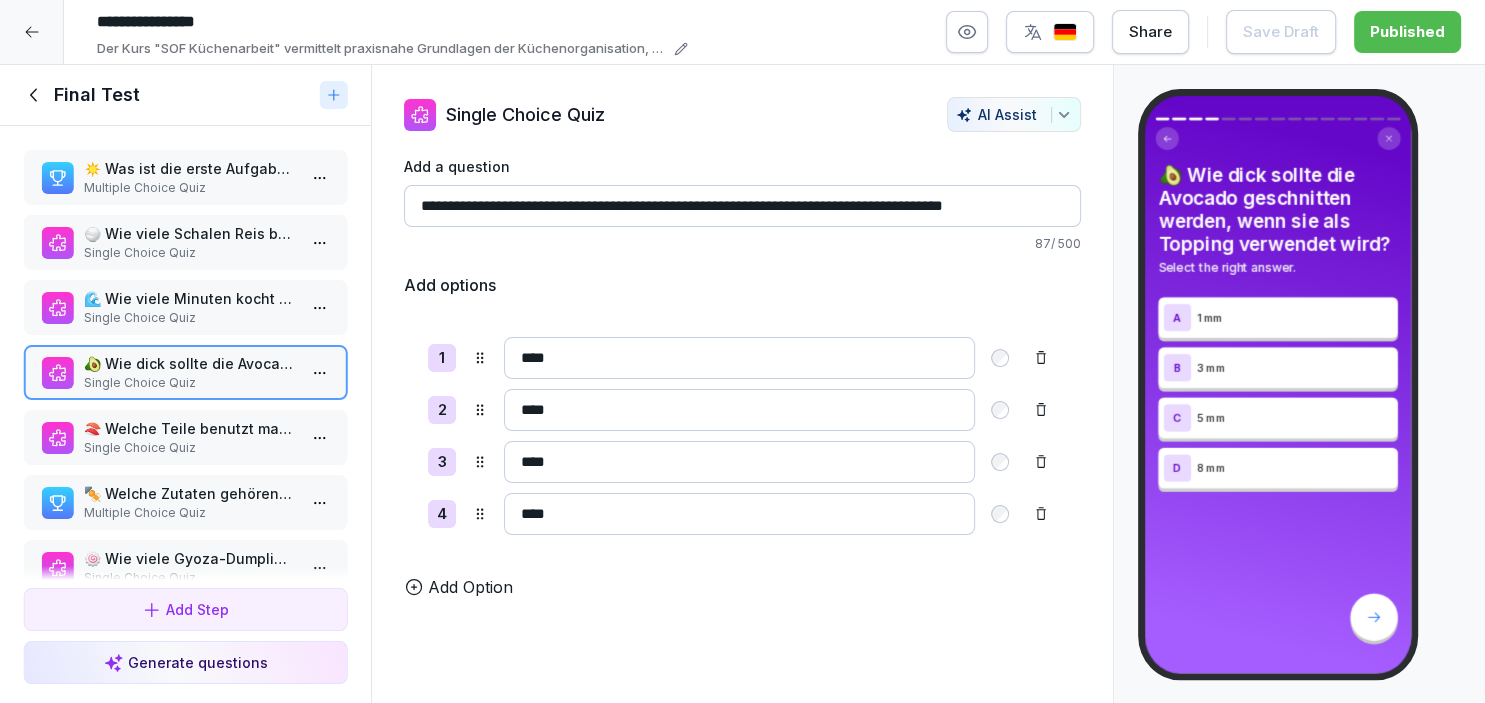 click on "☀️ Was ist die erste Aufgabe der Vorbereitung am Anfang des Tages? Multiple Choice Quiz 🍚 Wie viele Schalen Reis braucht man für die Sushi-Reis-Zubereitung laut Rezept? Single Choice Quiz 🌊 Wie viele Minuten kocht man 20l Essig, um ihn für [PERSON_NAME] vorzubereiten? Single Choice Quiz 🥑 Wie dick sollte die Avocado geschnitten werden, wenn sie als Topping verwendet wird? Single Choice Quiz 🍣 Welche Teile benutzt man für die Crunchy-Lachs-Sideorder? Single Choice Quiz 🍢 Welche Zutaten gehören zu der Mischung bei der Essig-Vorbereitung? Multiple Choice Quiz 🍥 Wie viele Gyoza-Dumplings werden pro Portion zubereitet? Single Choice Quiz 🌶️ Chili-Mayo wird als Topping für Crunchy-Lachs verwendet. True/False 🥢 Welche Menge Reis verwendet man für ein Avocado-Nigiri? Single Choice Quiz 🍋 Welche Gemüse benötigen nur minimale Vorbereitung? Wählen Sie alle zutreffenden Antworten. Multiple Choice Quiz 🐟 Zuckerschoten und Spargel werden immer frisch vorbereitet. True/False True/False" at bounding box center [185, 353] 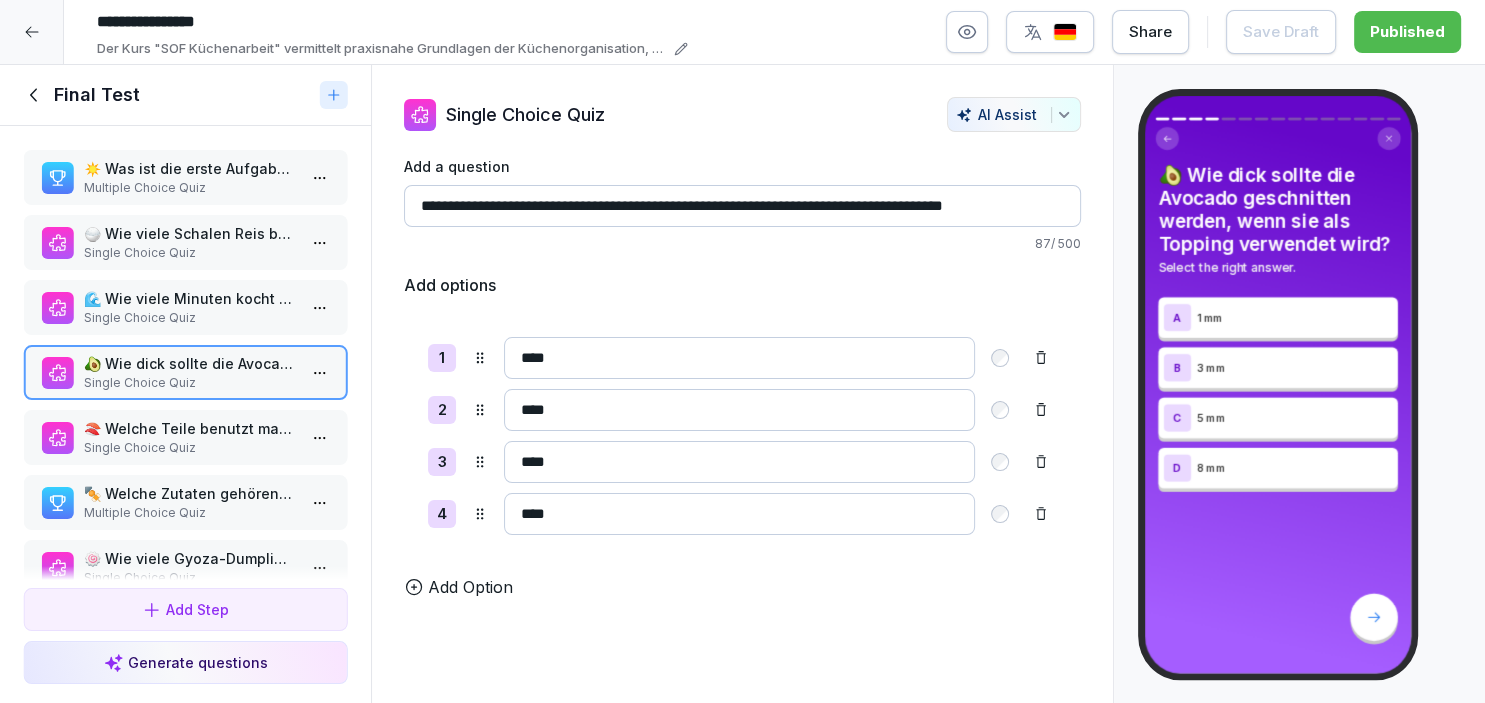click on "Single Choice Quiz" at bounding box center [189, 448] 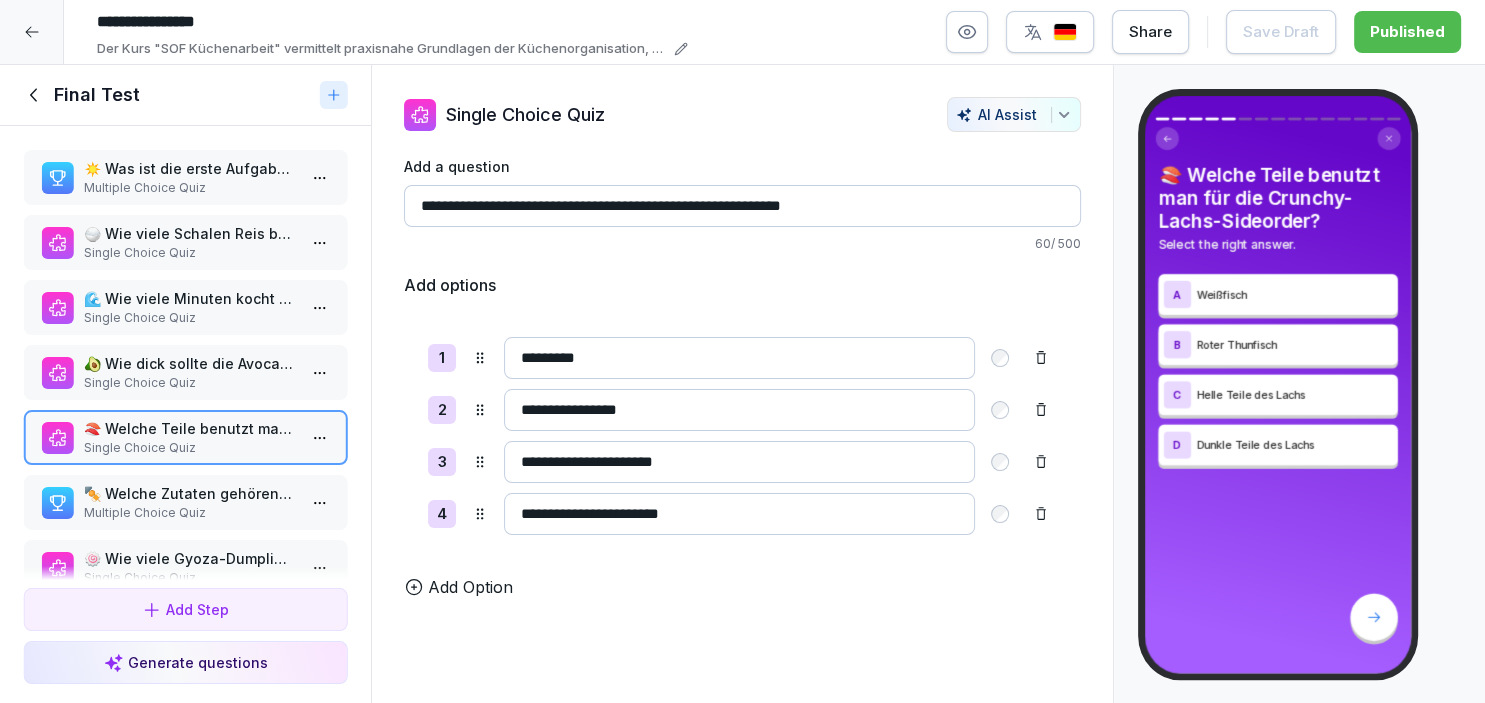 click on "🥑 Wie dick sollte die Avocado geschnitten werden, wenn sie als Topping verwendet wird?" at bounding box center (189, 363) 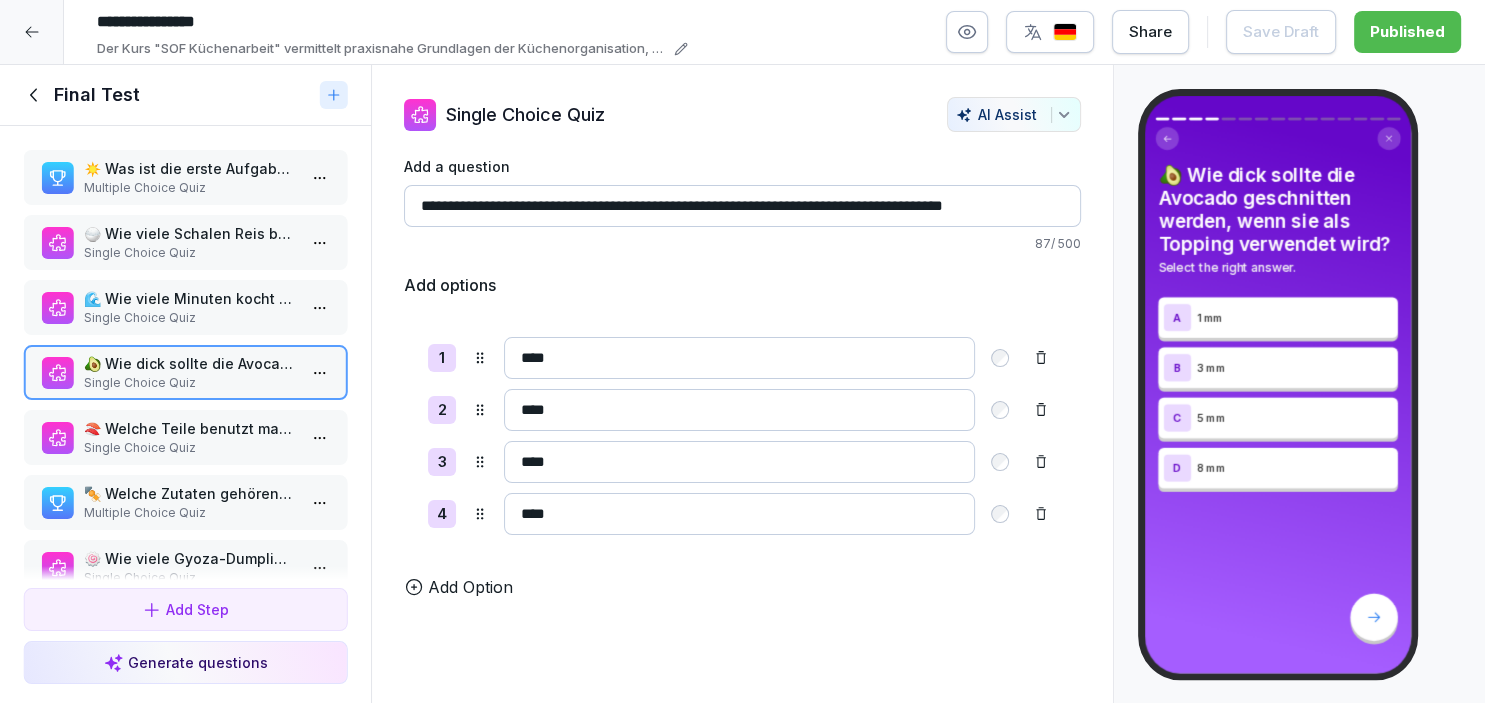 drag, startPoint x: 442, startPoint y: 202, endPoint x: 1105, endPoint y: 222, distance: 663.3016 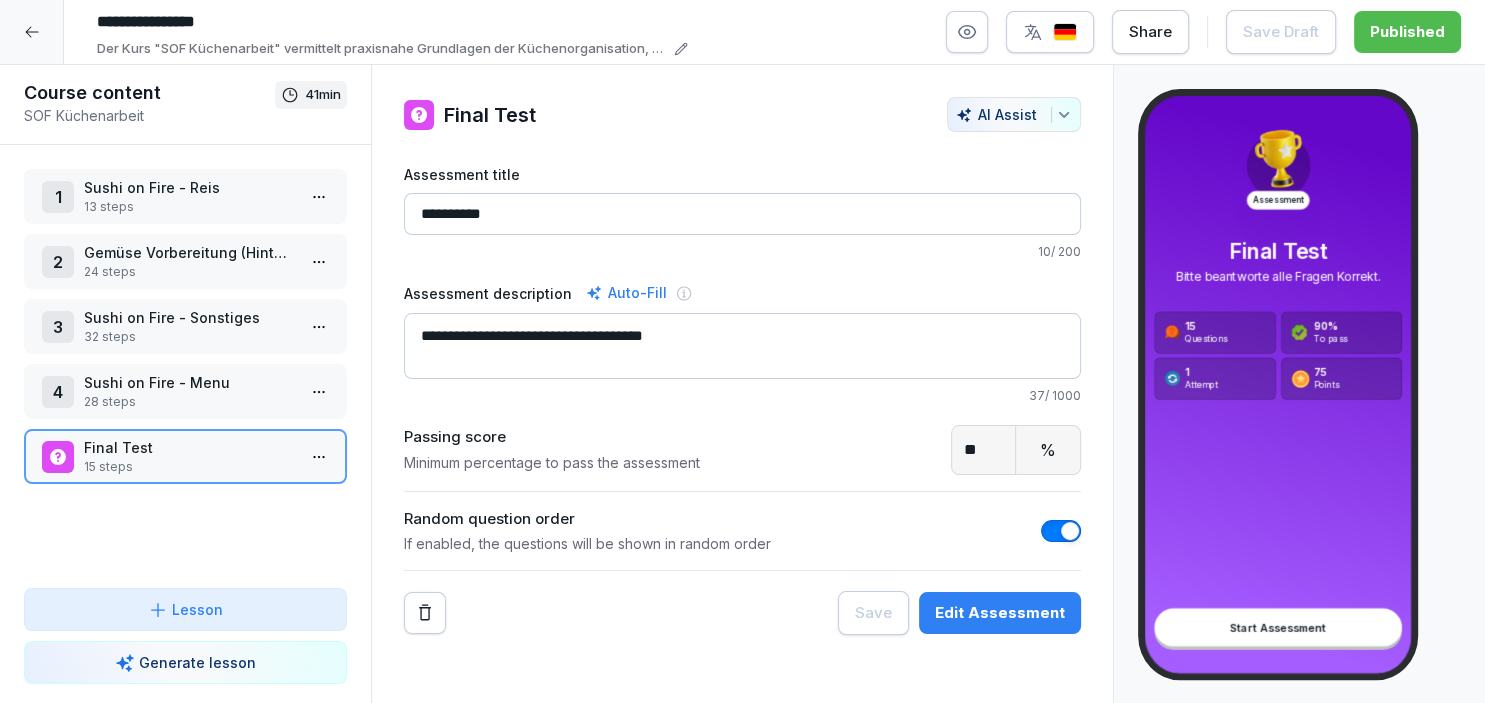 click on "**********" at bounding box center [742, 351] 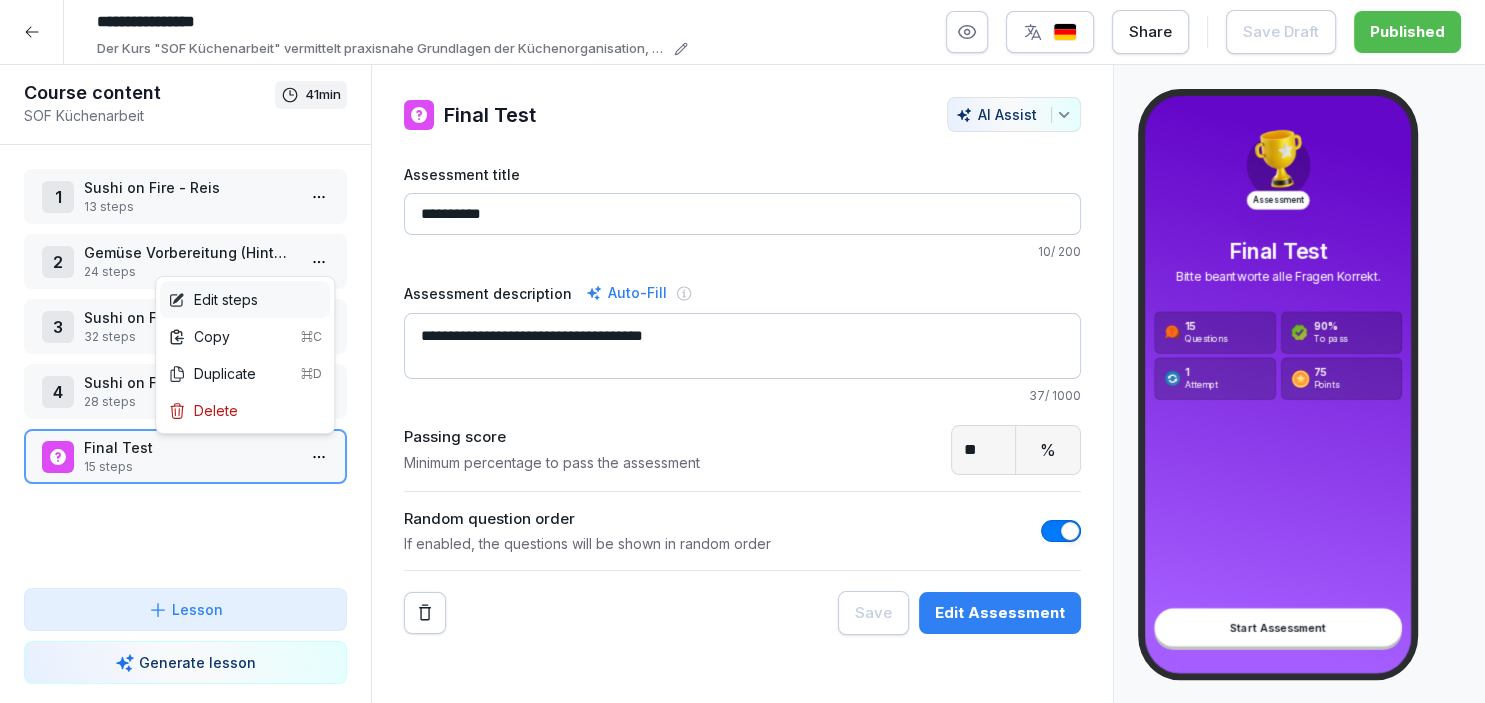 click on "Edit steps" at bounding box center [245, 299] 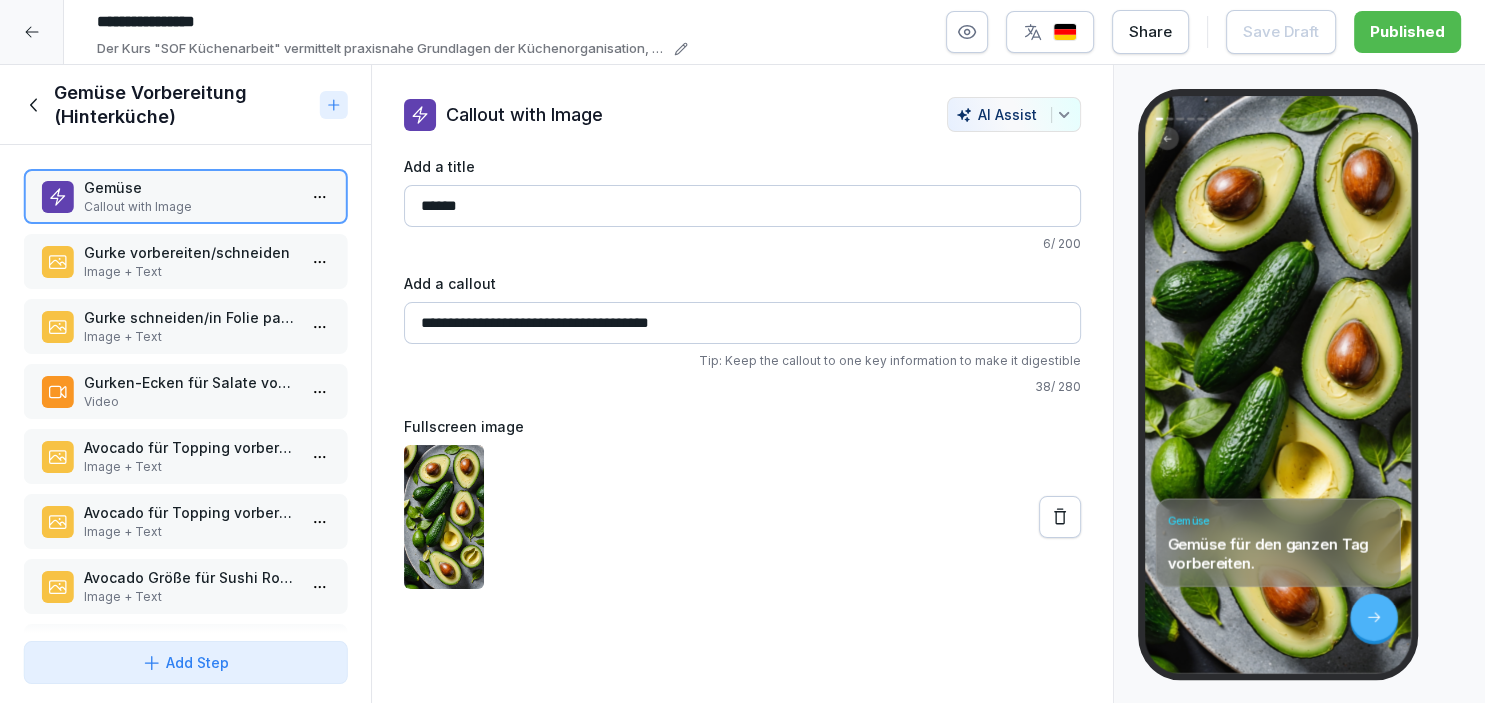 scroll, scrollTop: 134, scrollLeft: 0, axis: vertical 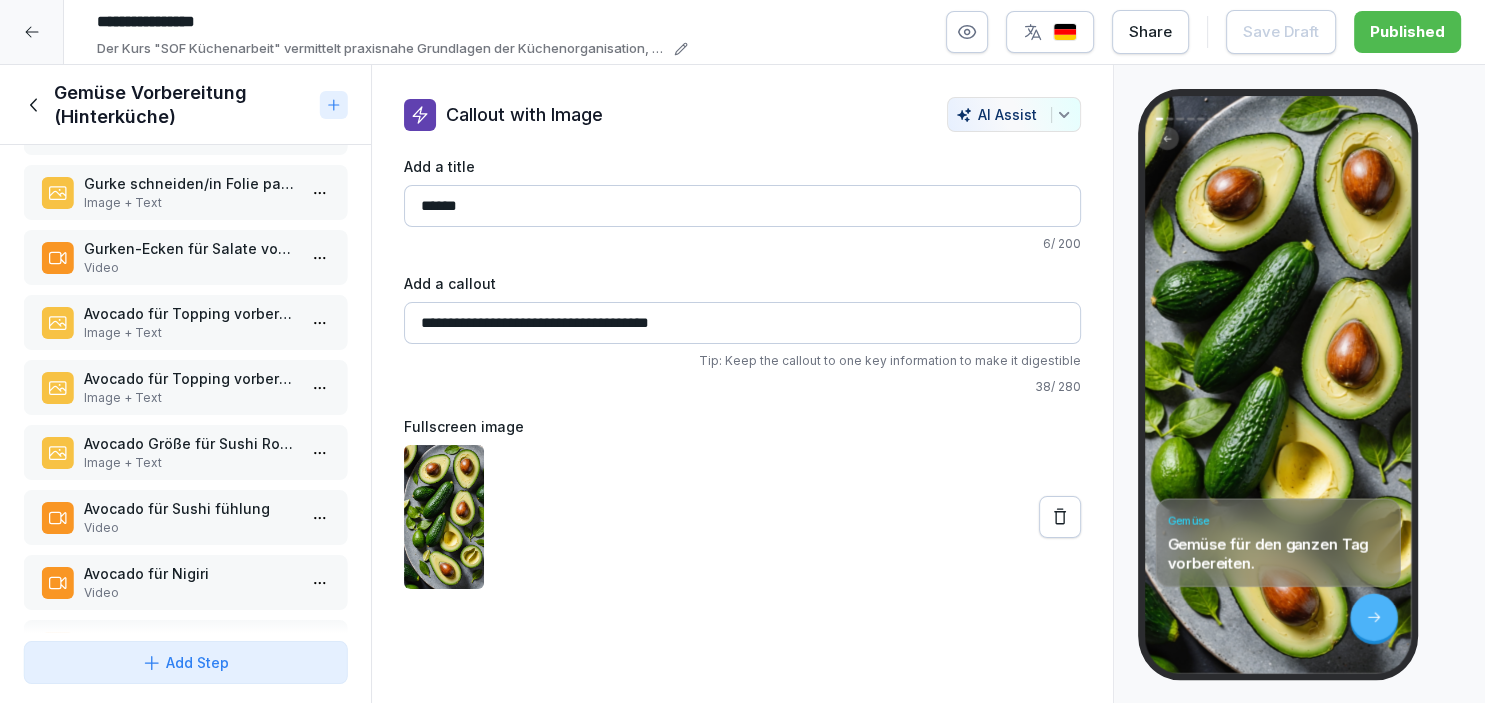 click on "Avocado für Topping vorbereiten" at bounding box center (189, 378) 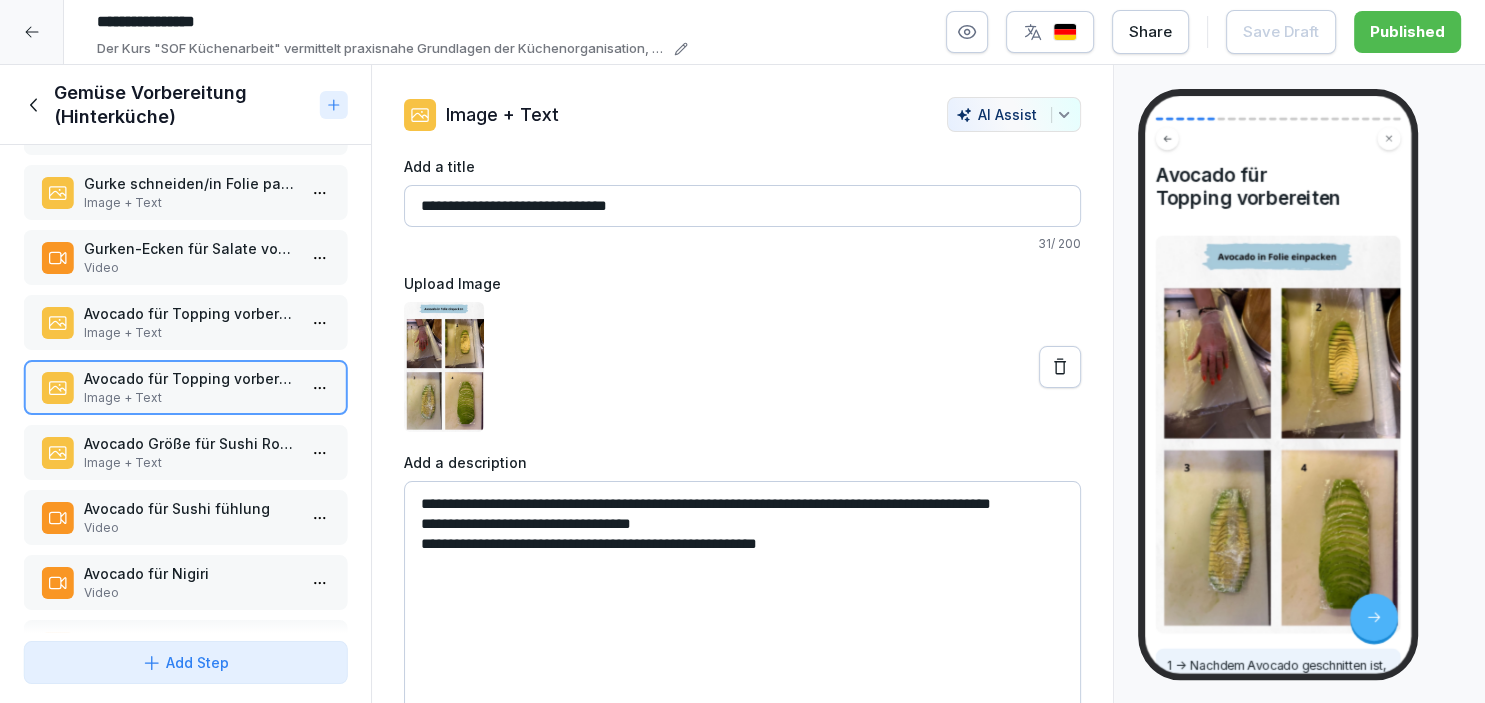 scroll, scrollTop: 76, scrollLeft: 0, axis: vertical 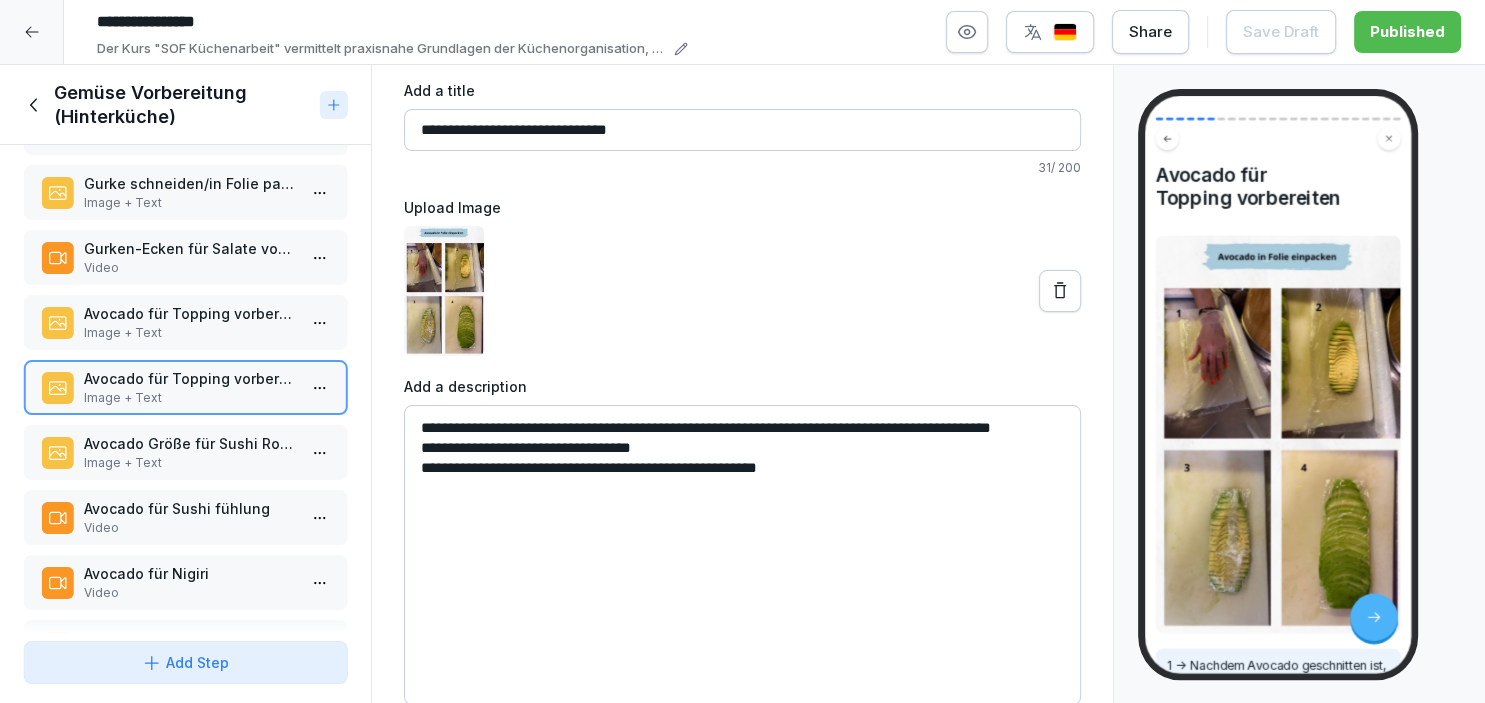 click on "Image + Text" at bounding box center (189, 333) 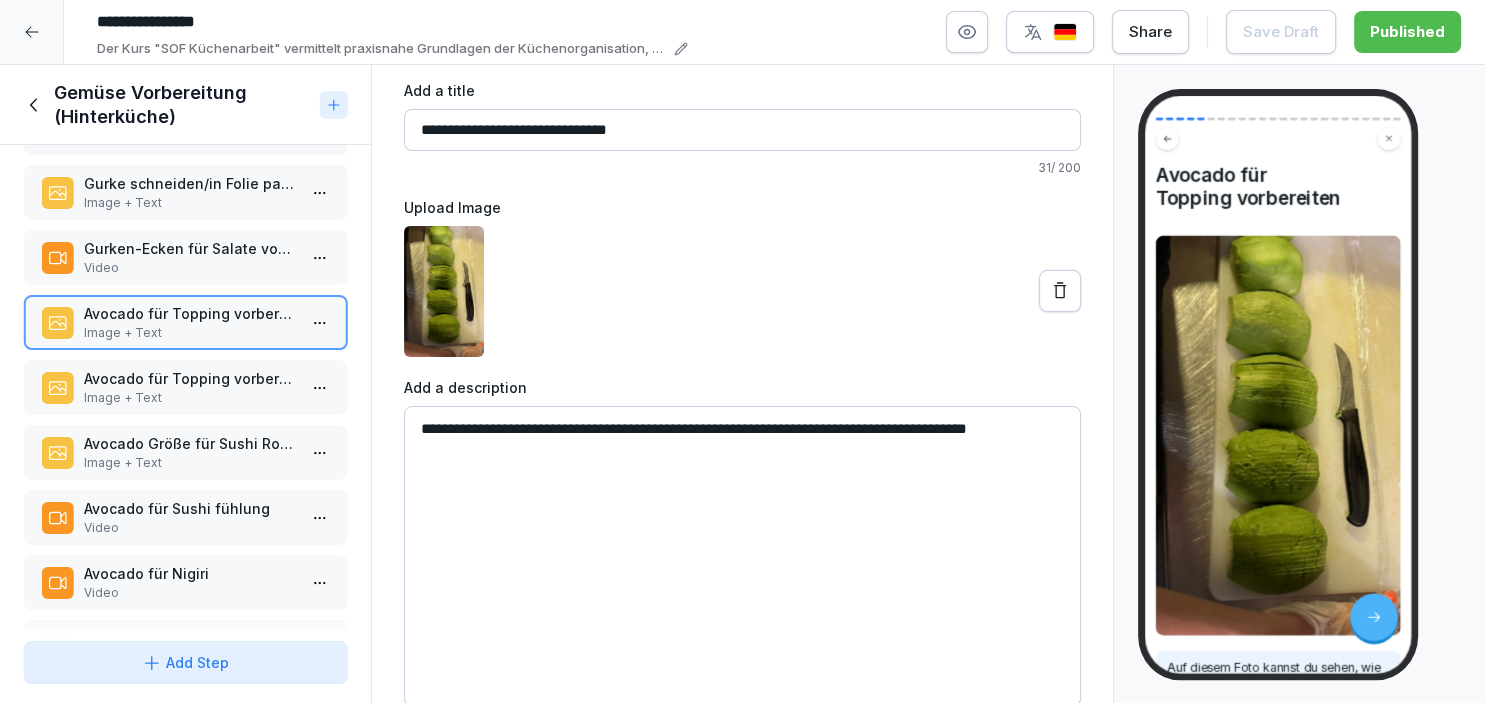 scroll, scrollTop: 196, scrollLeft: 0, axis: vertical 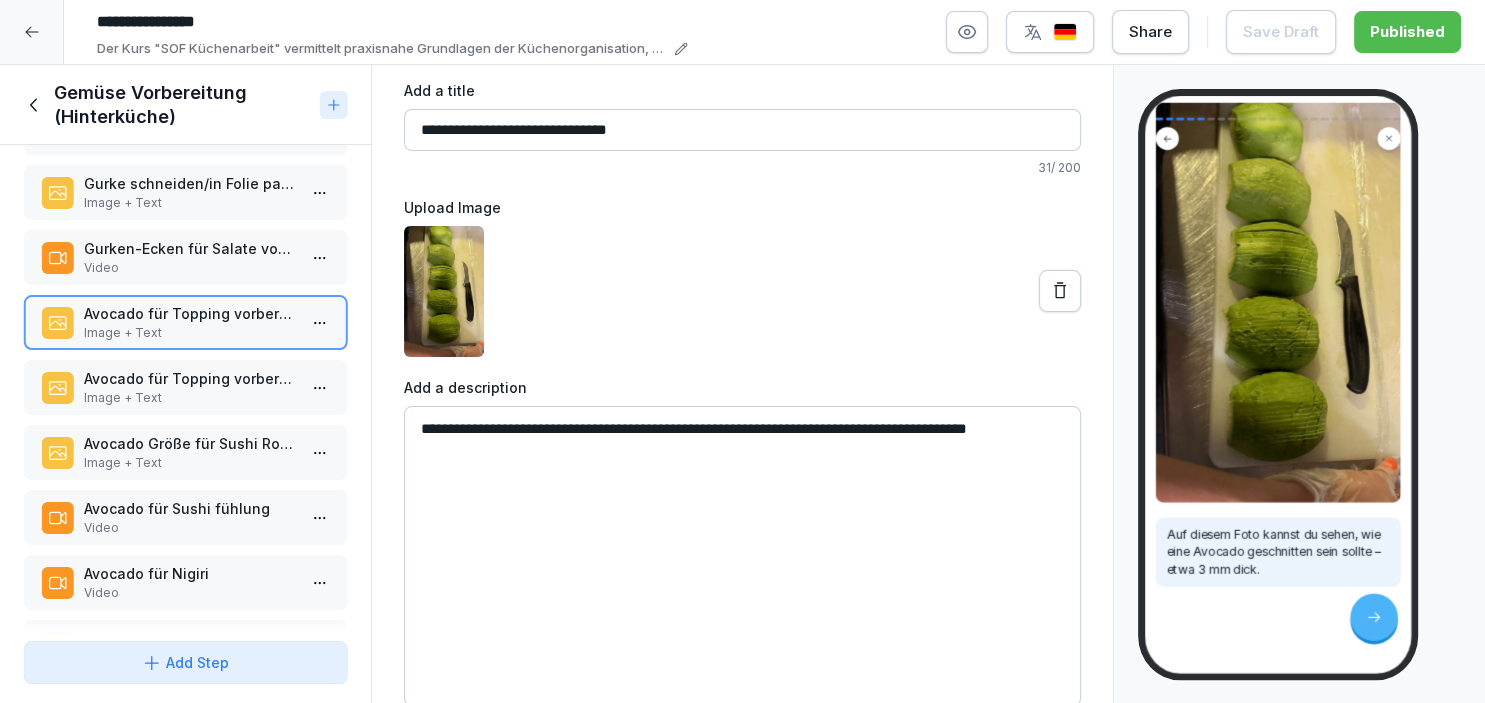 click on "Image + Text" at bounding box center [189, 398] 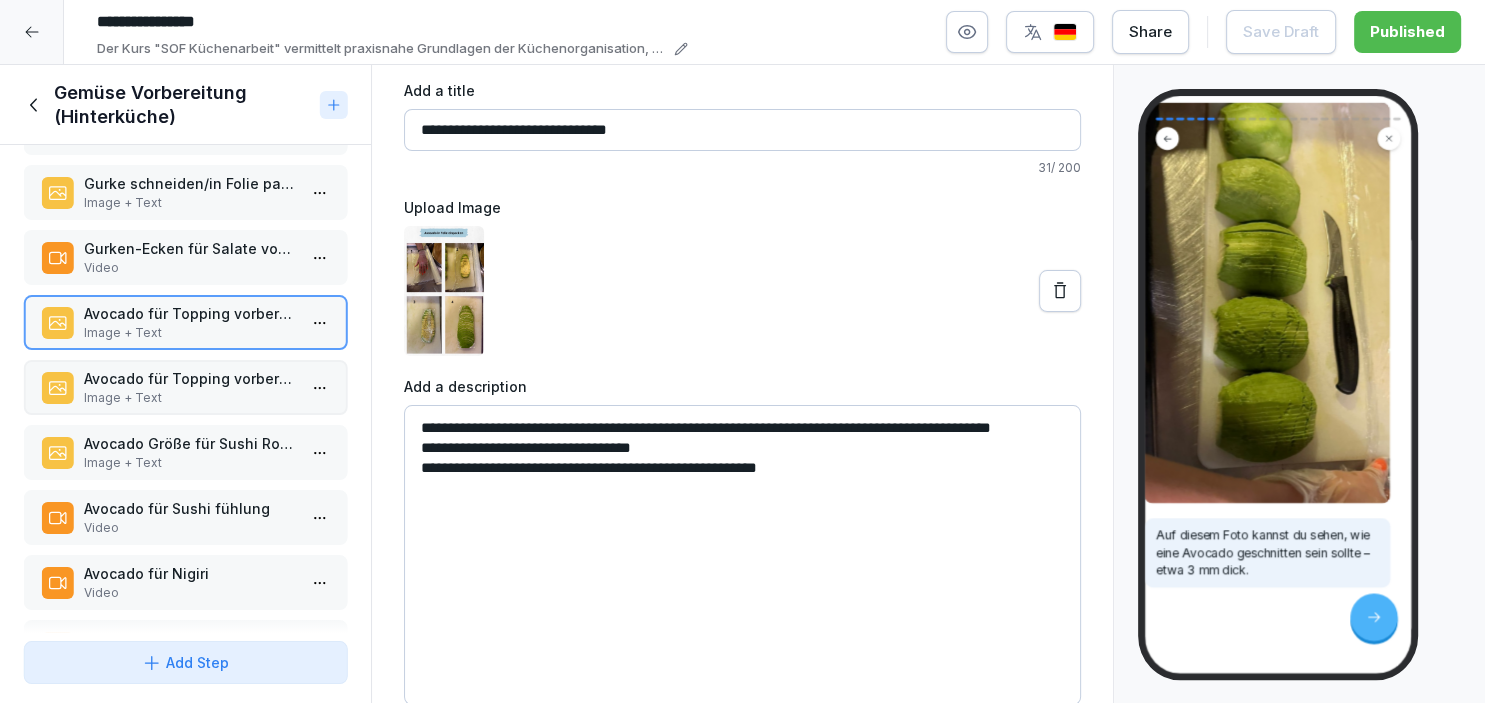 scroll, scrollTop: 196, scrollLeft: 0, axis: vertical 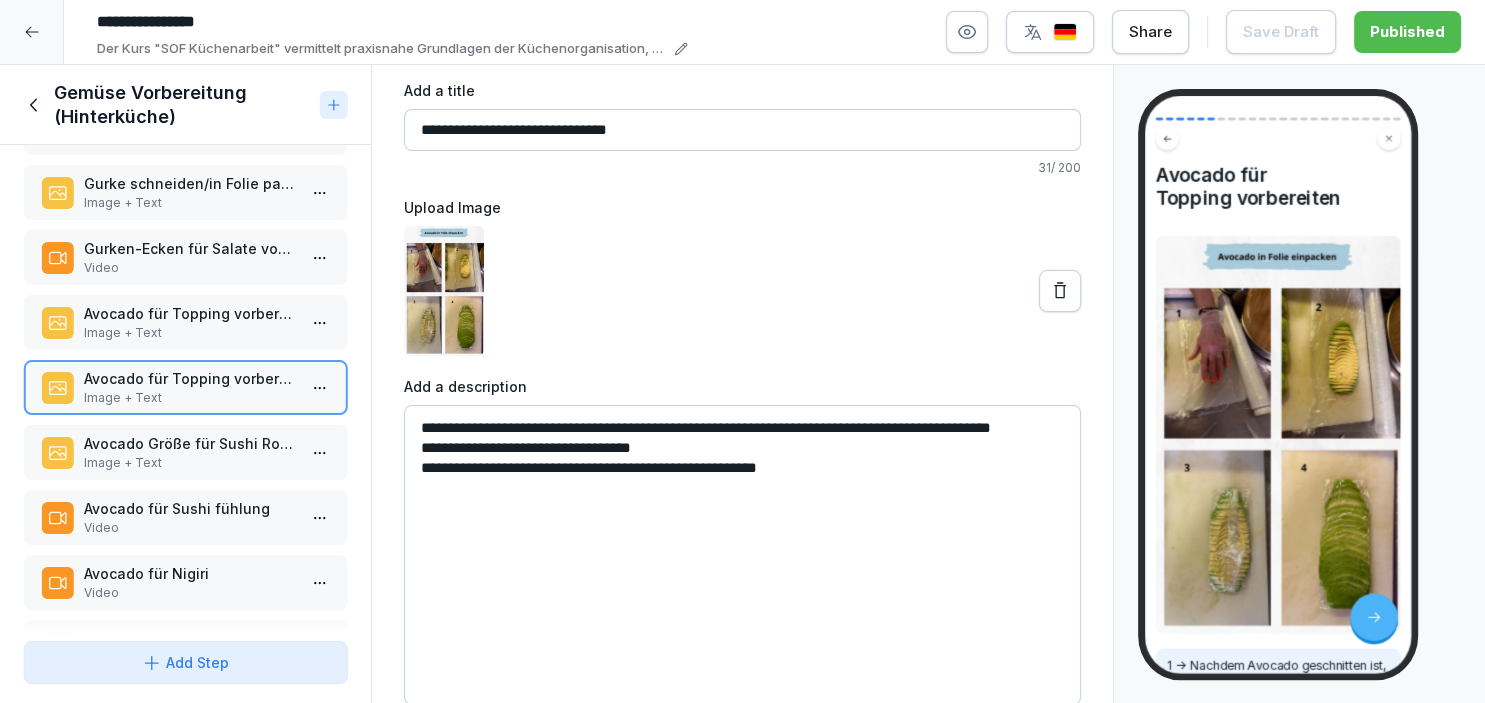 click on "Image + Text" at bounding box center (189, 463) 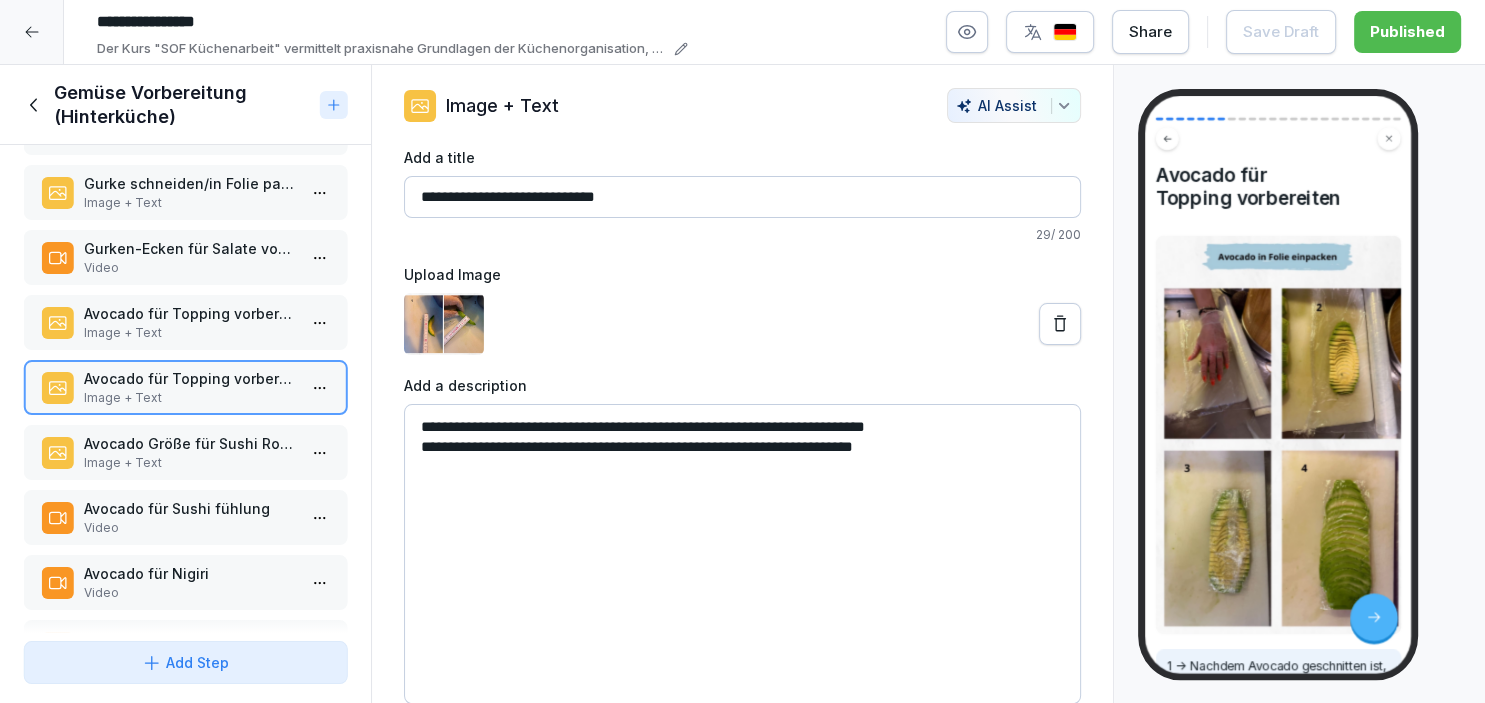scroll, scrollTop: 8, scrollLeft: 0, axis: vertical 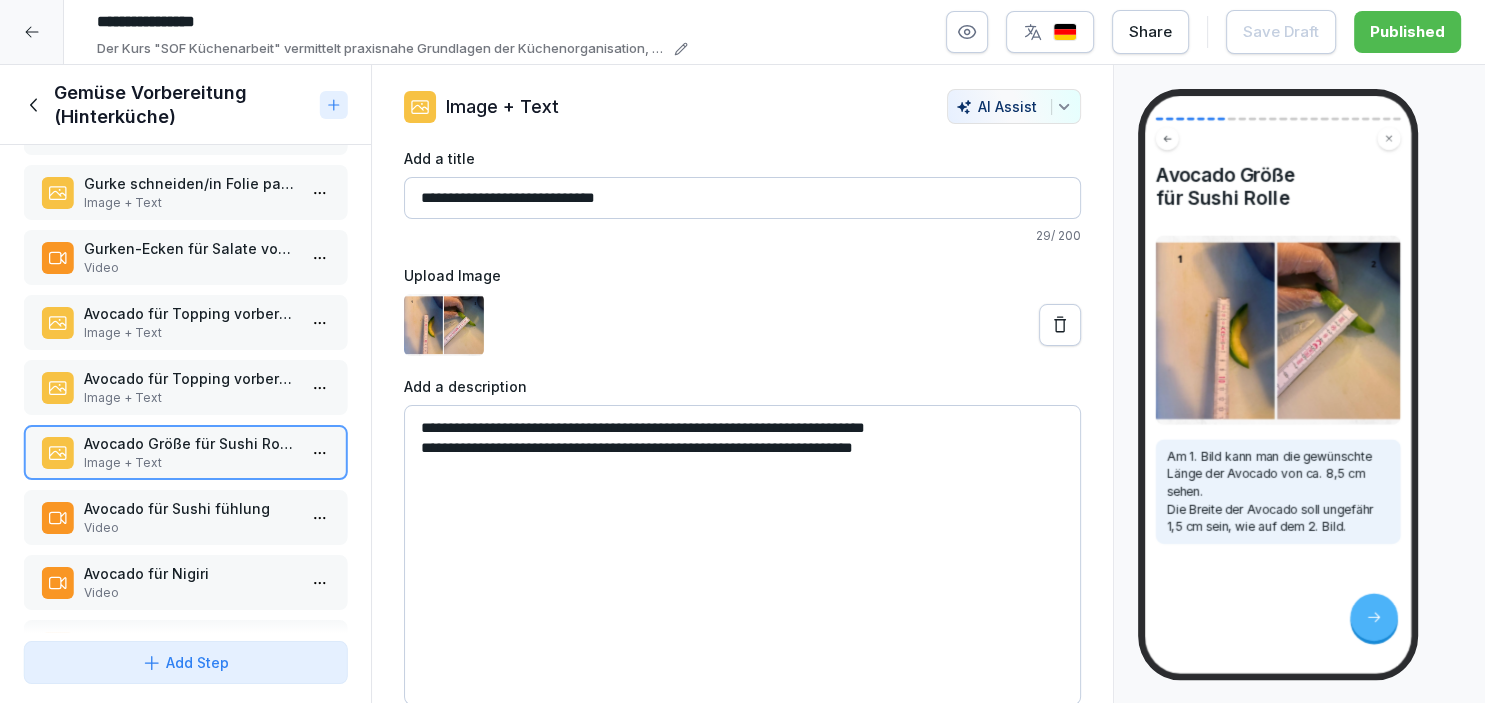 click at bounding box center [32, 32] 